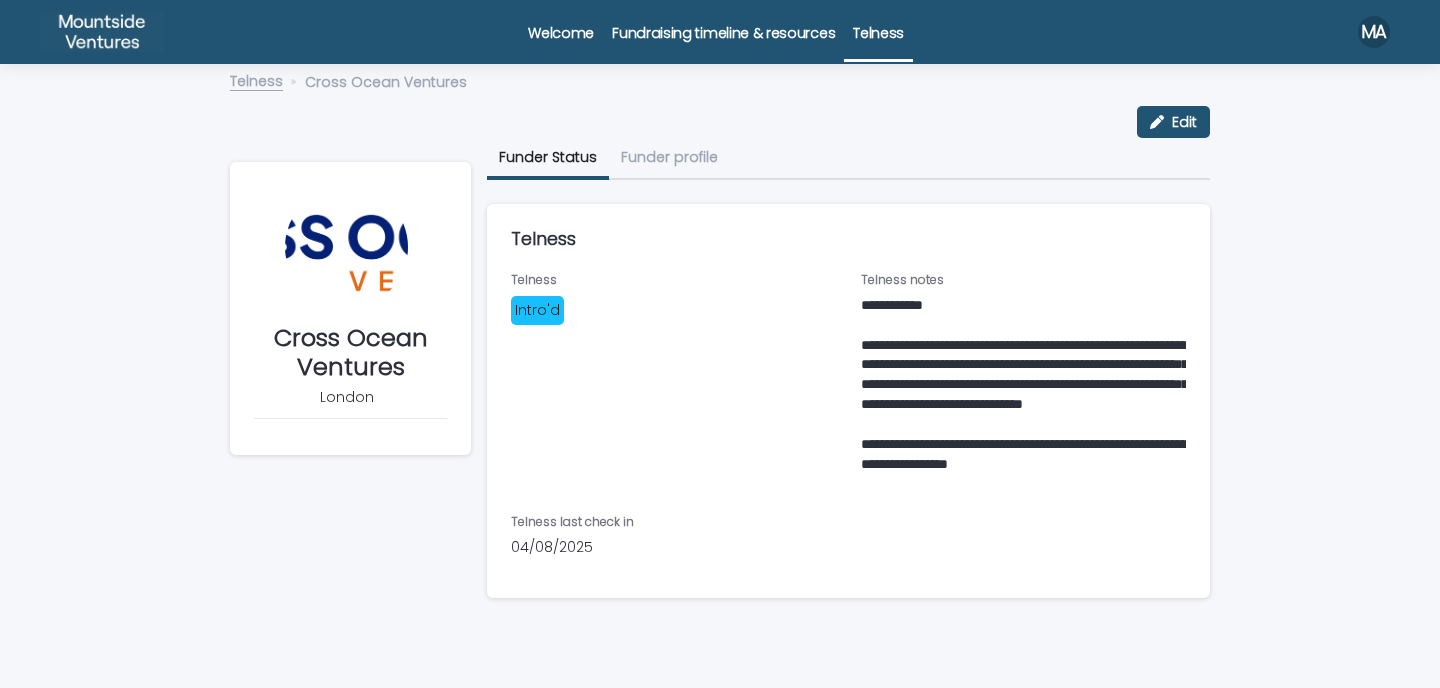 scroll, scrollTop: 0, scrollLeft: 0, axis: both 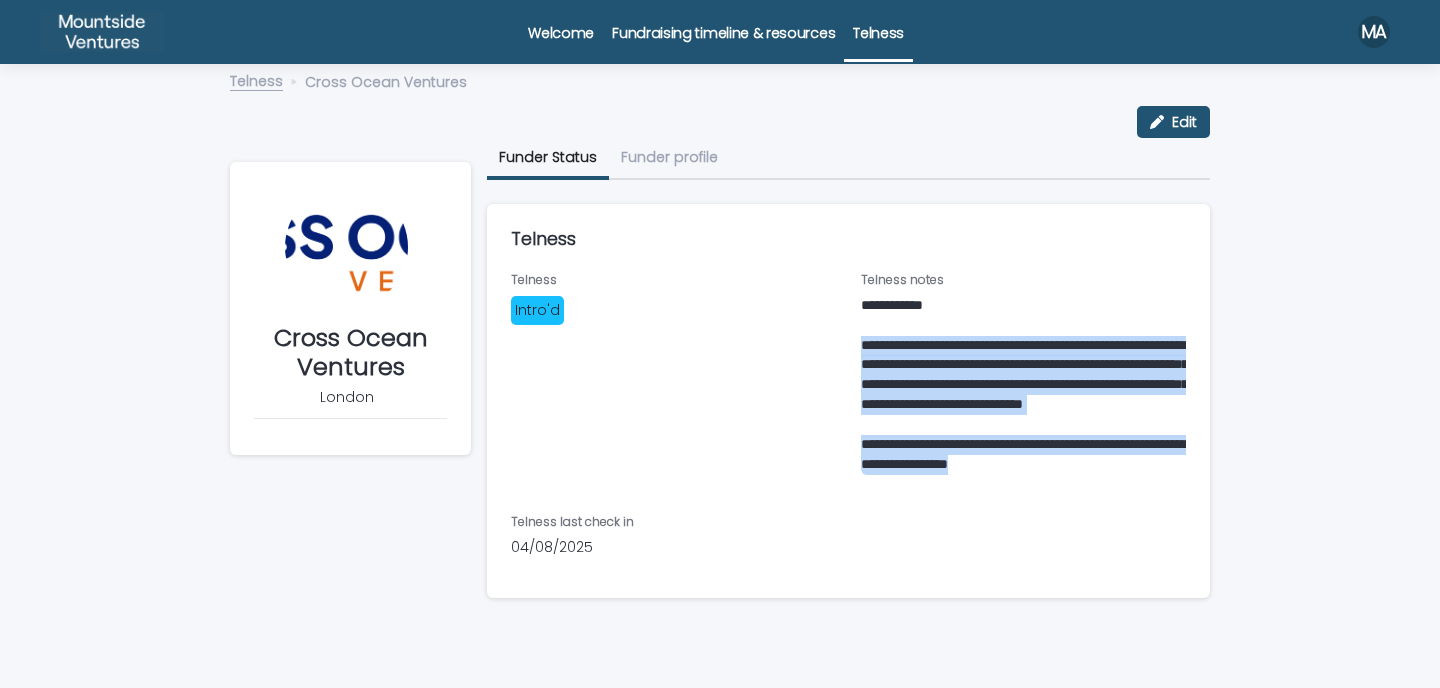 click on "Telness" at bounding box center (878, 21) 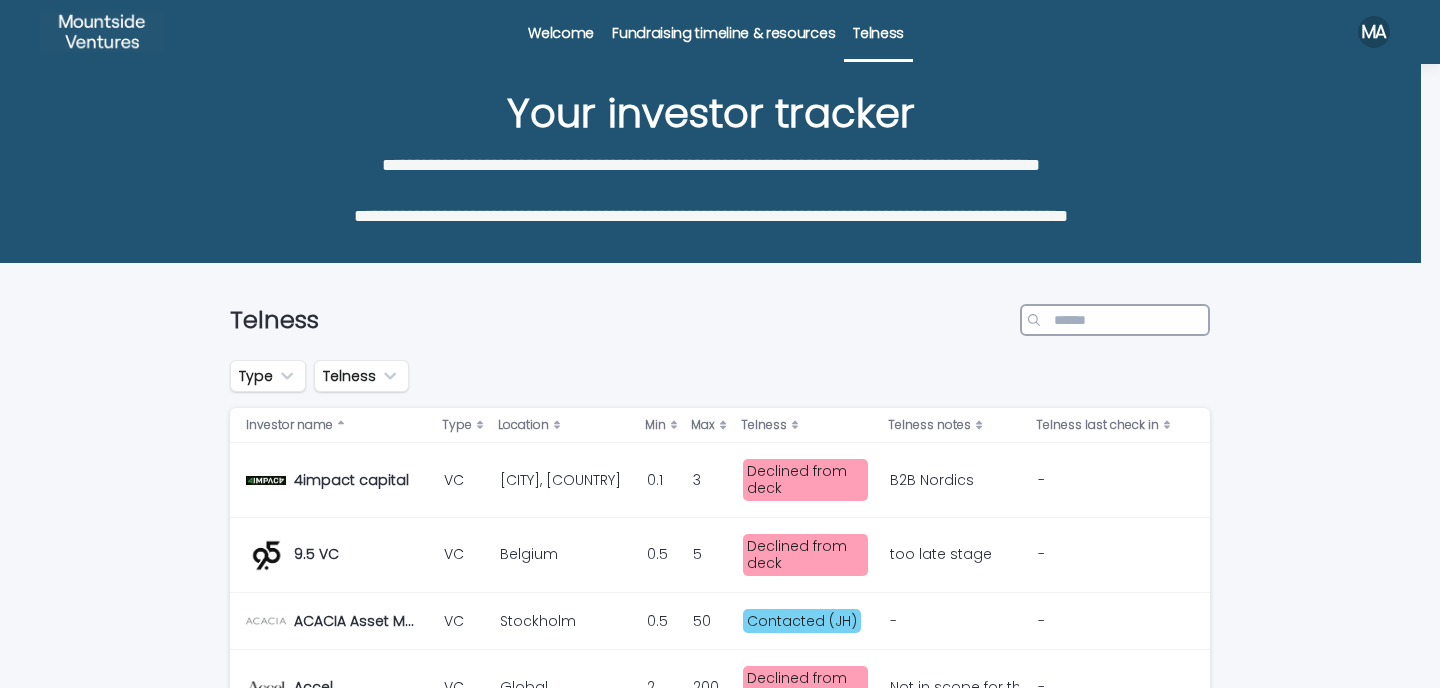 click at bounding box center [1115, 320] 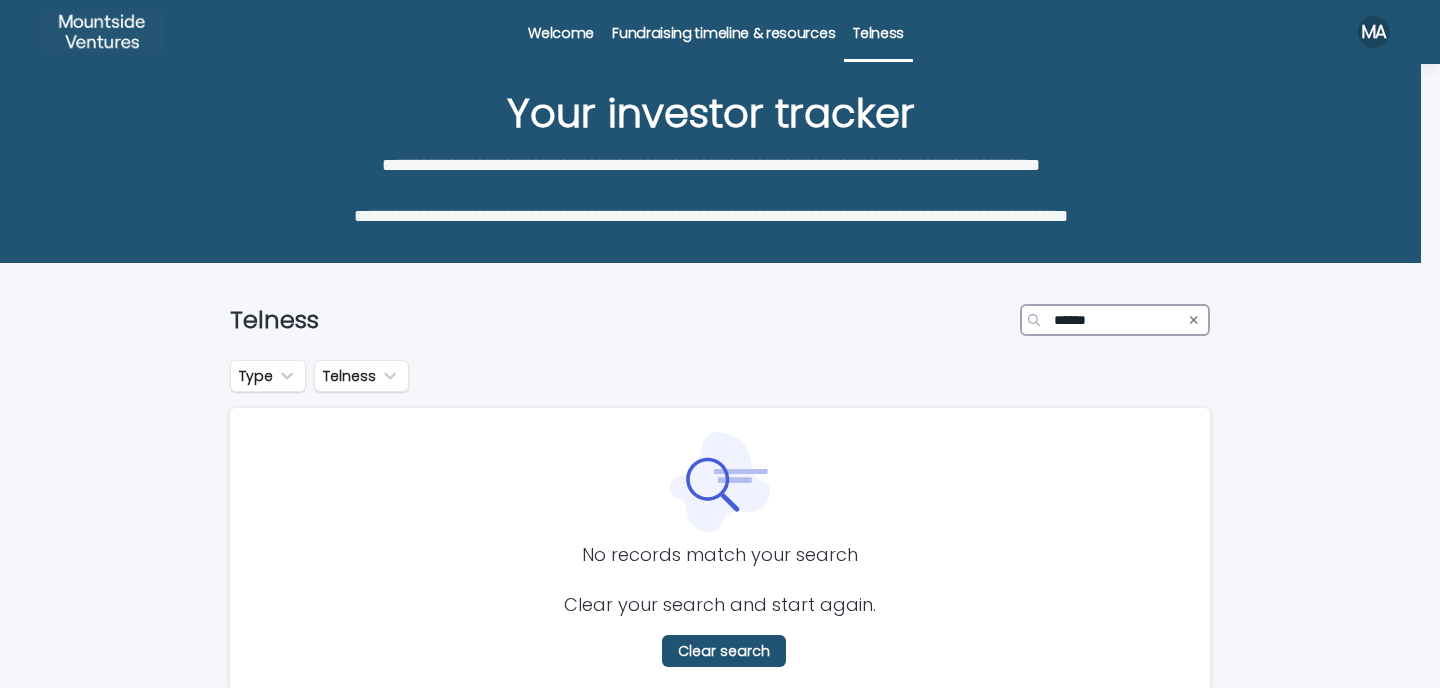 type on "******" 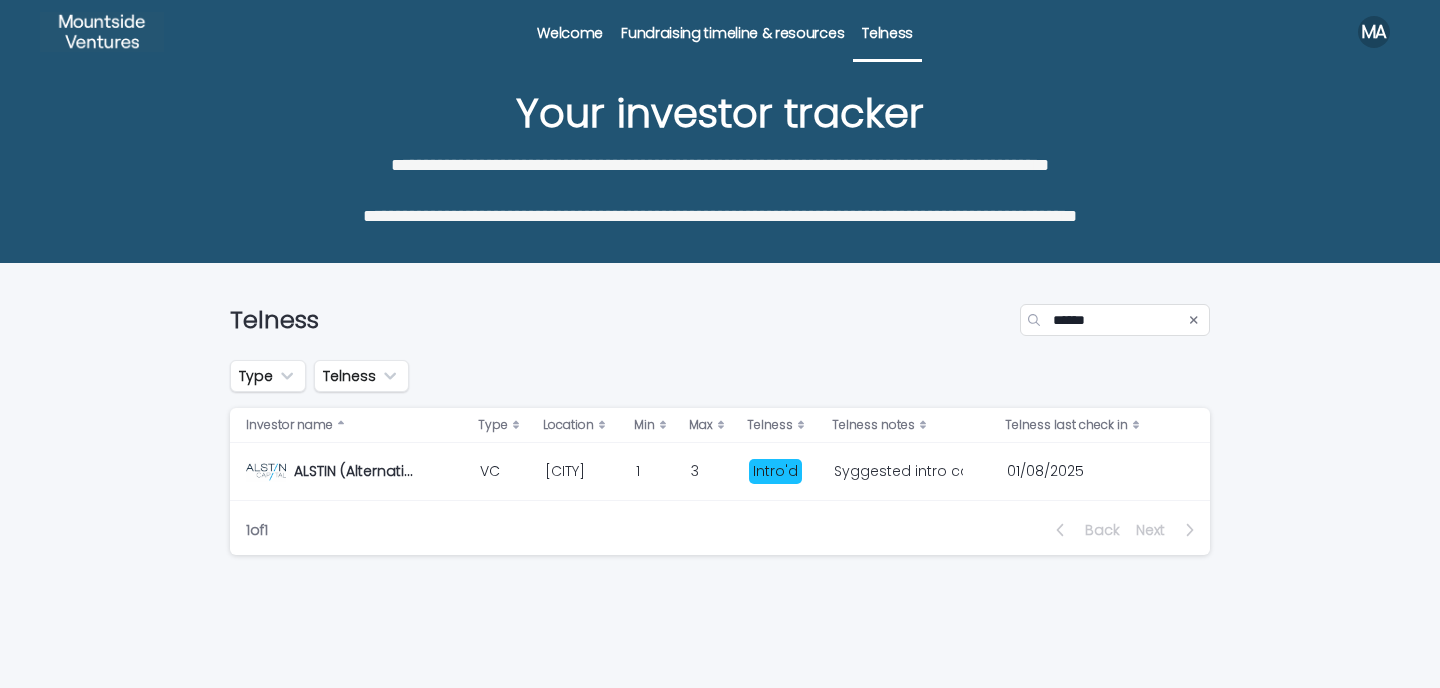 click on "Syggested intro call [DATE].
Call scheduled [DATE].
Syggested intro call [DATE].
Call scheduled [DATE]." at bounding box center (912, 471) 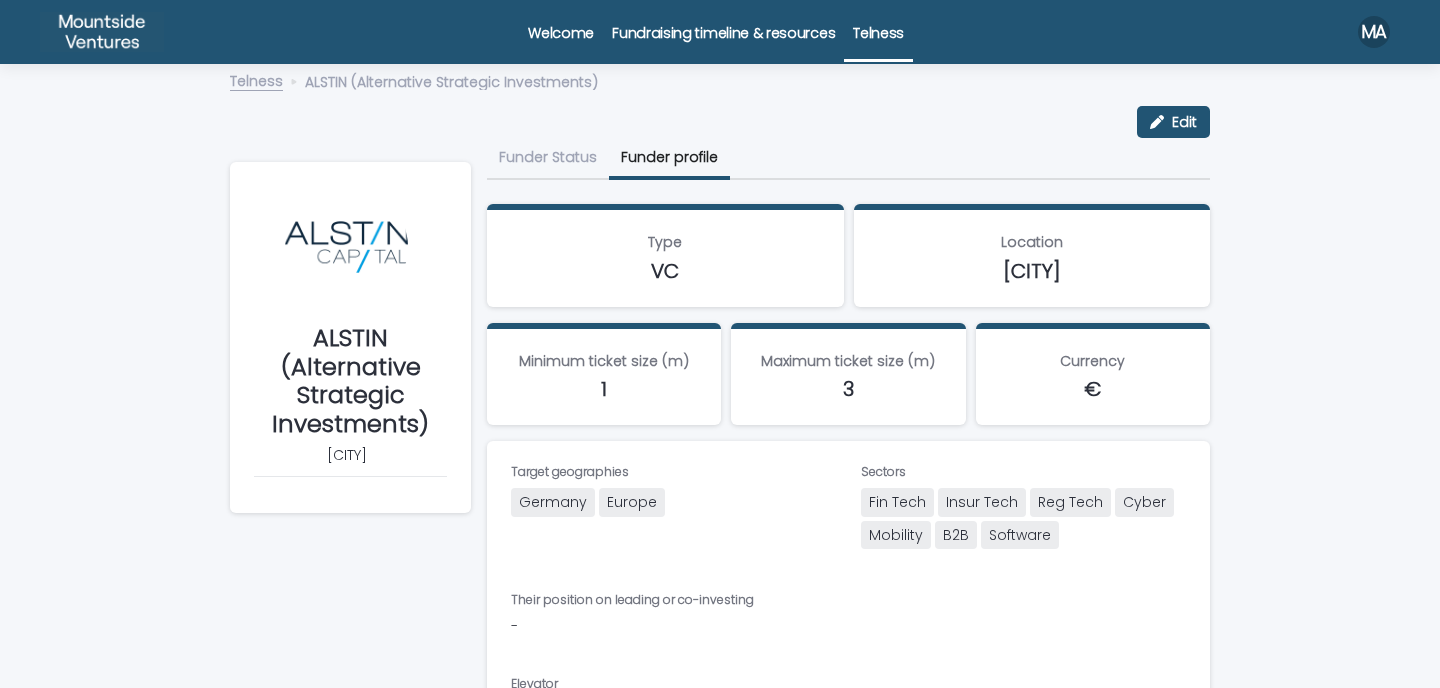 click on "Funder profile" at bounding box center [669, 159] 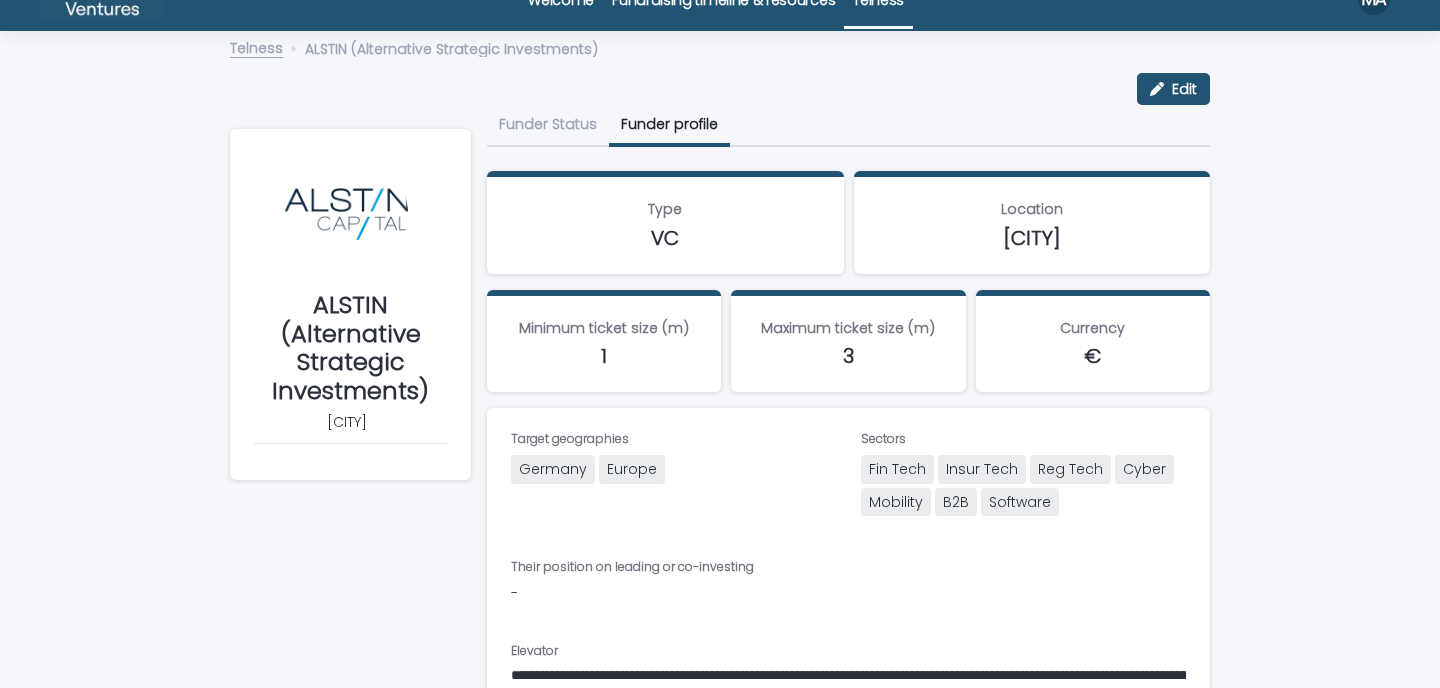 scroll, scrollTop: 0, scrollLeft: 0, axis: both 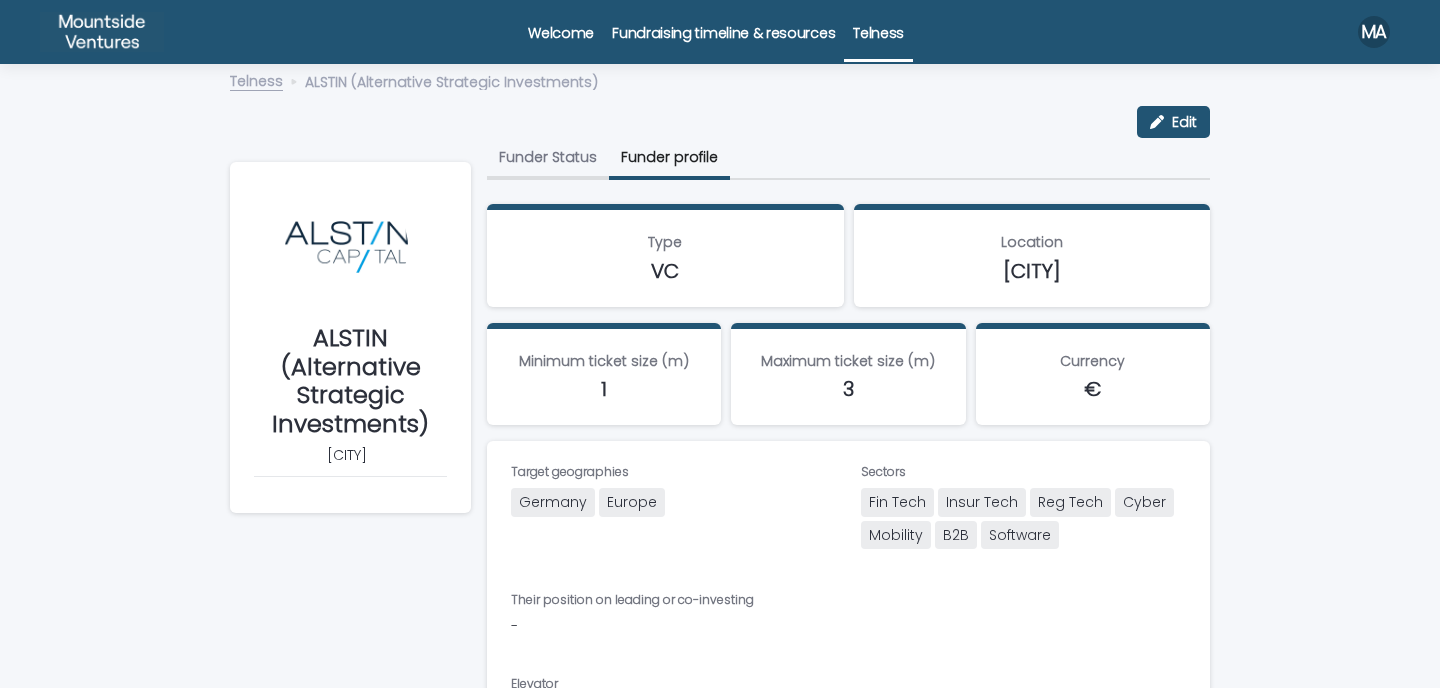 click on "Funder Status" at bounding box center [548, 159] 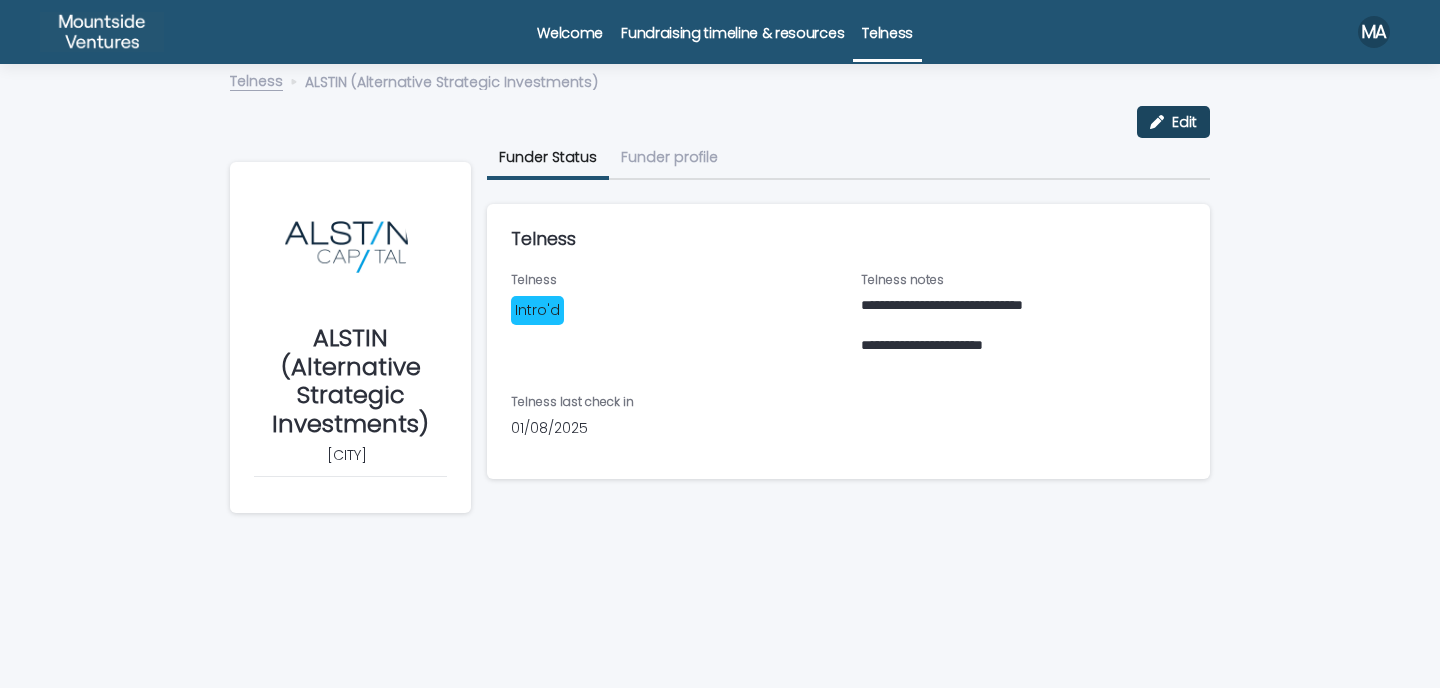 click at bounding box center [1161, 122] 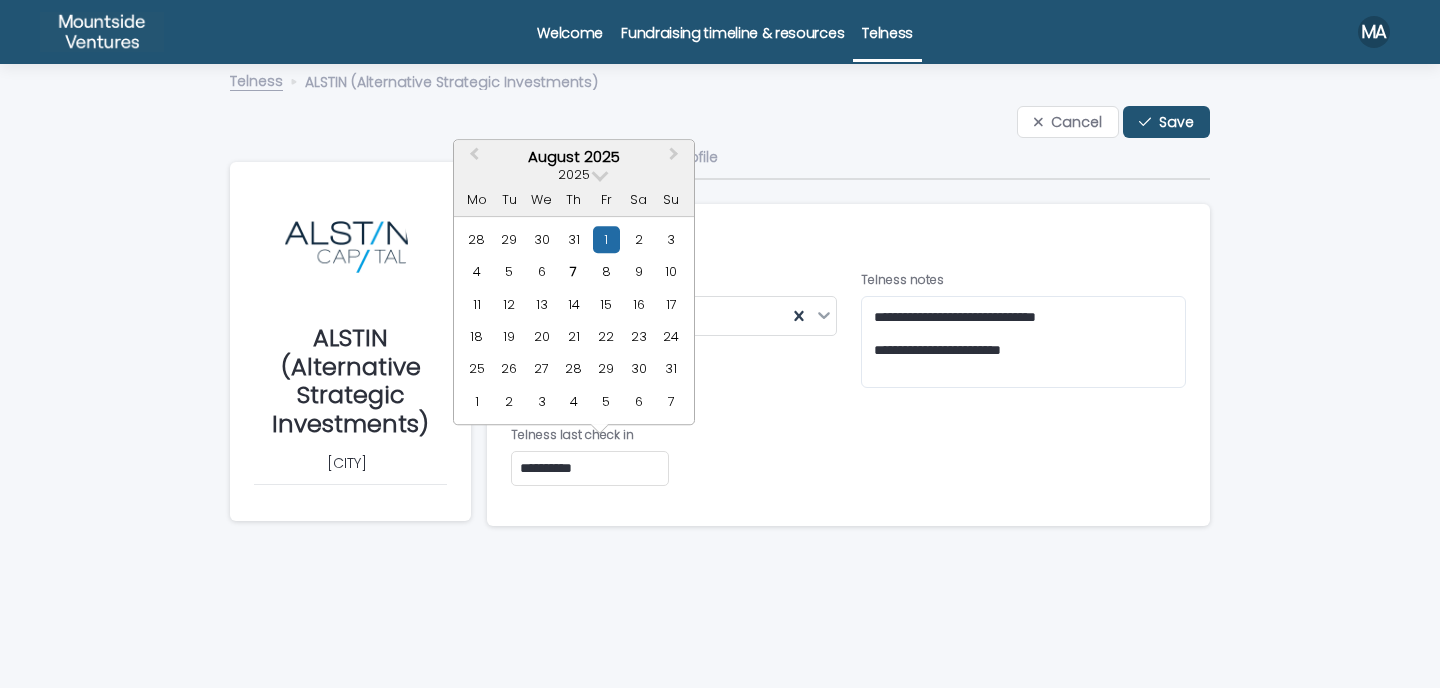click on "**********" at bounding box center [590, 468] 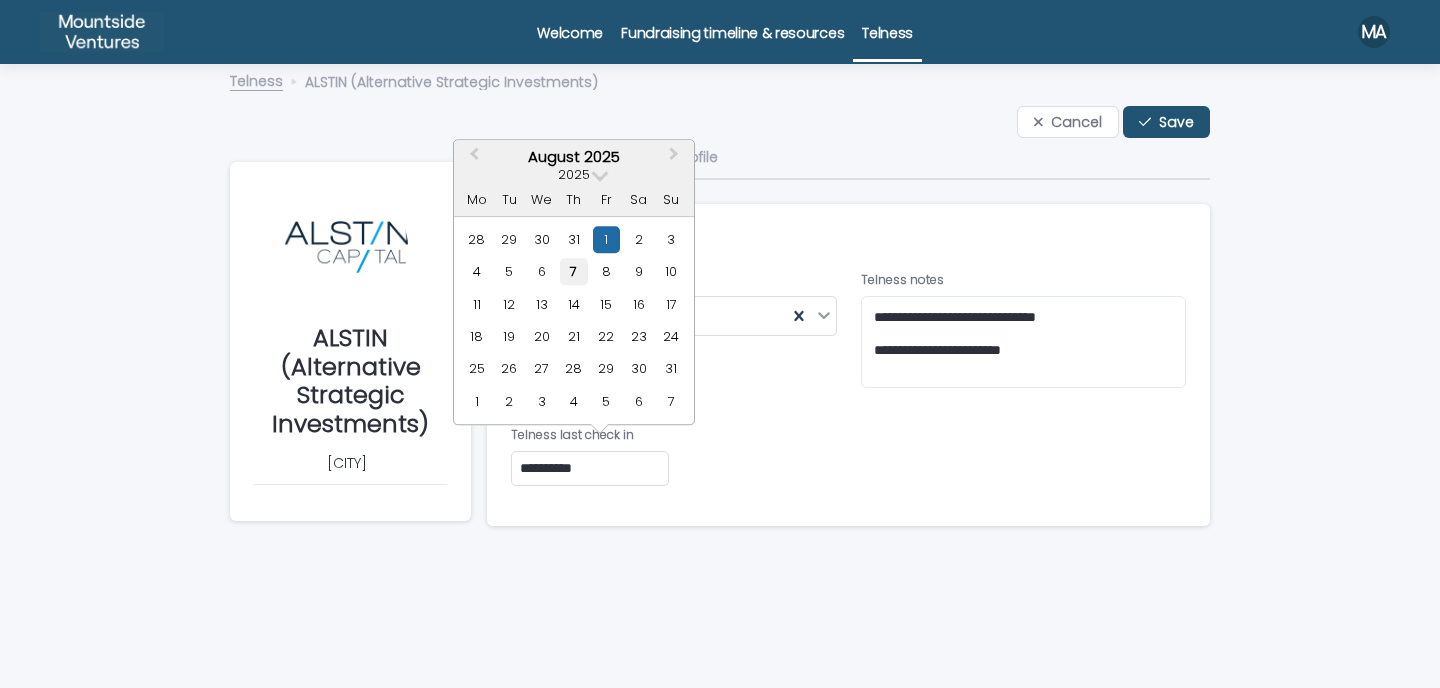 click on "7" at bounding box center (573, 271) 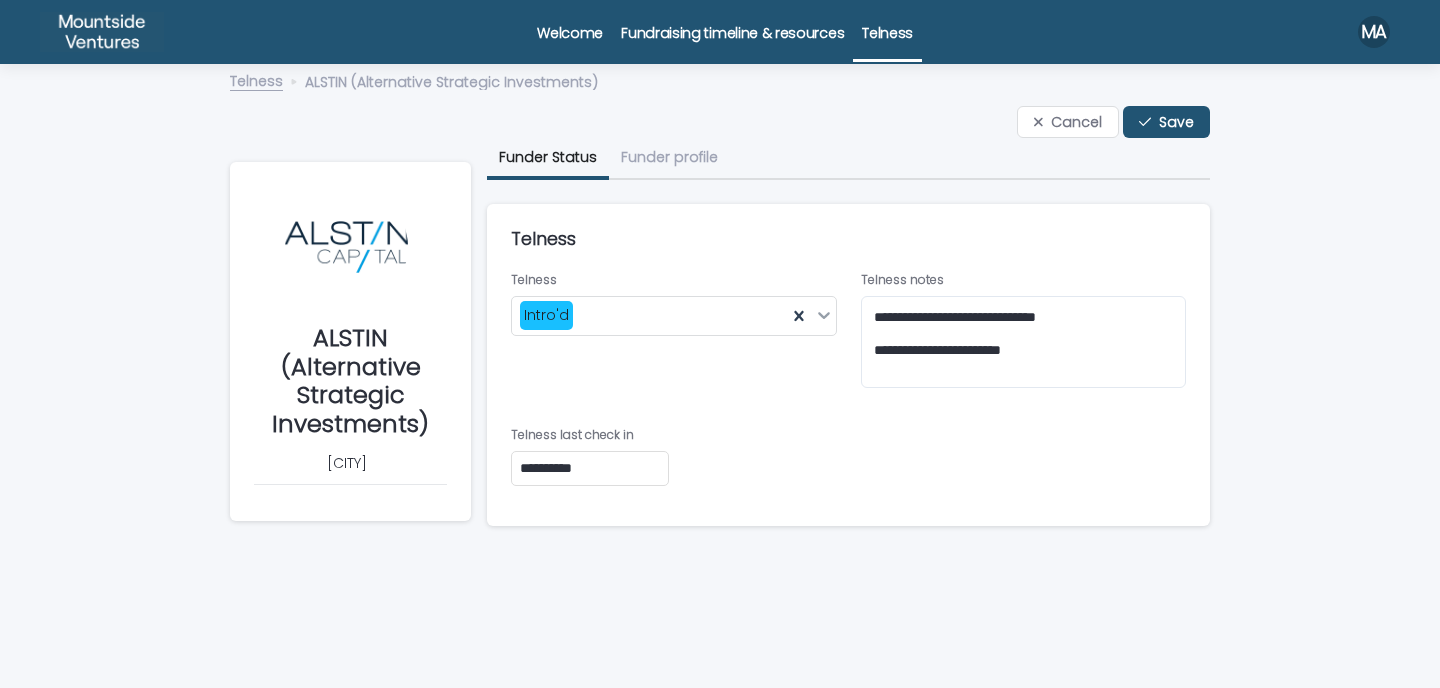 type on "**********" 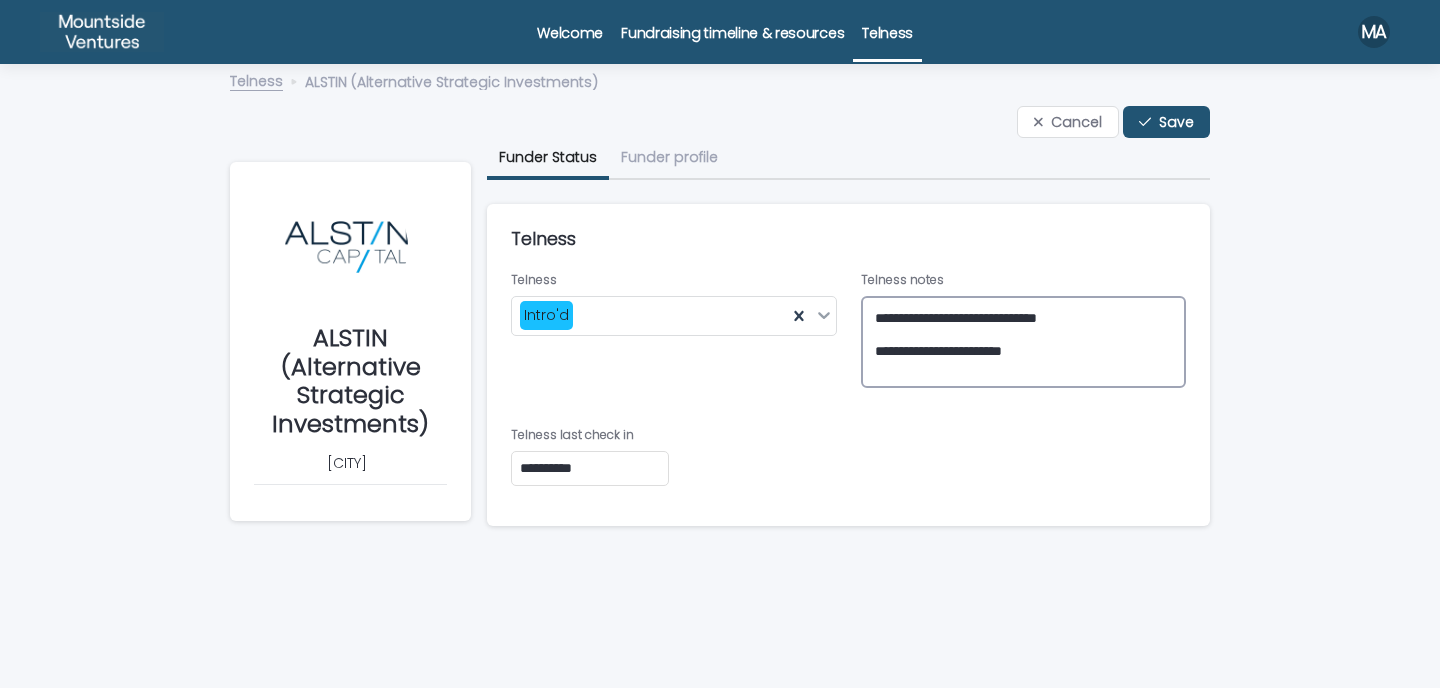 click on "**********" at bounding box center [1024, 342] 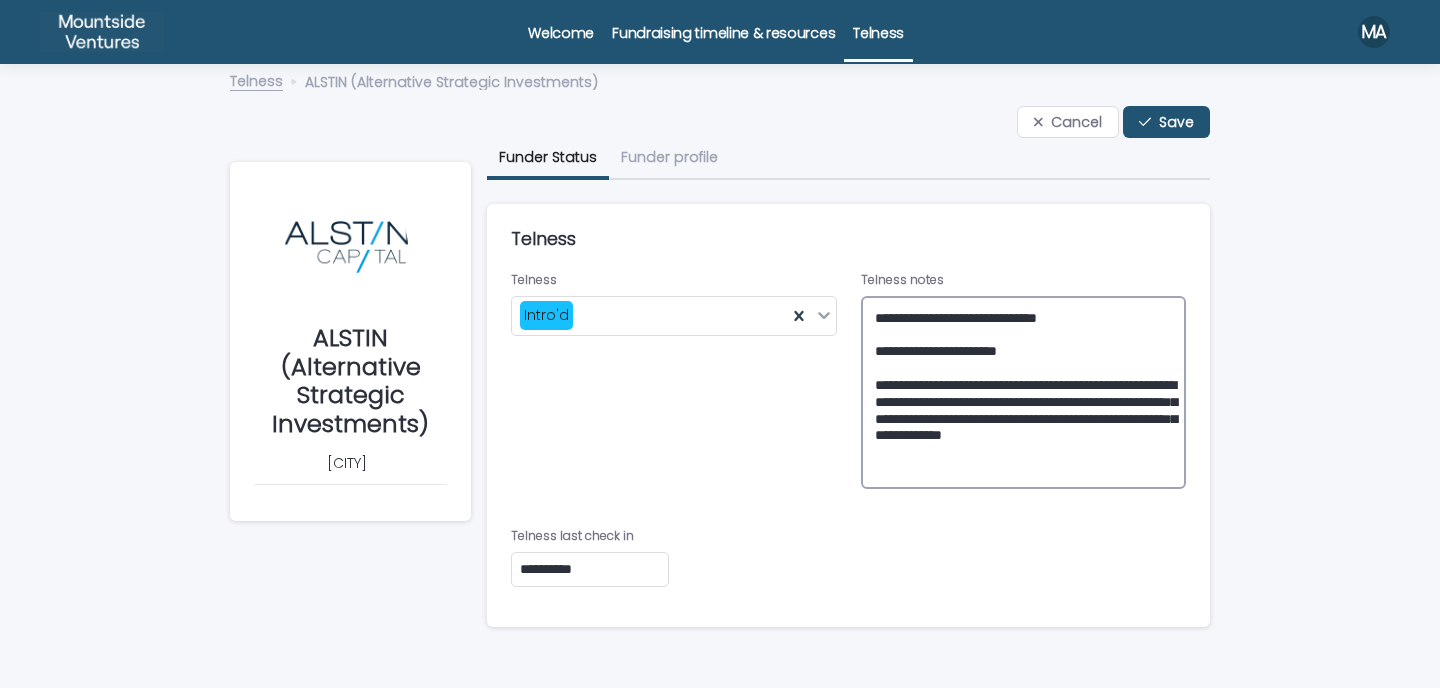click on "**********" at bounding box center [1024, 393] 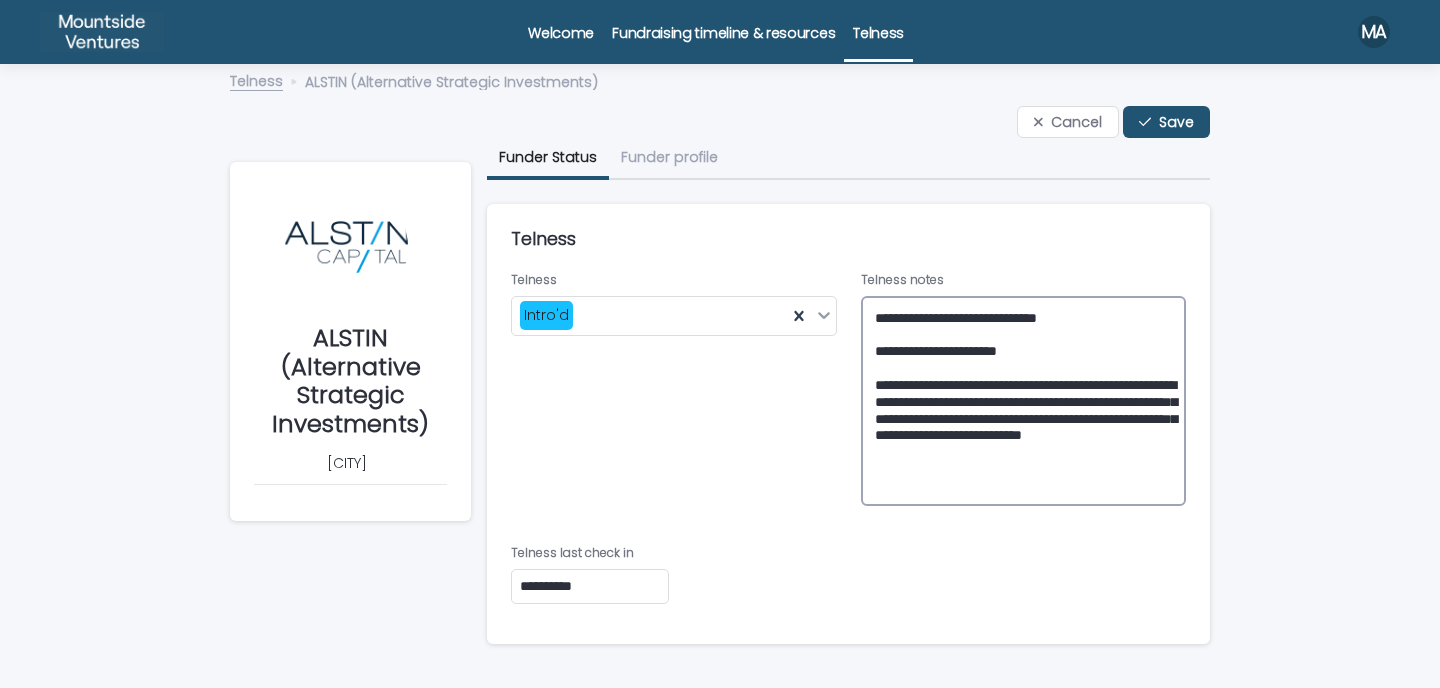 click on "**********" at bounding box center (1024, 401) 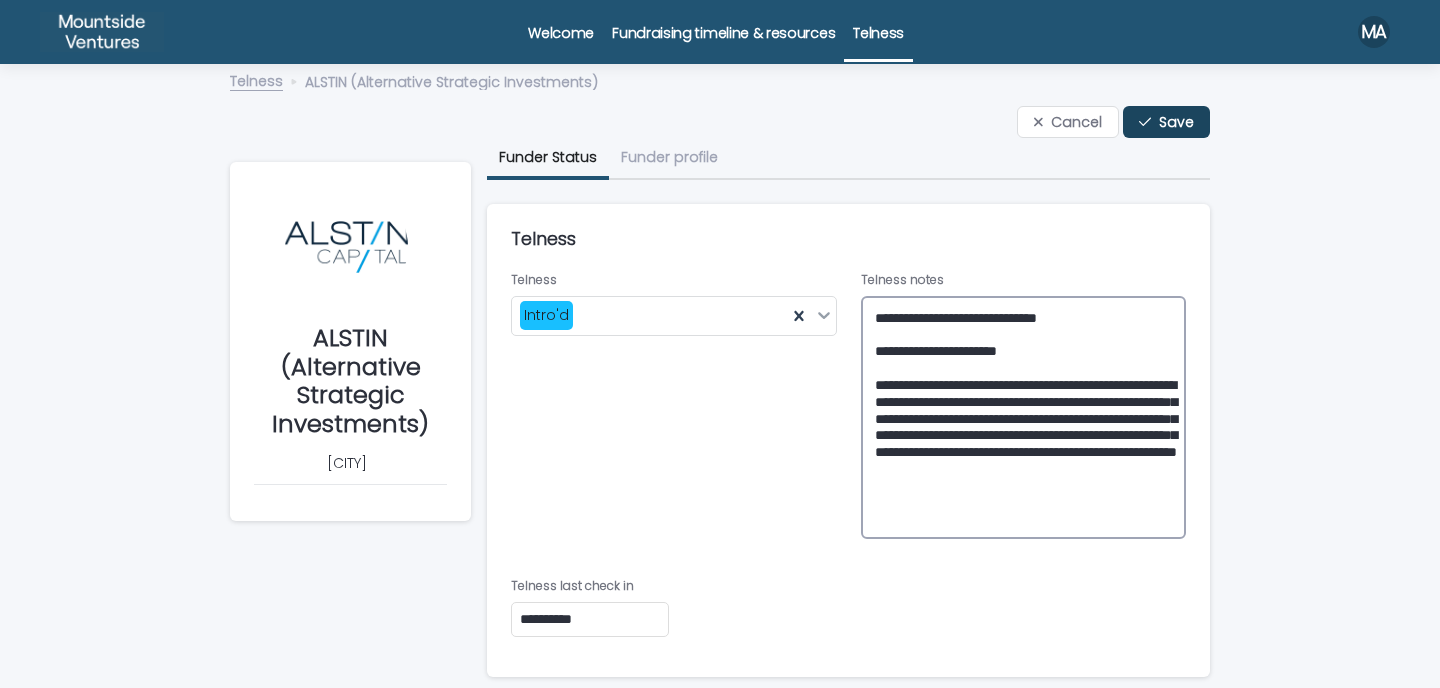 type on "**********" 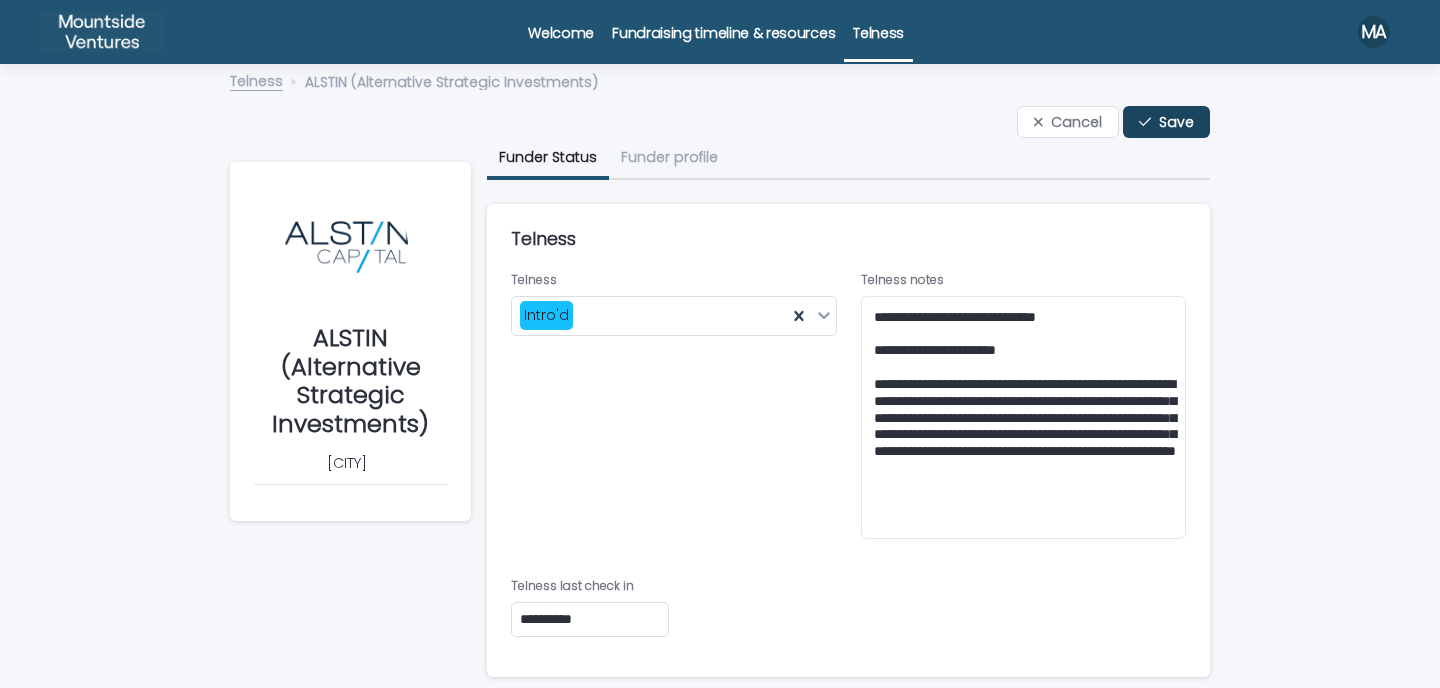 click on "Save" at bounding box center [1176, 122] 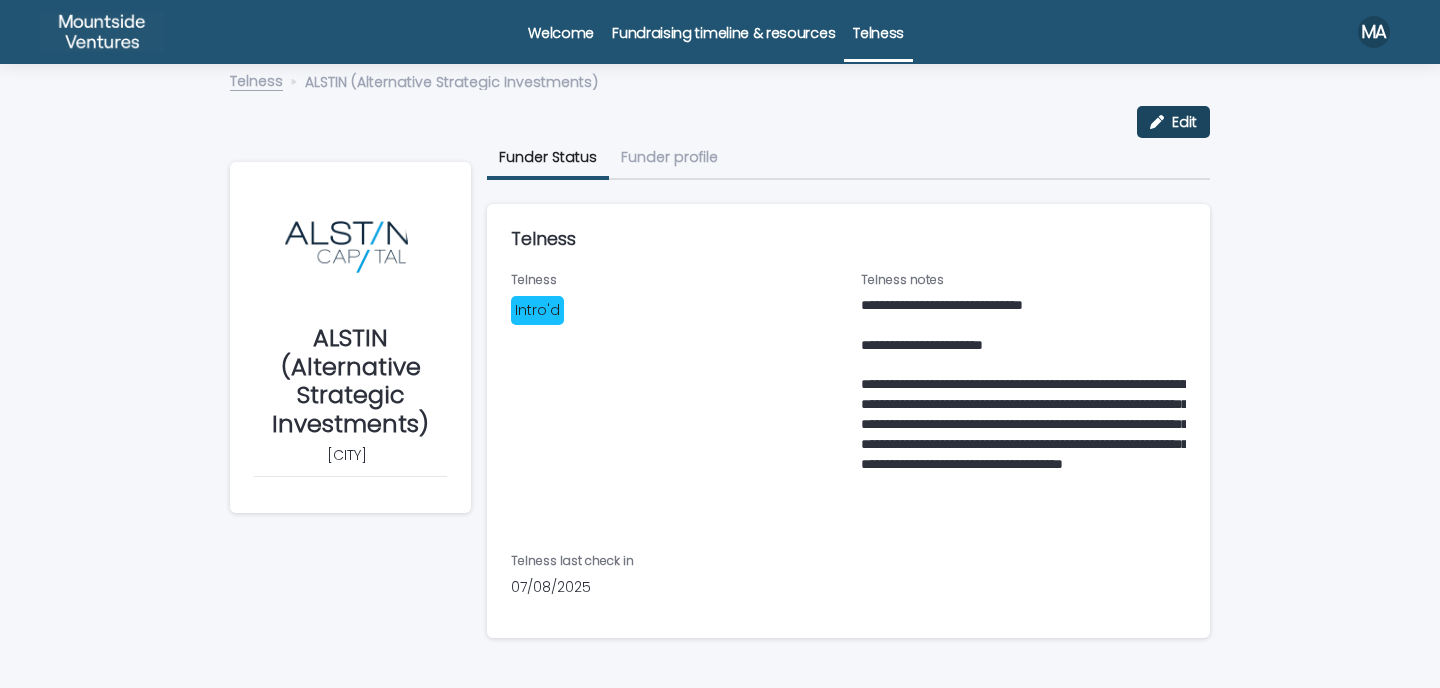click on "Edit" at bounding box center (1184, 122) 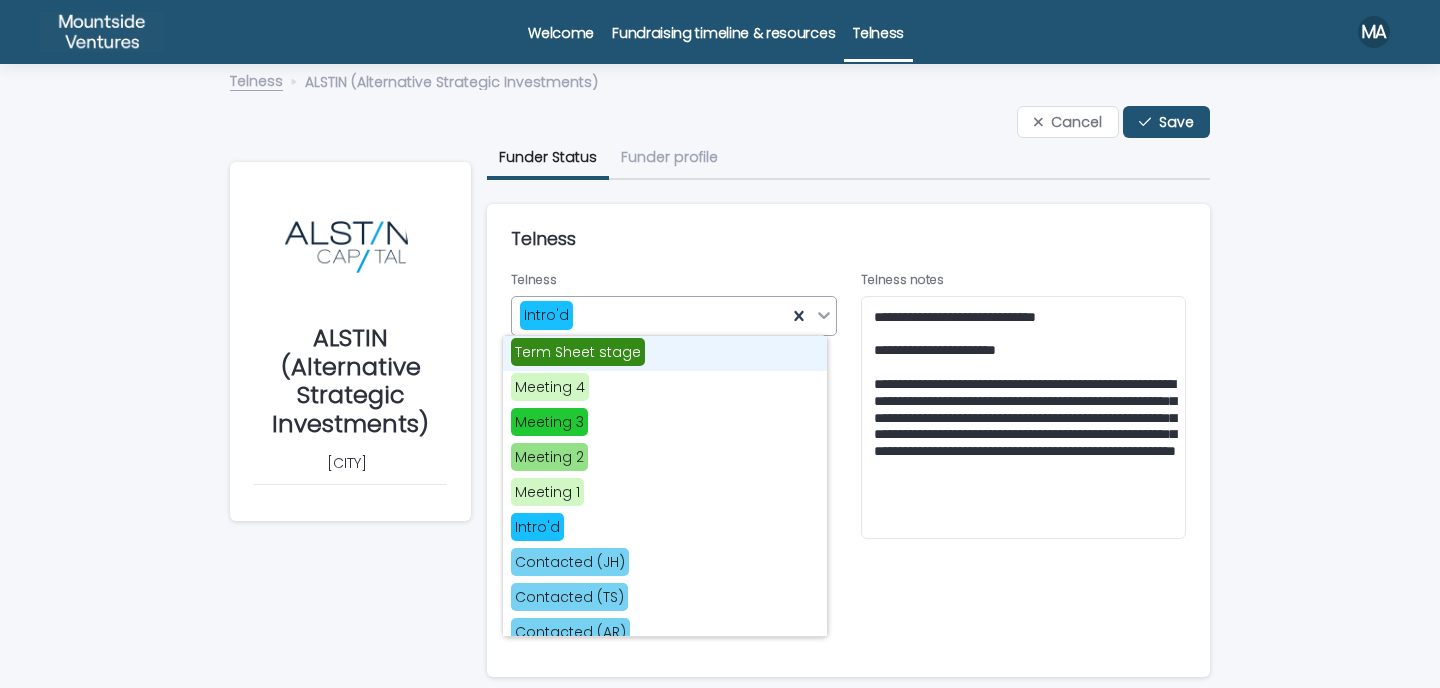 click on "Intro'd" at bounding box center (649, 315) 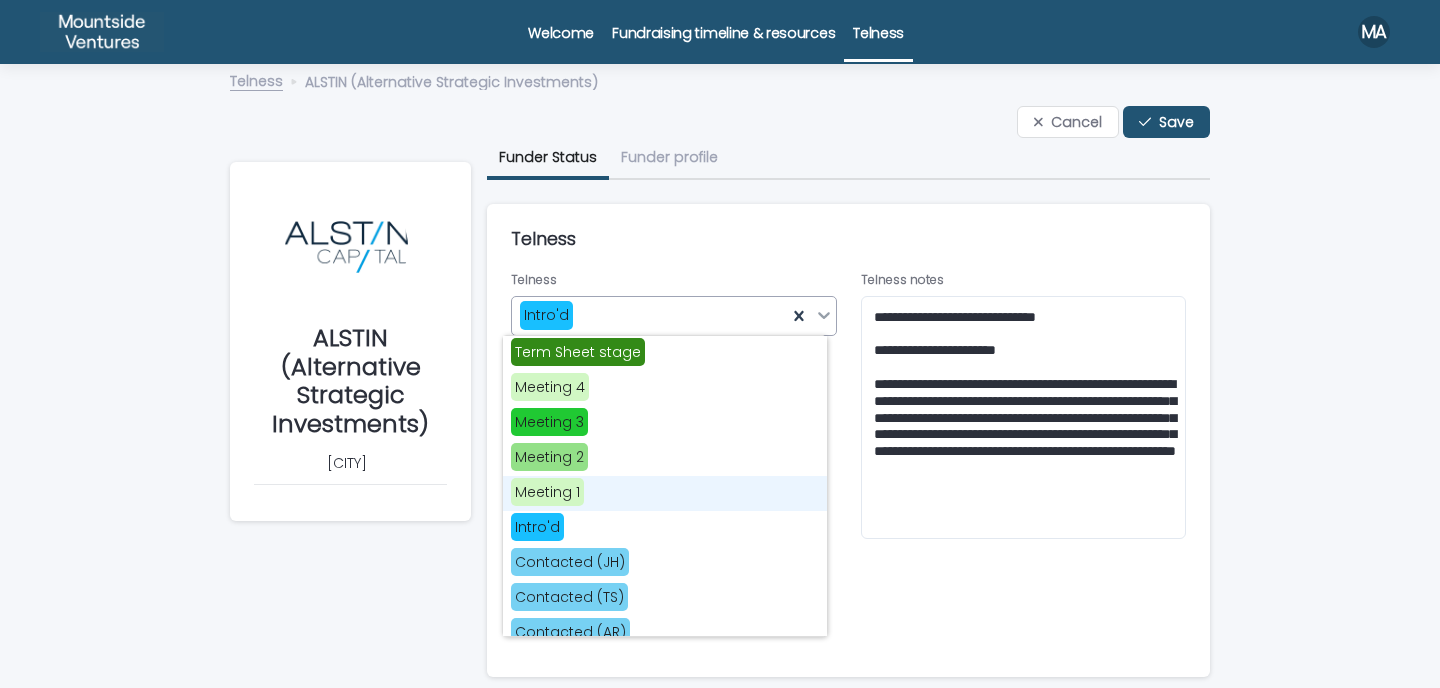 click on "Meeting 1" at bounding box center [665, 493] 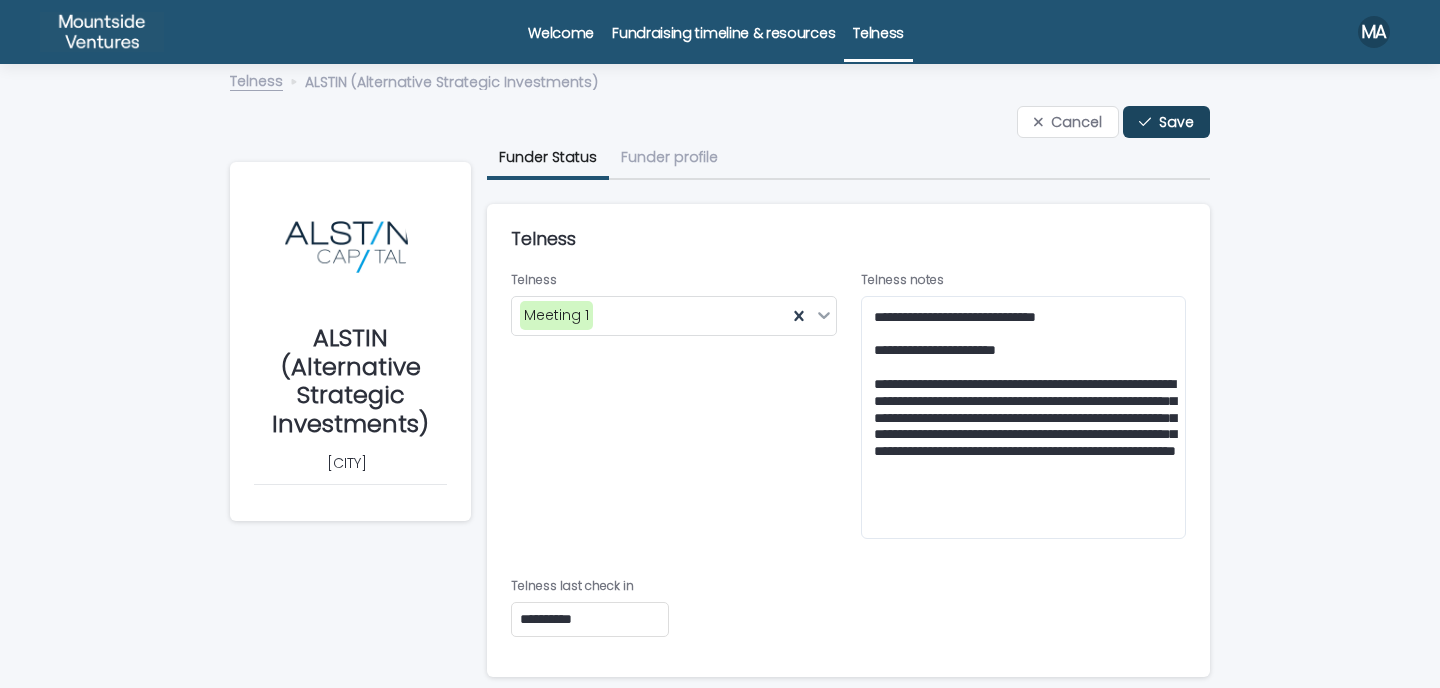 click on "Save" at bounding box center (1176, 122) 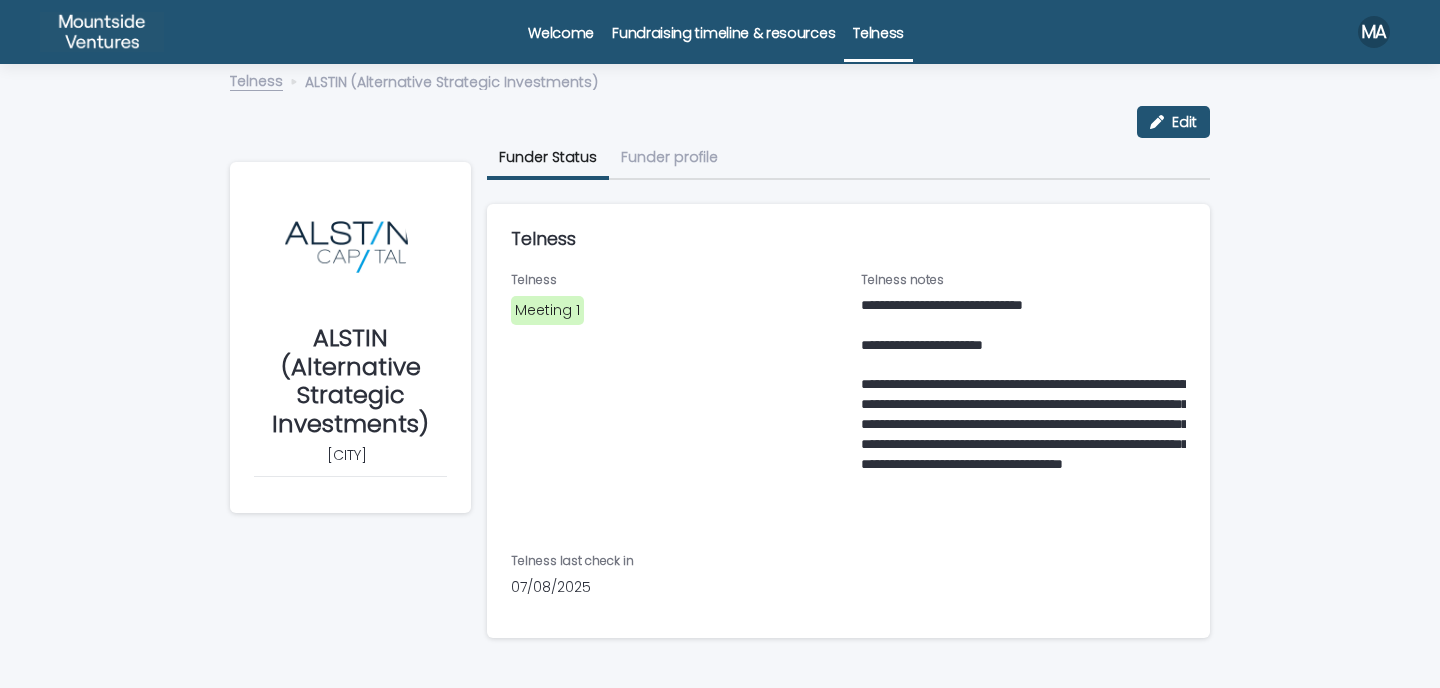 click on "Telness" at bounding box center (878, 21) 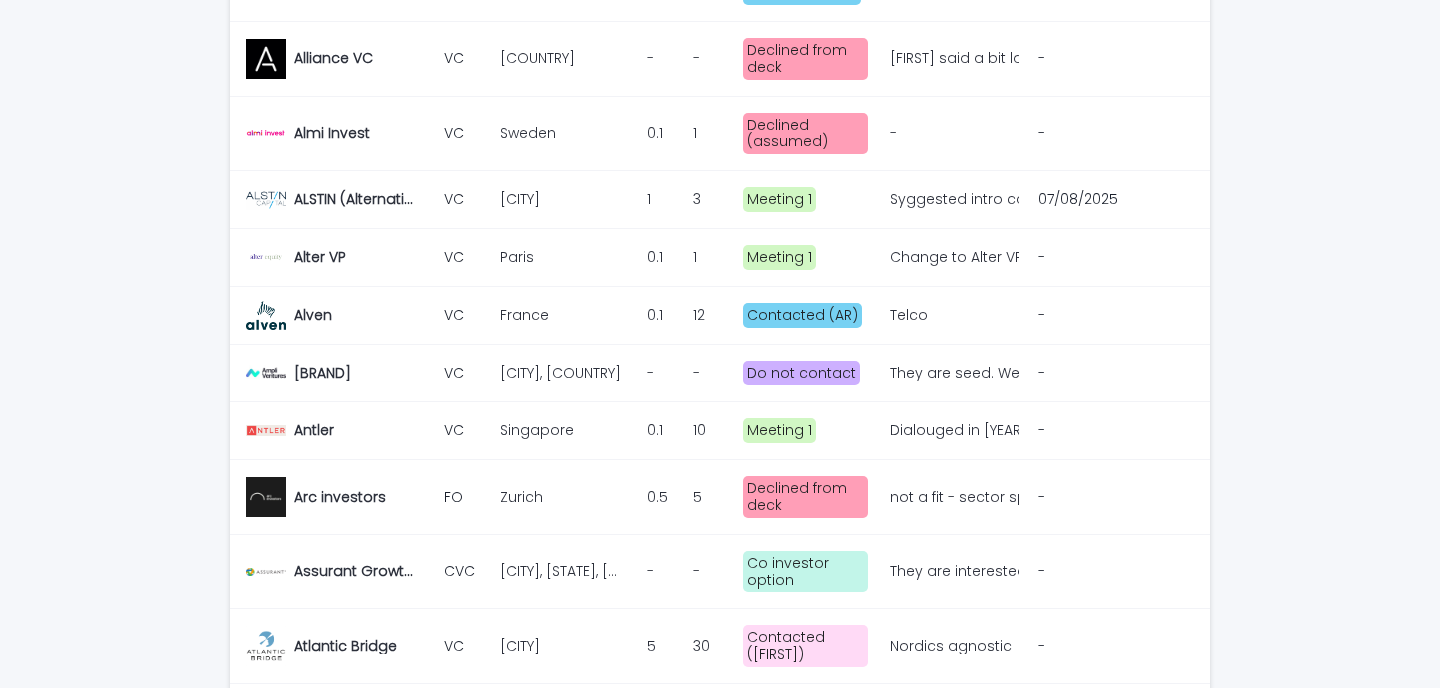 scroll, scrollTop: 1118, scrollLeft: 0, axis: vertical 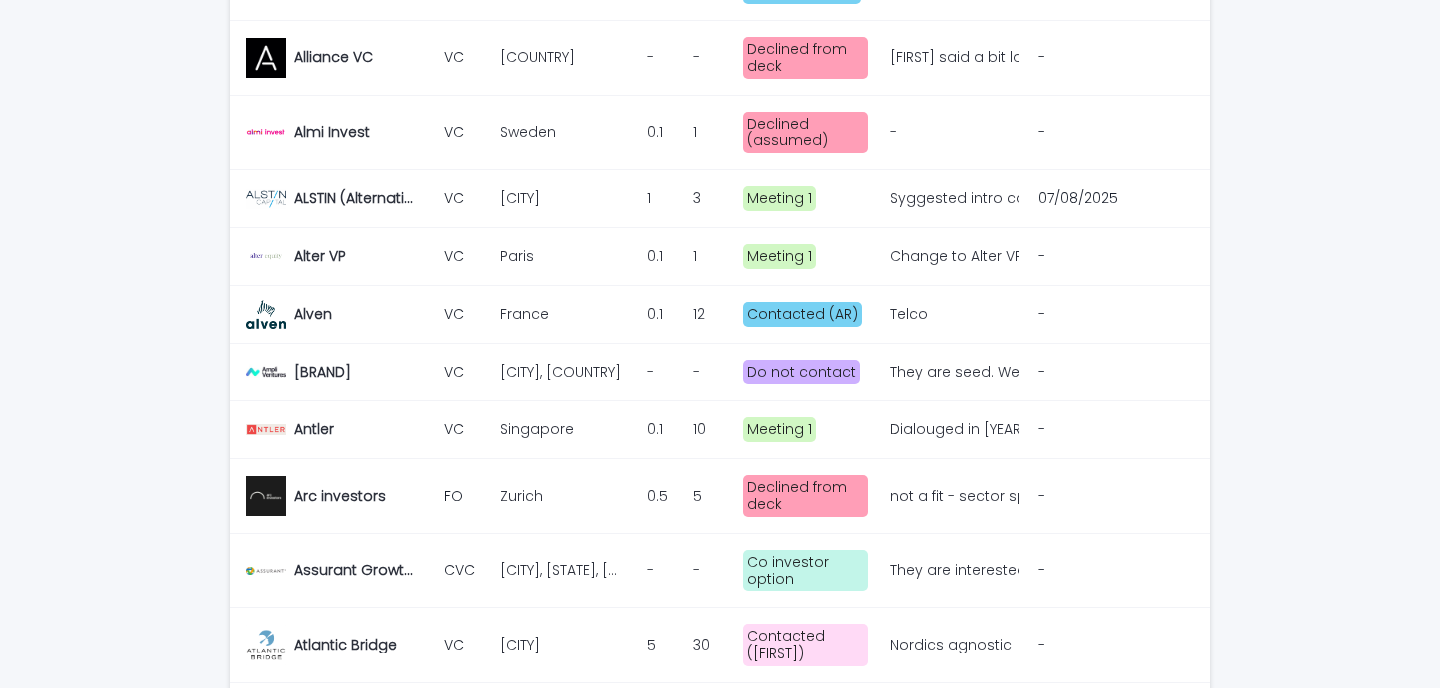 click on "Change to Alter VP. We had a first intro meeting with them. They are connected to TEF (TEF is an LP) and also Cerity Partners. Possible close relationship with [NAME] (GP) given existing personal relationships with [NAME].
They have however not responded at all since we spoke last.
[NAME] to reach out again." at bounding box center (952, 256) 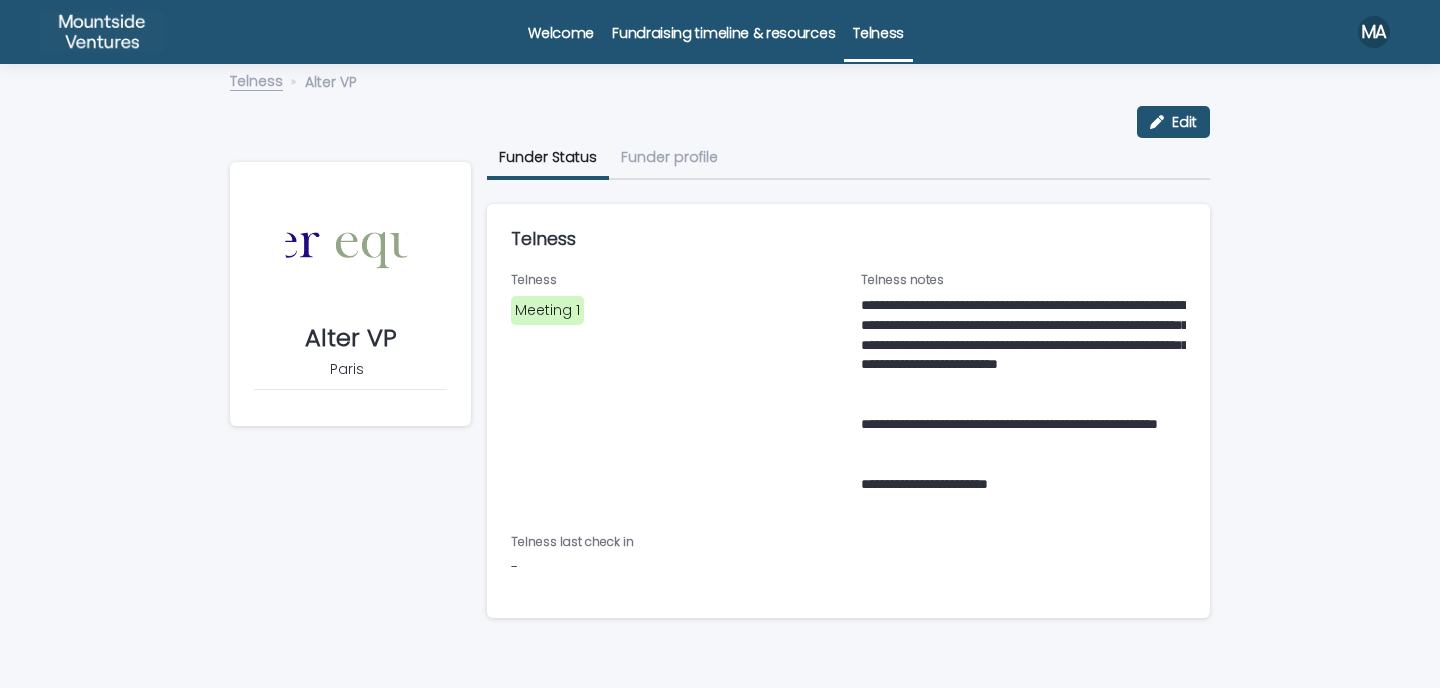 scroll, scrollTop: 44, scrollLeft: 0, axis: vertical 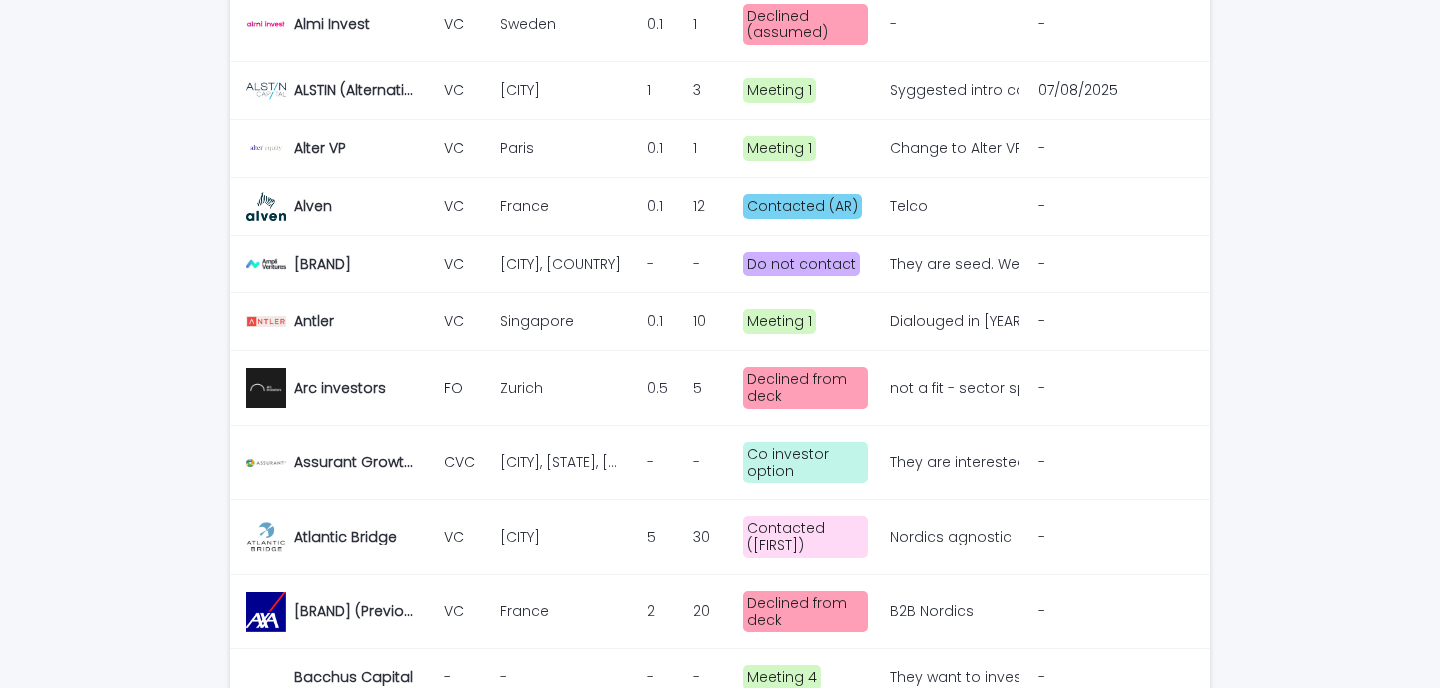 click on "-" at bounding box center (1108, 321) 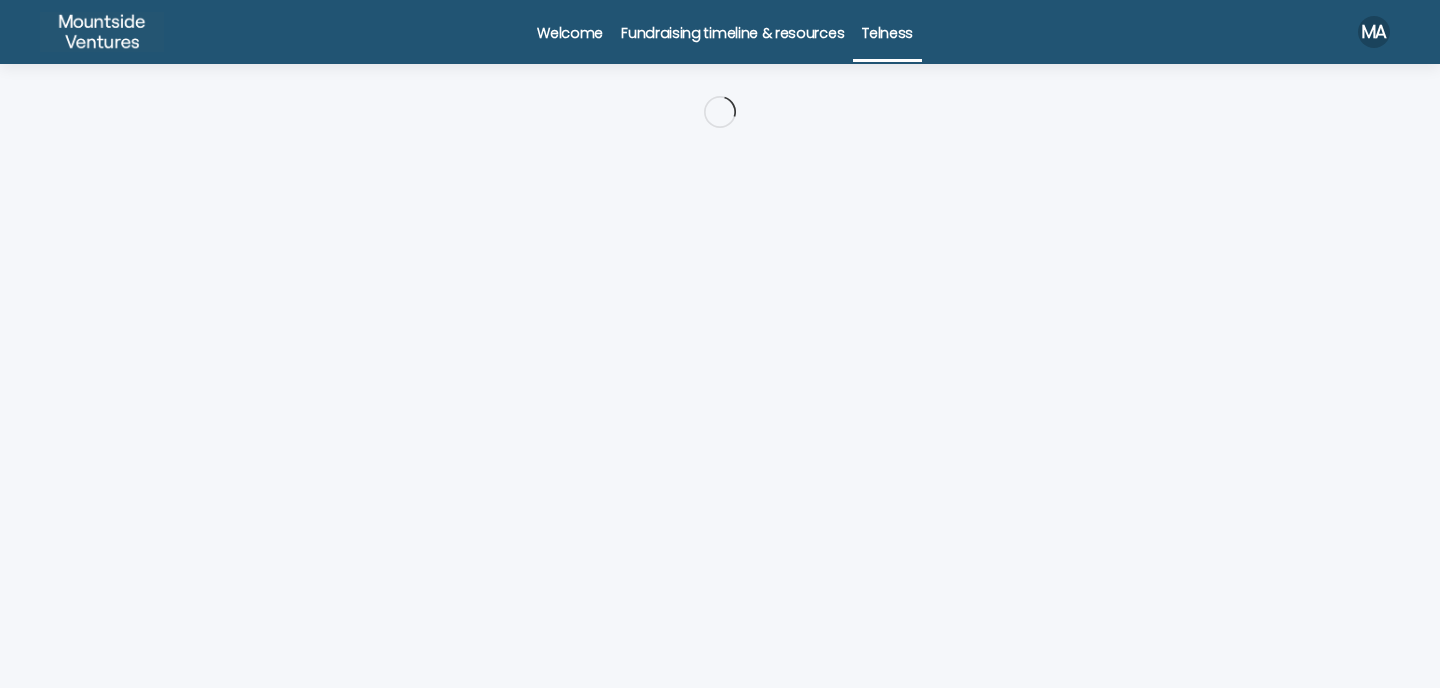 scroll, scrollTop: 0, scrollLeft: 0, axis: both 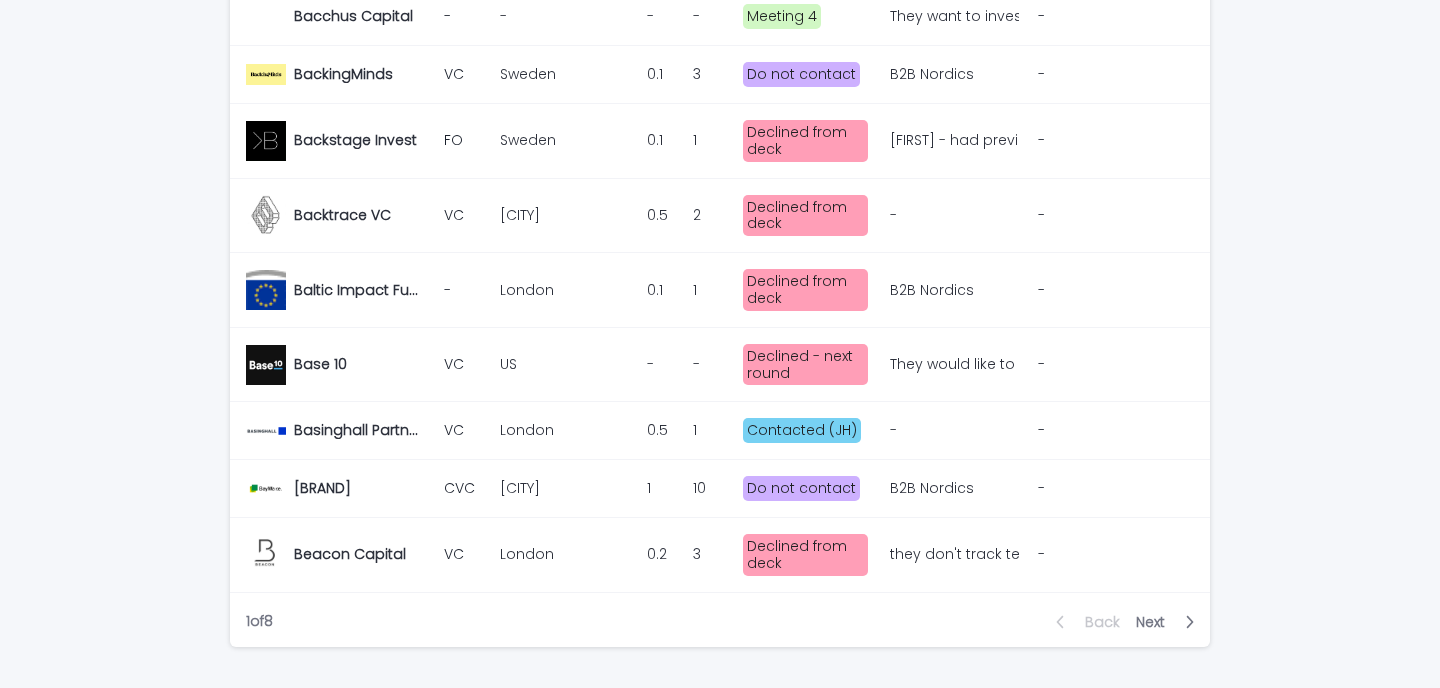 click on "Next" at bounding box center (1156, 622) 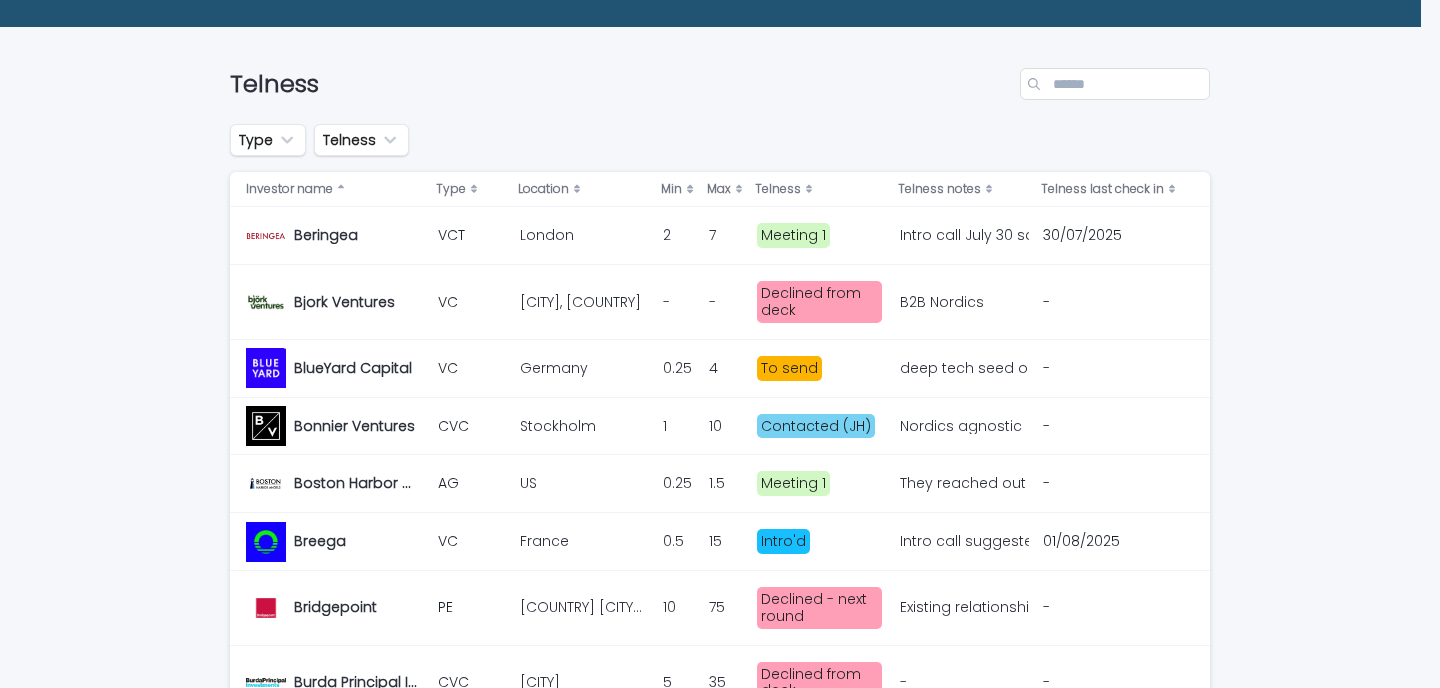 scroll, scrollTop: 238, scrollLeft: 0, axis: vertical 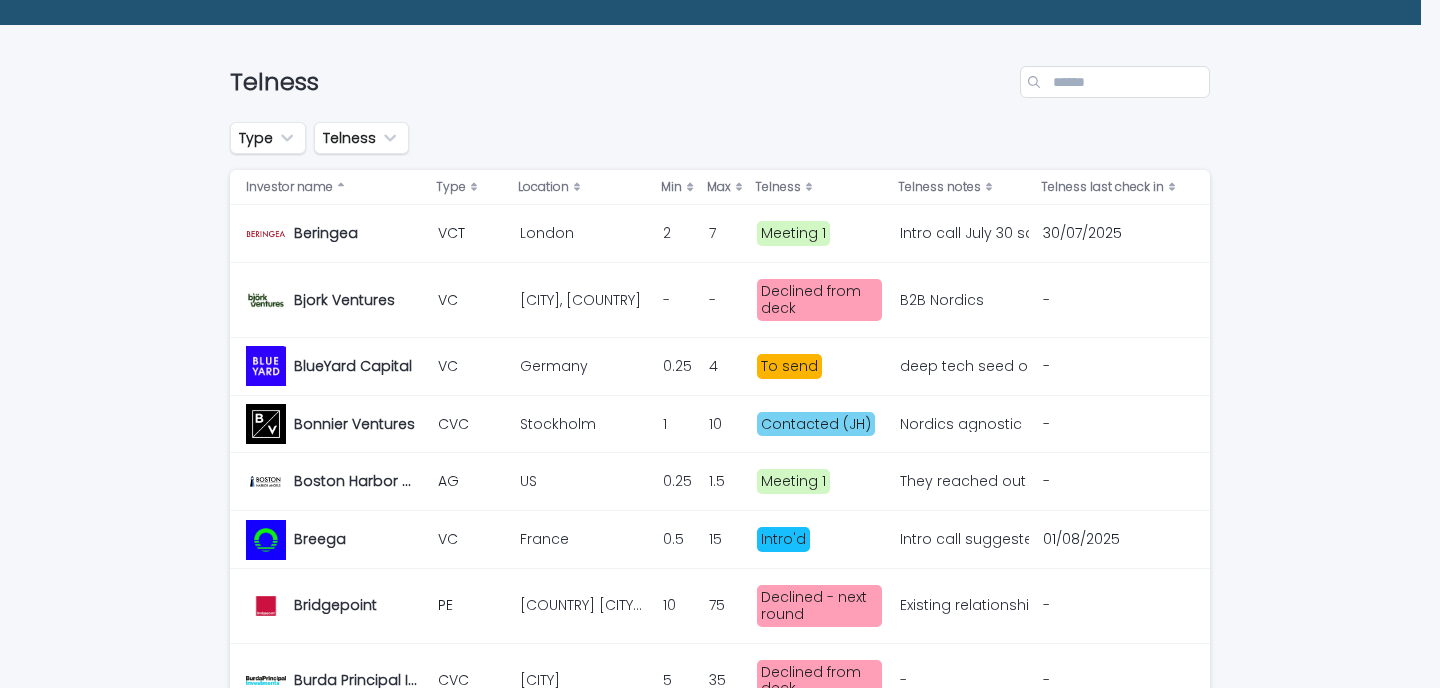 click on "Intro call July 30 scheduled.
Very good meeting. Ticket size 6-10m. Interested to have access to data room and have deeper dialouge. WIll share data-room." at bounding box center (962, 233) 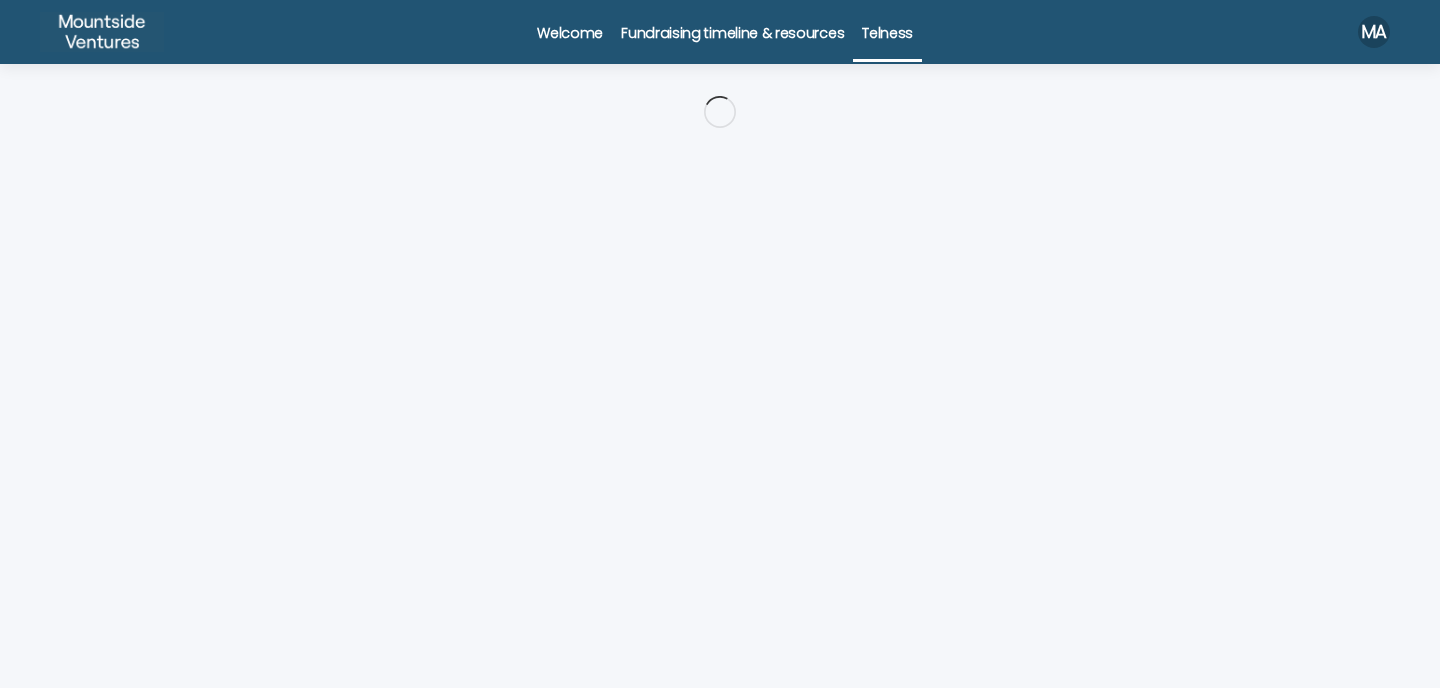 scroll, scrollTop: 0, scrollLeft: 0, axis: both 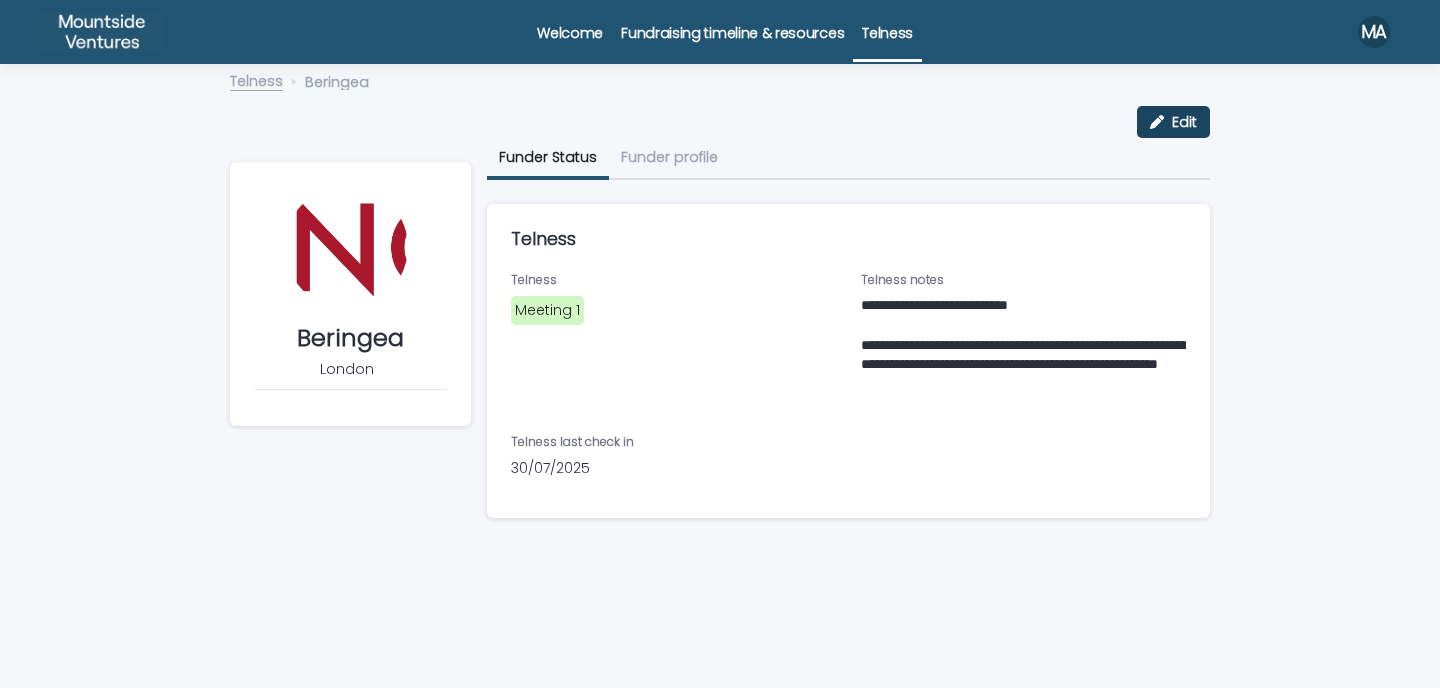 click at bounding box center (1161, 122) 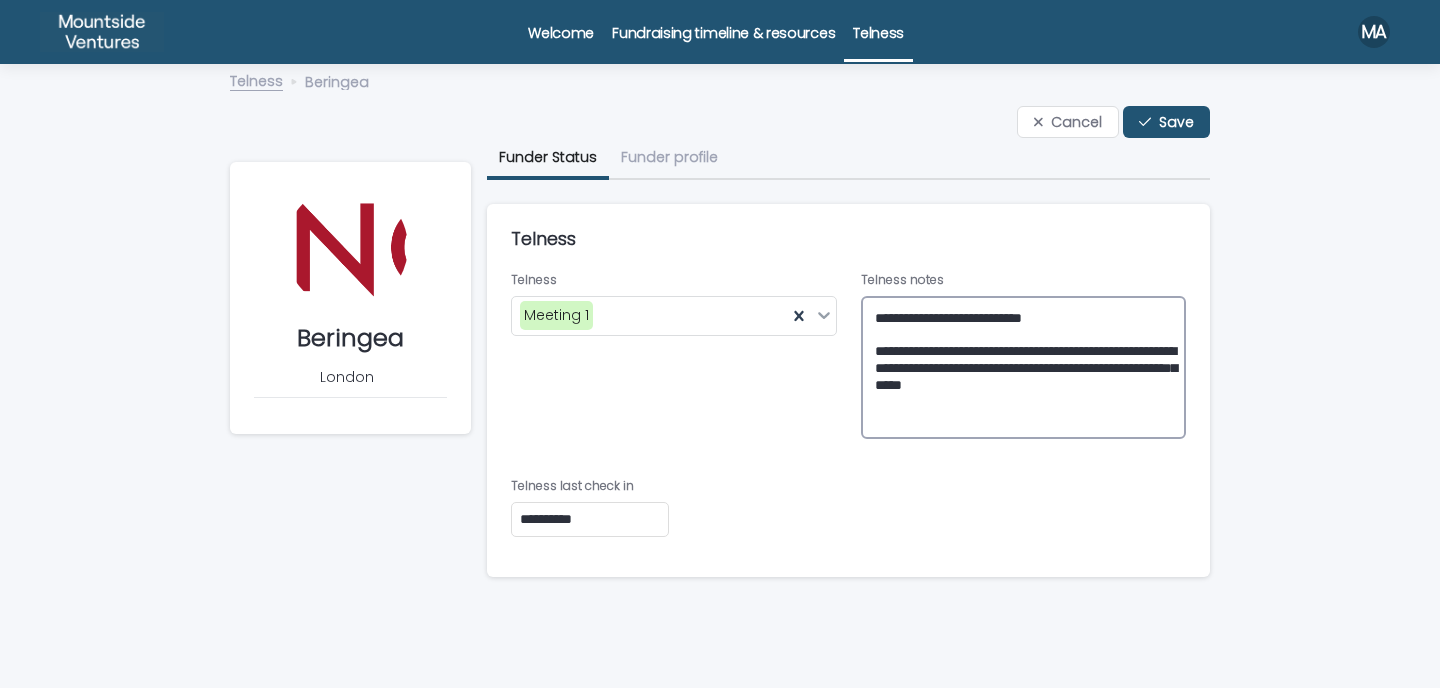 click on "**********" at bounding box center [1024, 368] 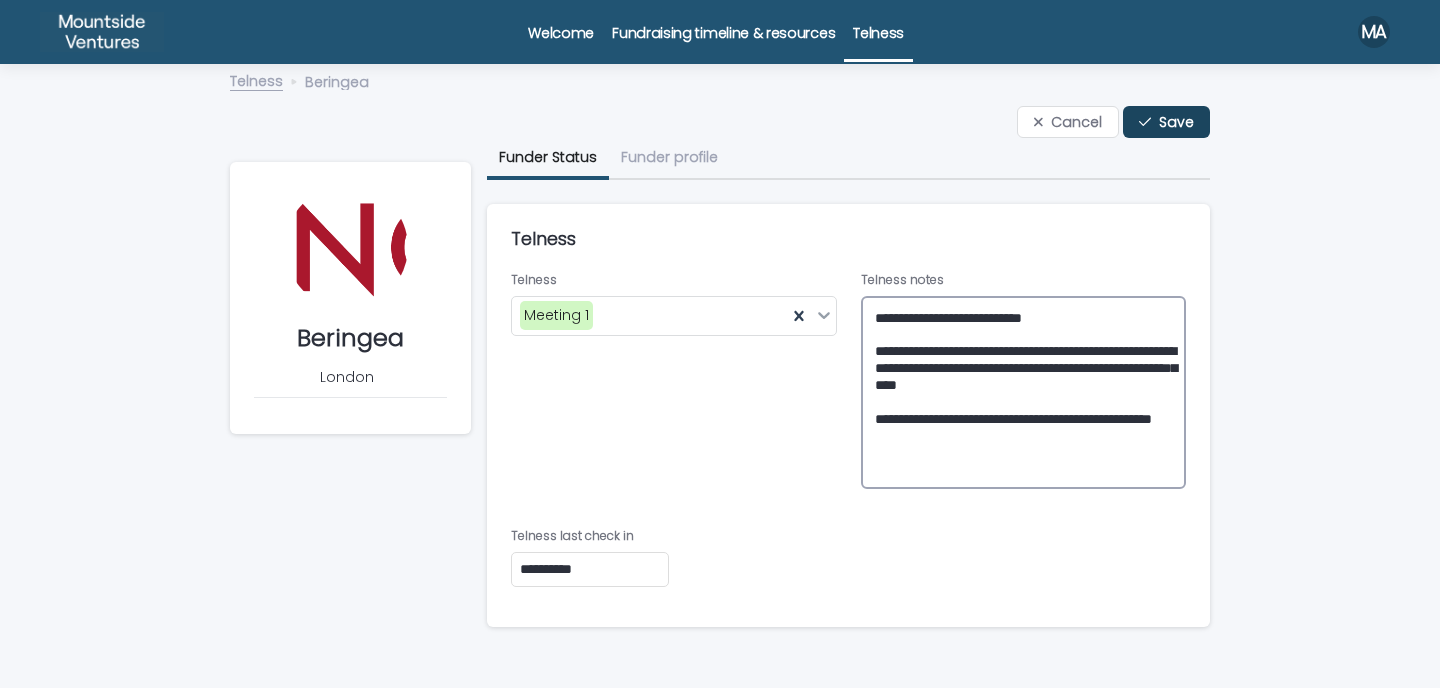 type on "**********" 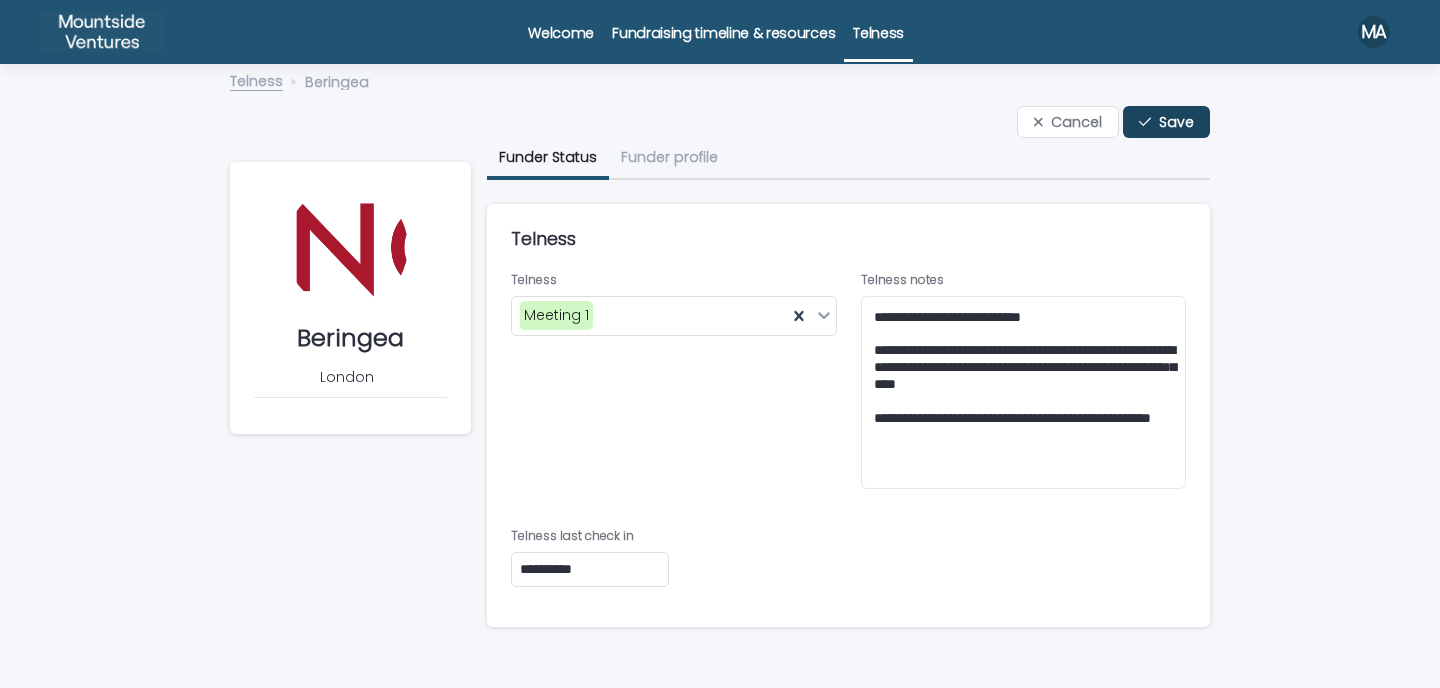 click on "Save" at bounding box center [1176, 122] 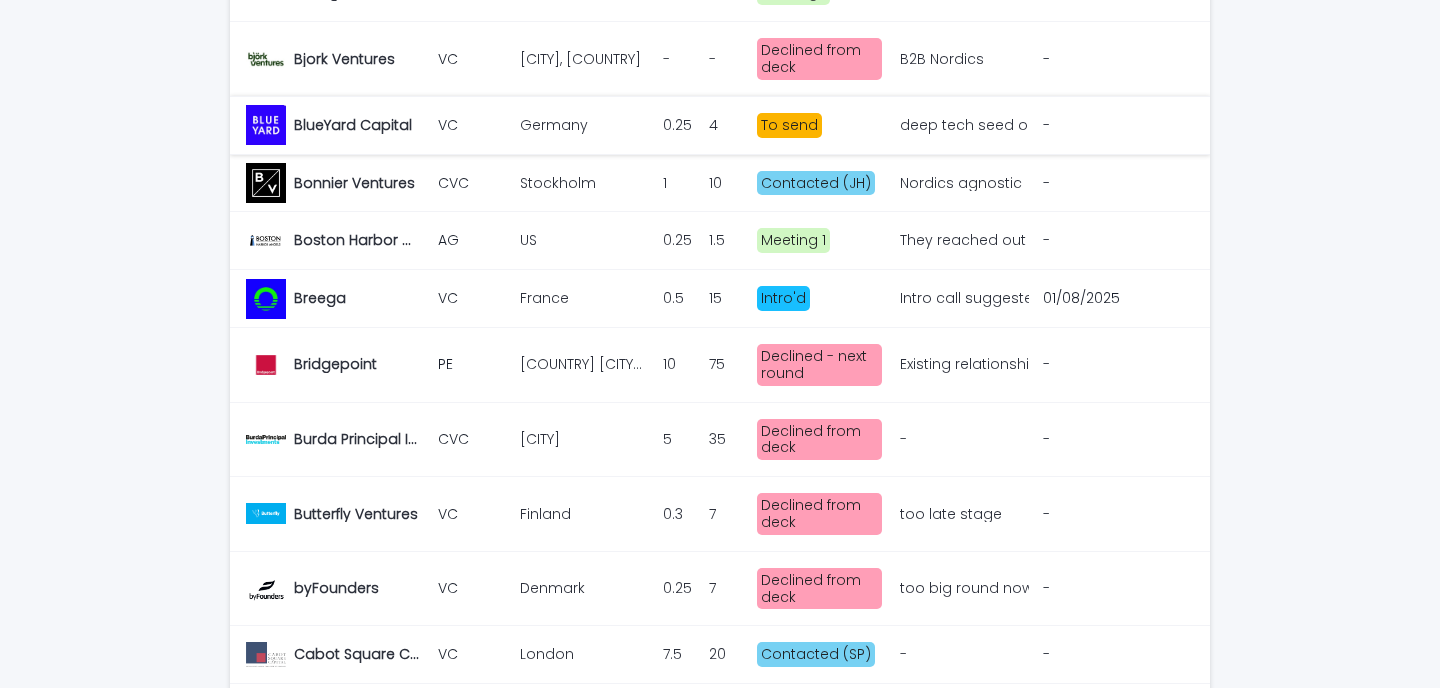 scroll, scrollTop: 481, scrollLeft: 0, axis: vertical 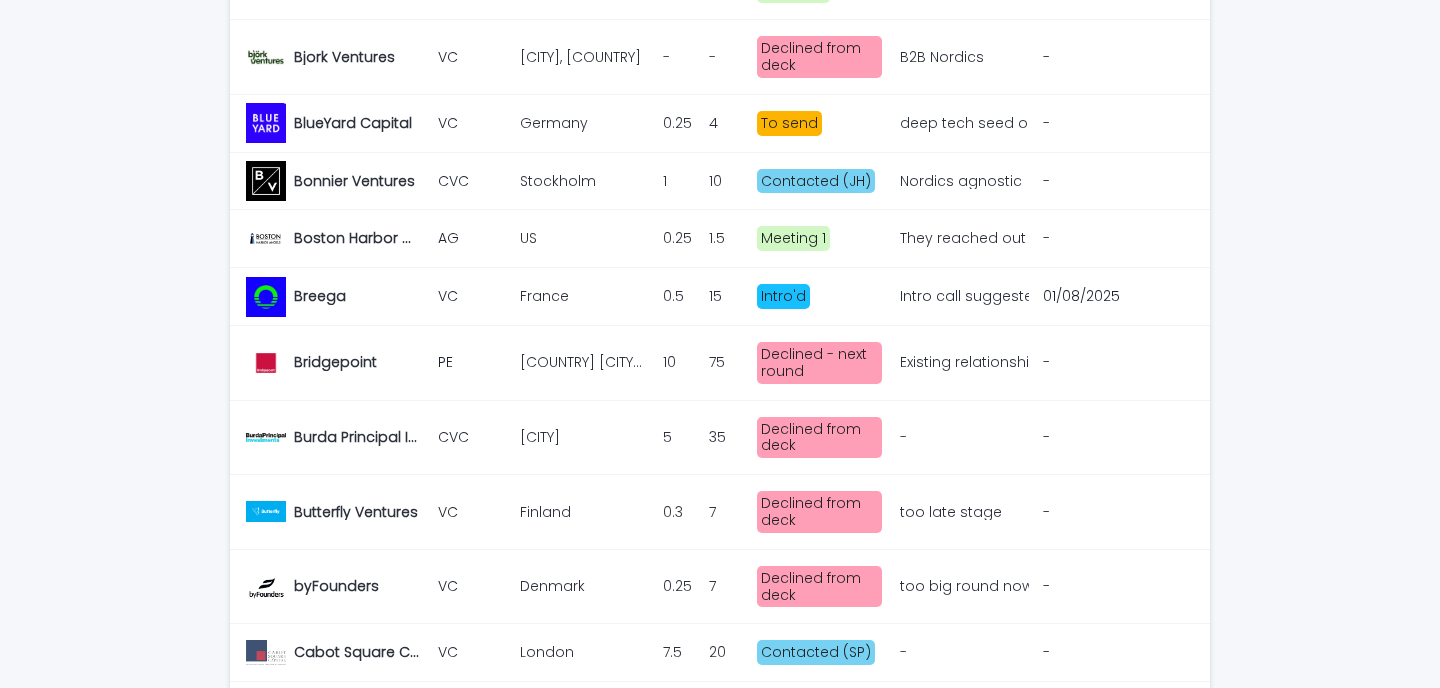 click on "They reached out through EFL programme. Likely angel-type investment with low ticket amounts. Awaiting a meeting to be scheduled." at bounding box center (962, 238) 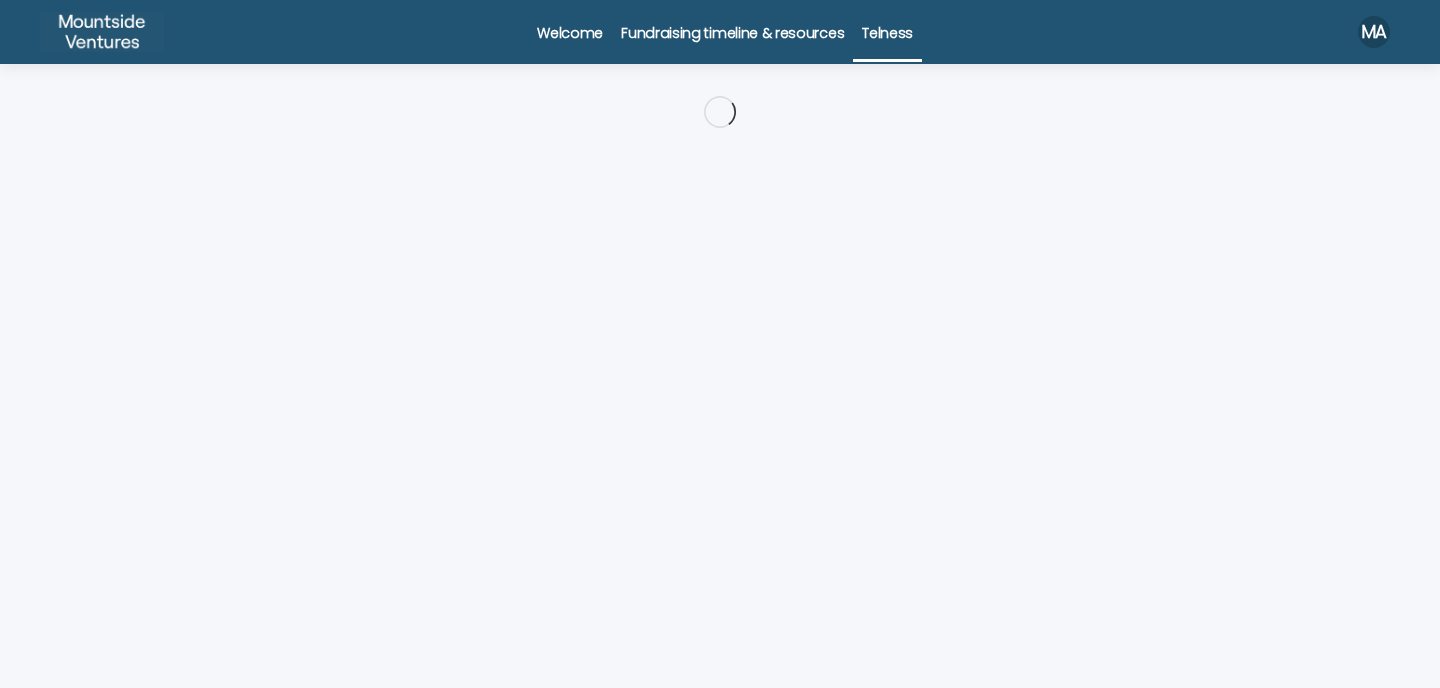 scroll, scrollTop: 0, scrollLeft: 0, axis: both 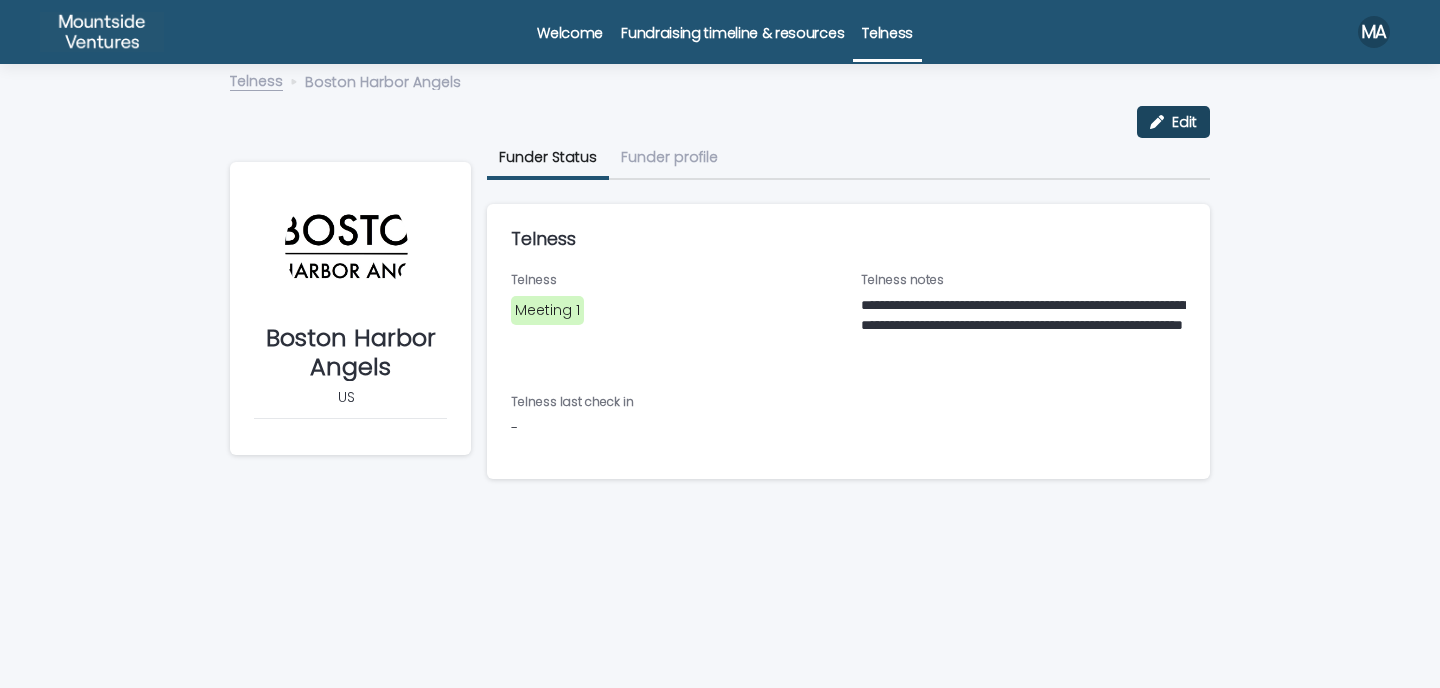click on "Edit" at bounding box center [1184, 122] 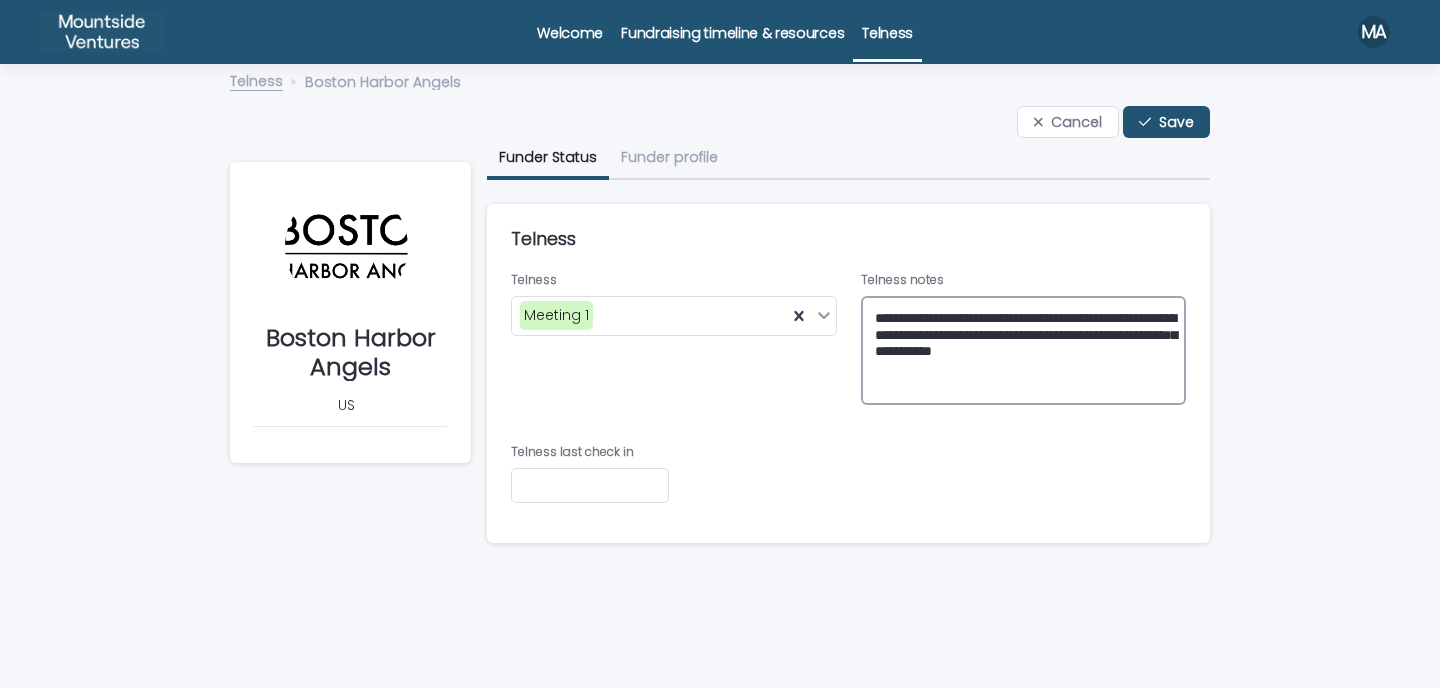 click on "**********" at bounding box center (1024, 351) 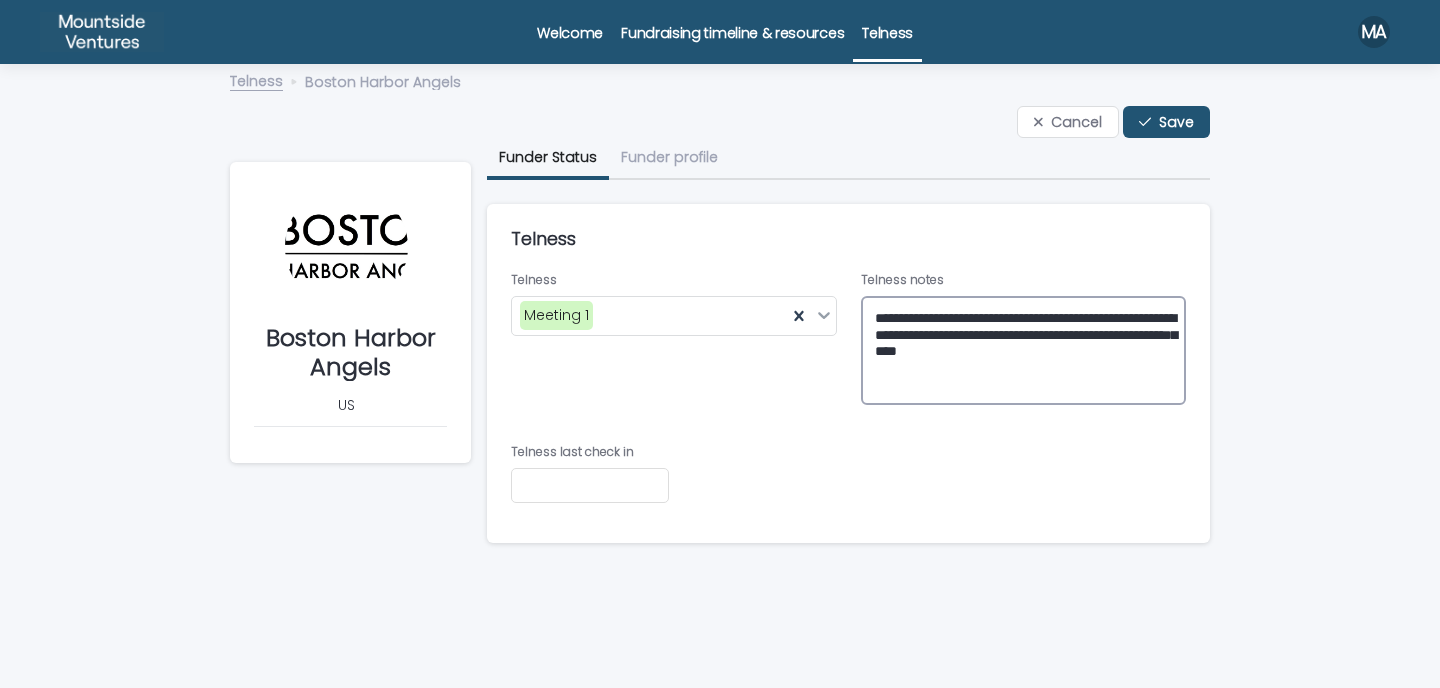 click on "**********" at bounding box center [1024, 351] 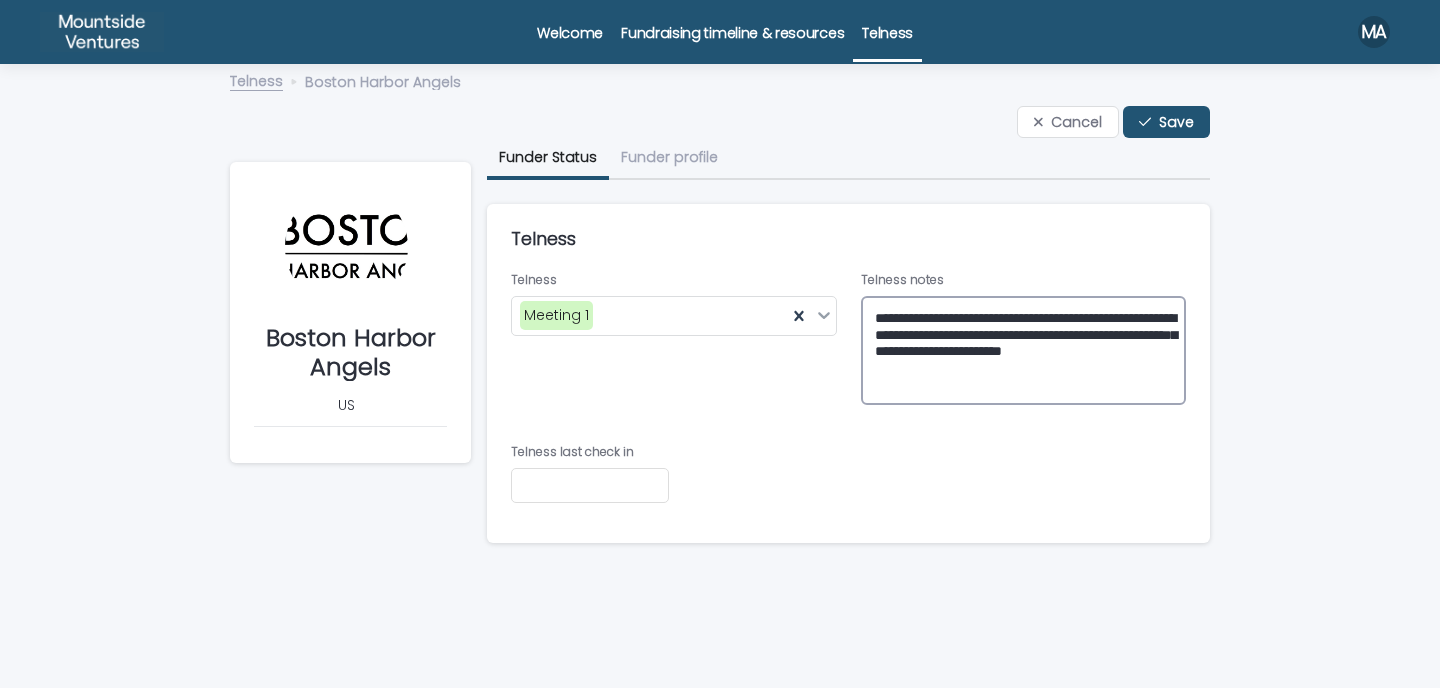 type on "**********" 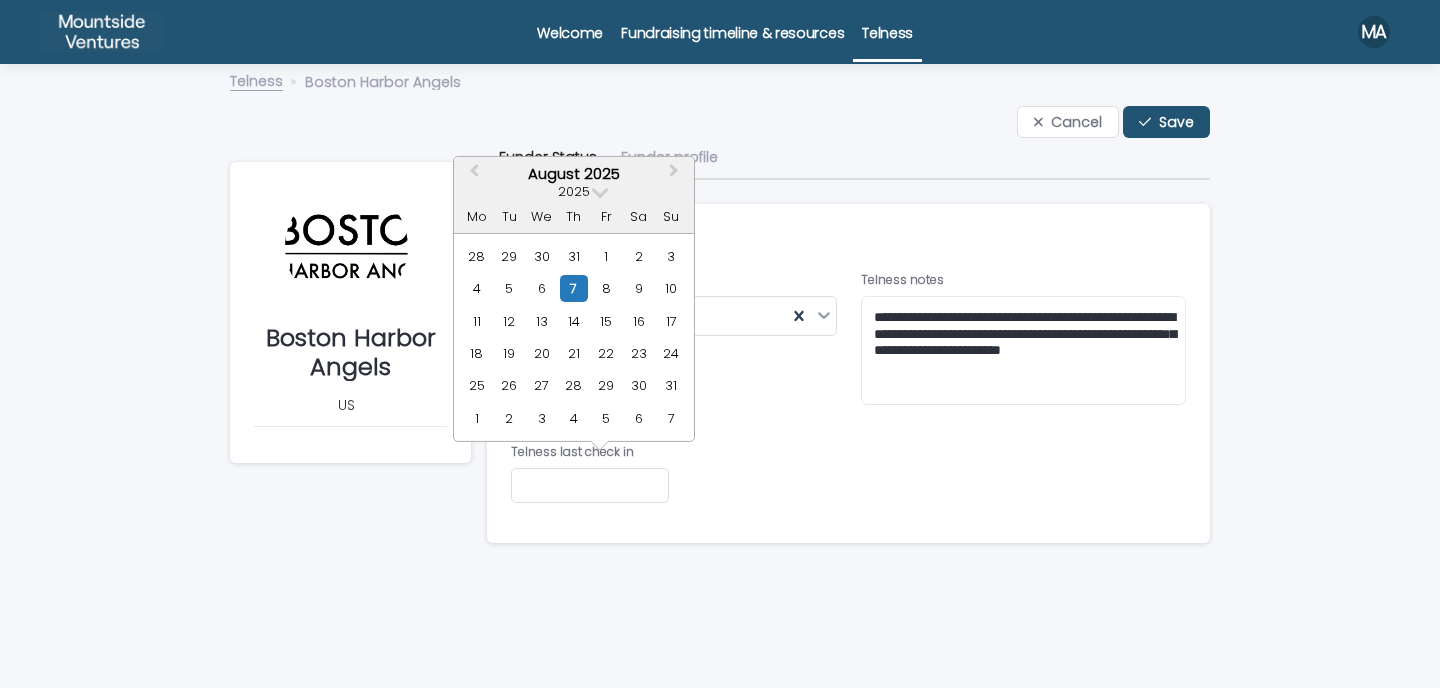click at bounding box center [590, 485] 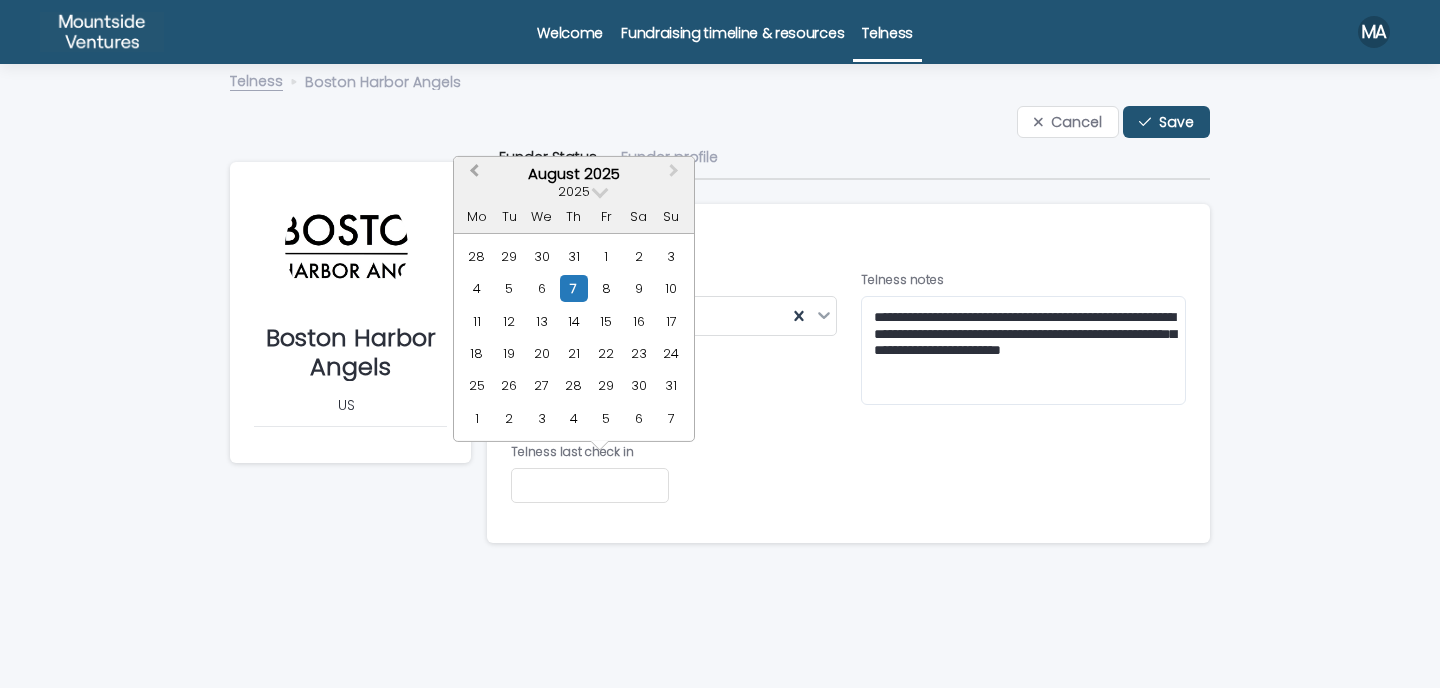 click on "Previous Month" at bounding box center (474, 173) 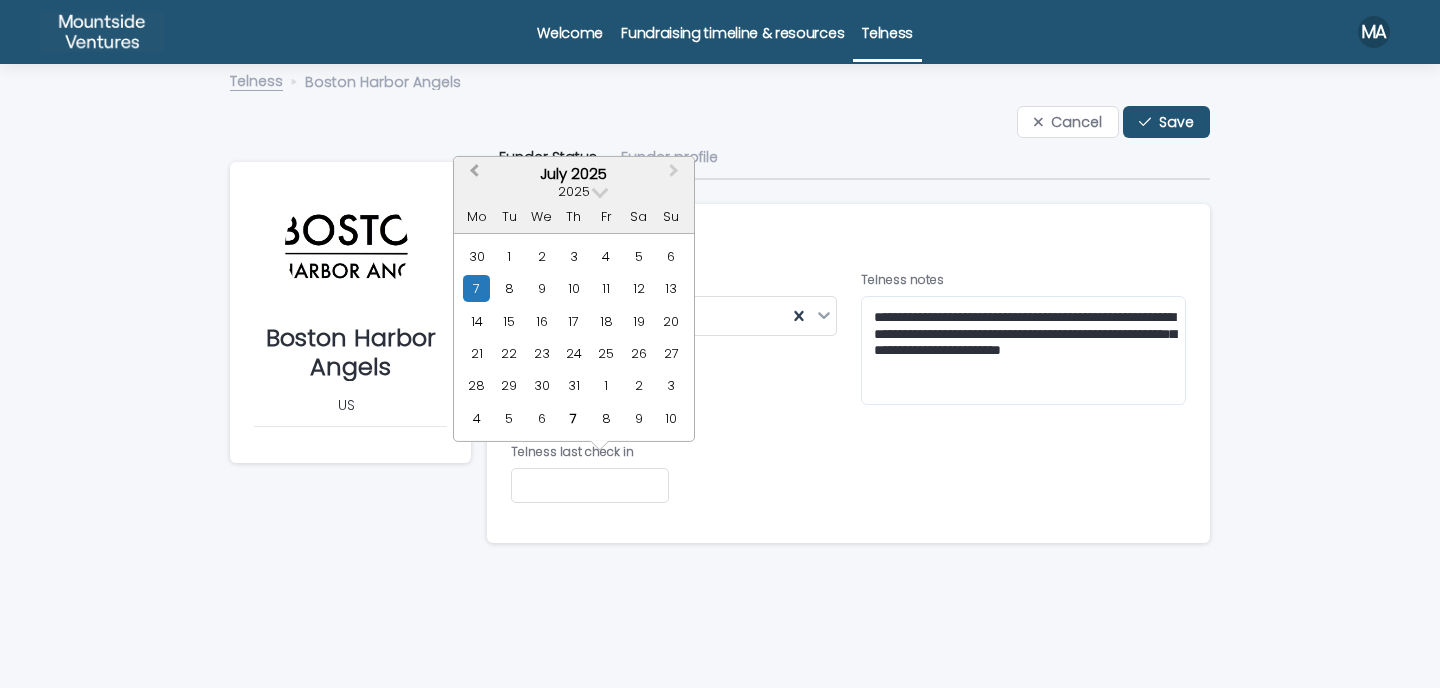 click on "Previous Month" at bounding box center [474, 173] 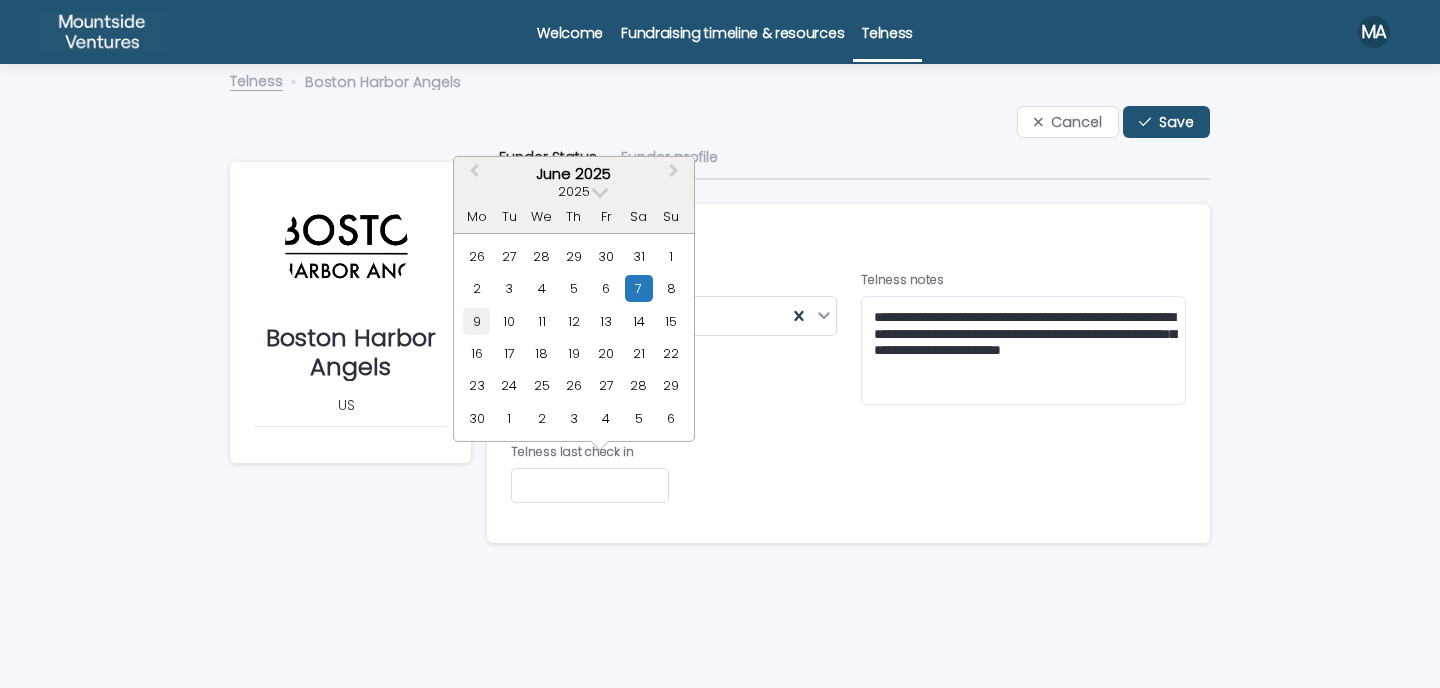 click on "9" at bounding box center (476, 320) 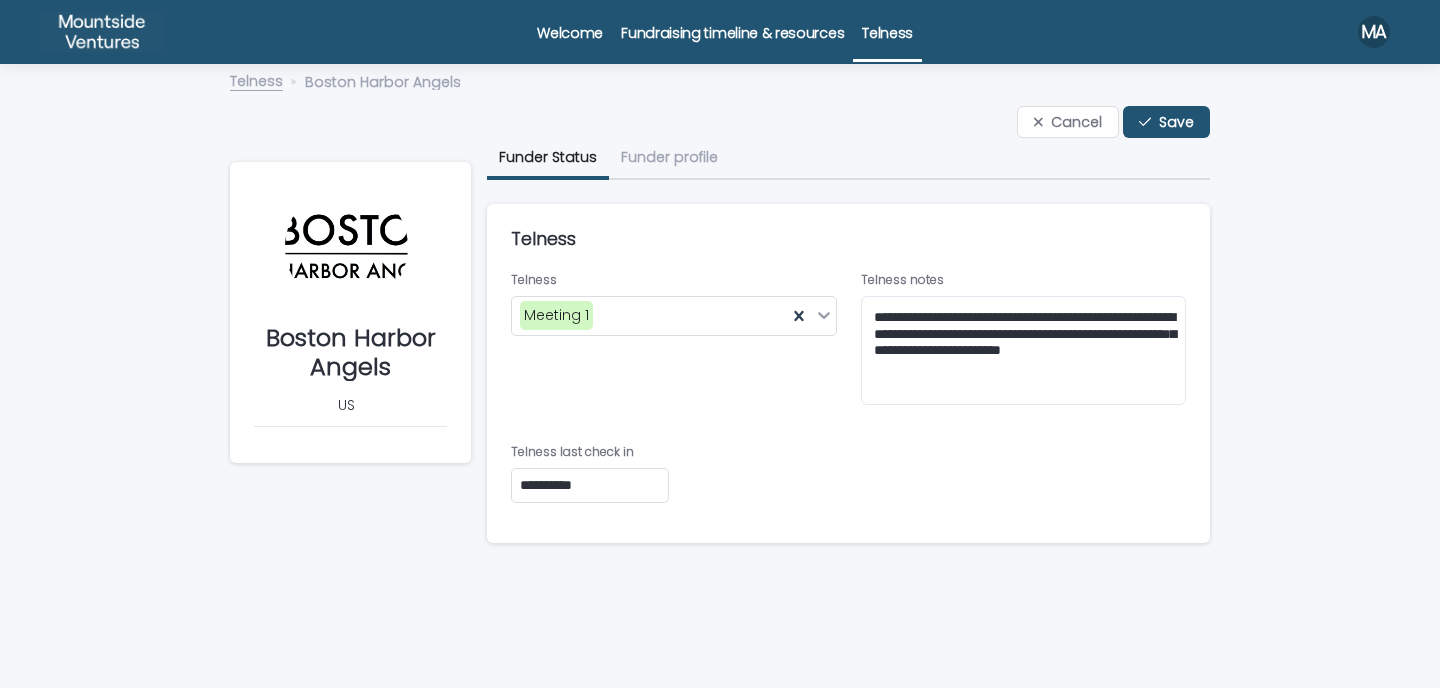 click on "**********" at bounding box center (848, 395) 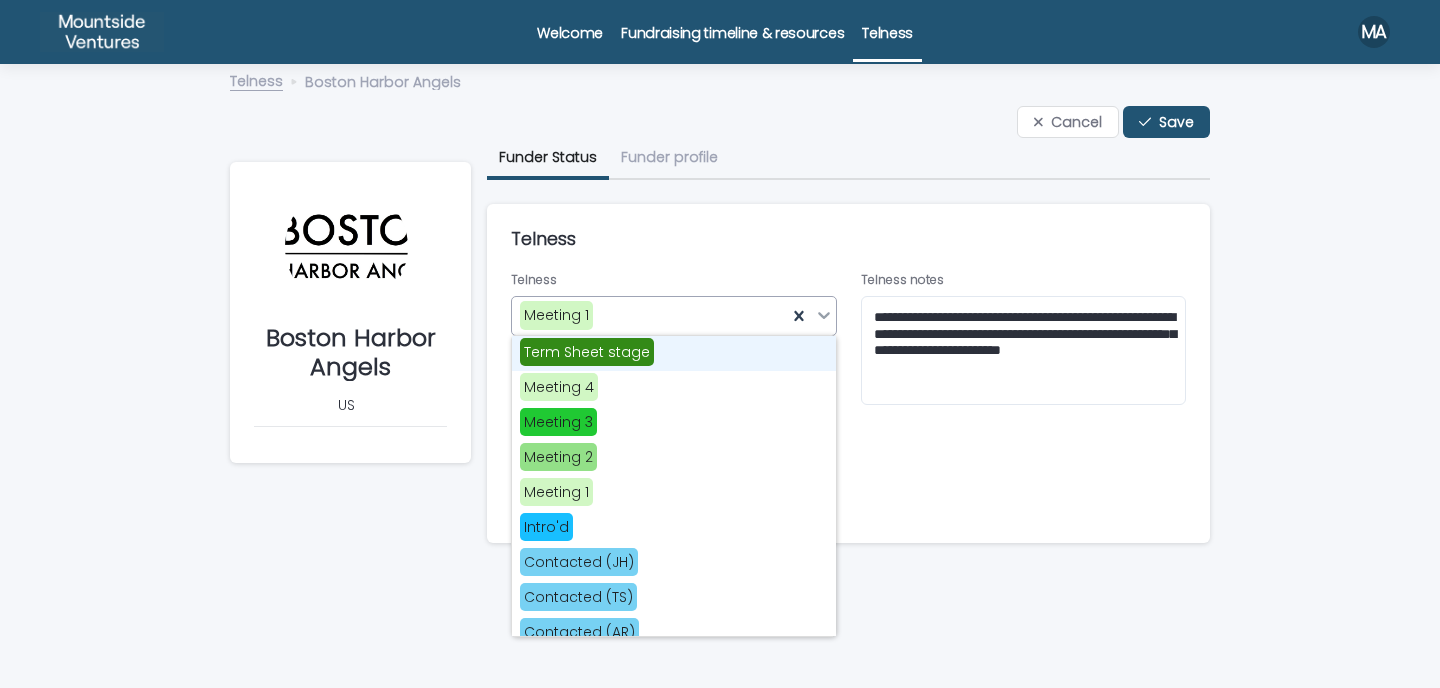 click 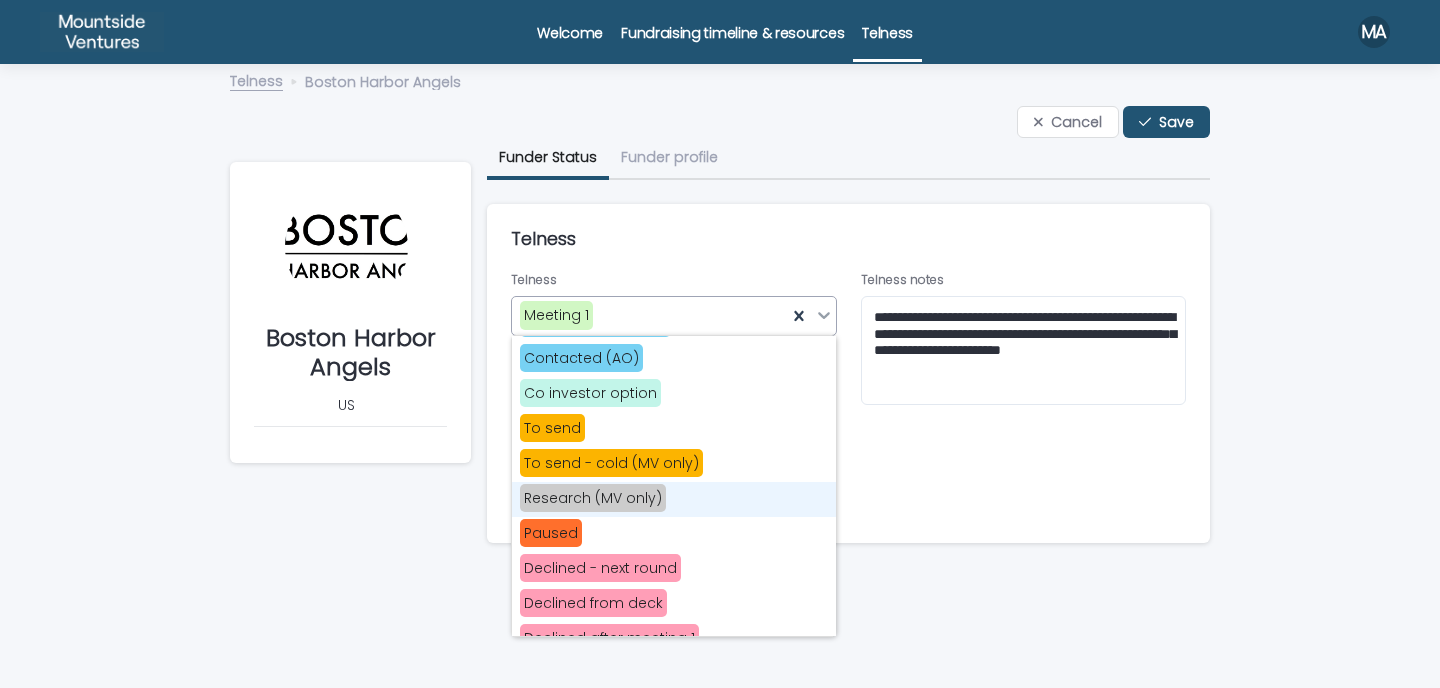 scroll, scrollTop: 412, scrollLeft: 0, axis: vertical 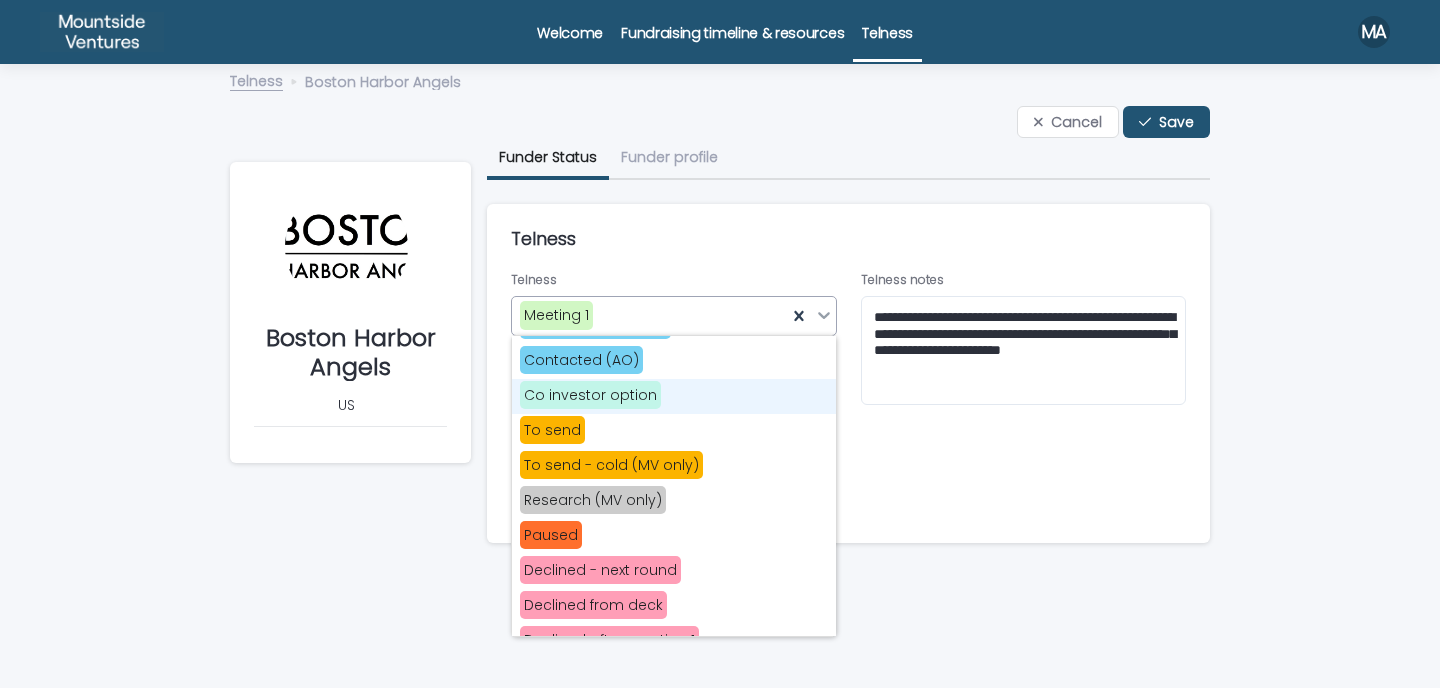 click on "Co investor option" at bounding box center (590, 395) 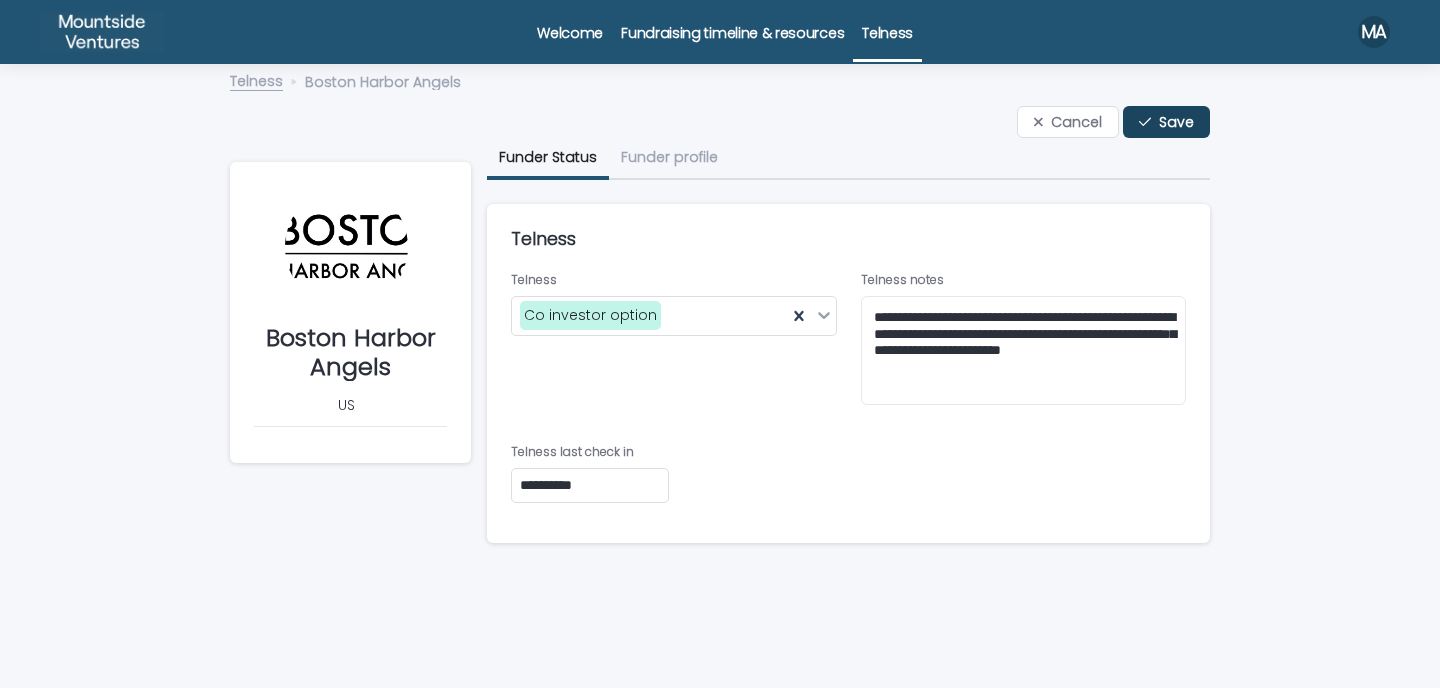 click on "Save" at bounding box center [1176, 122] 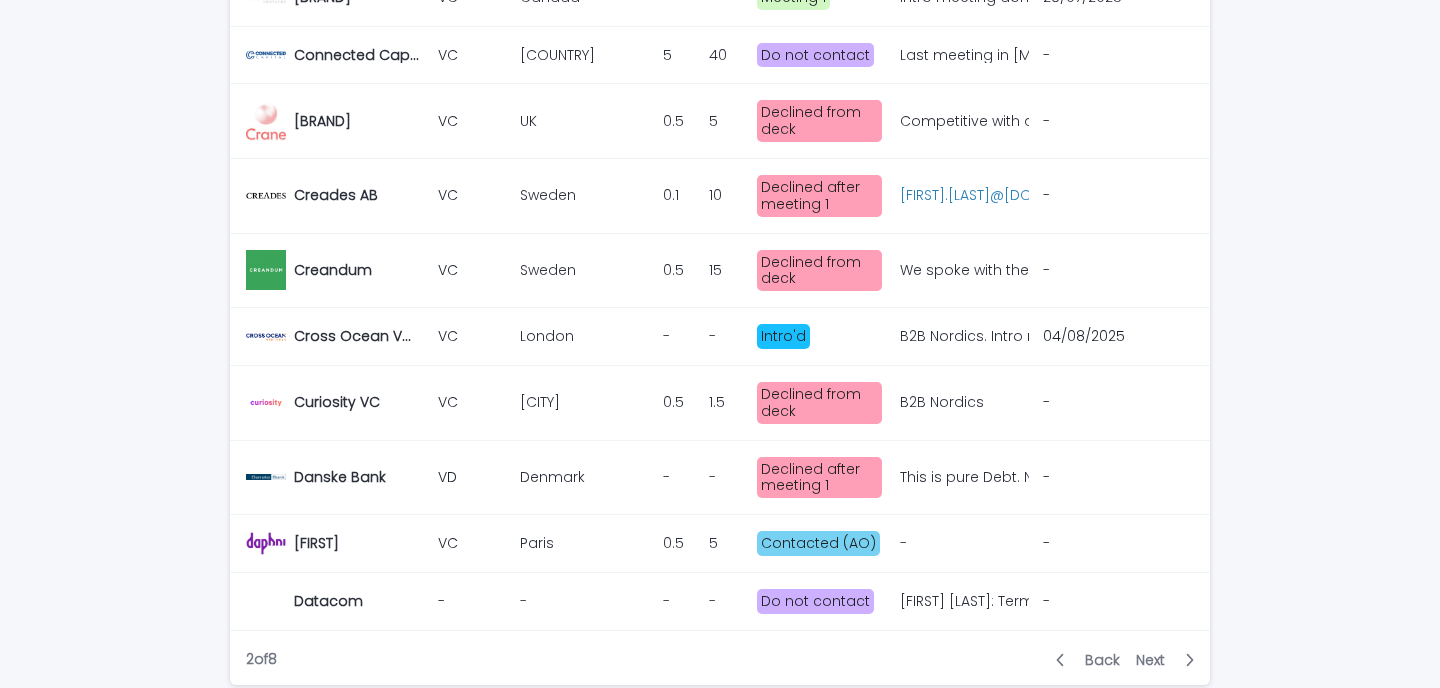 scroll, scrollTop: 1839, scrollLeft: 0, axis: vertical 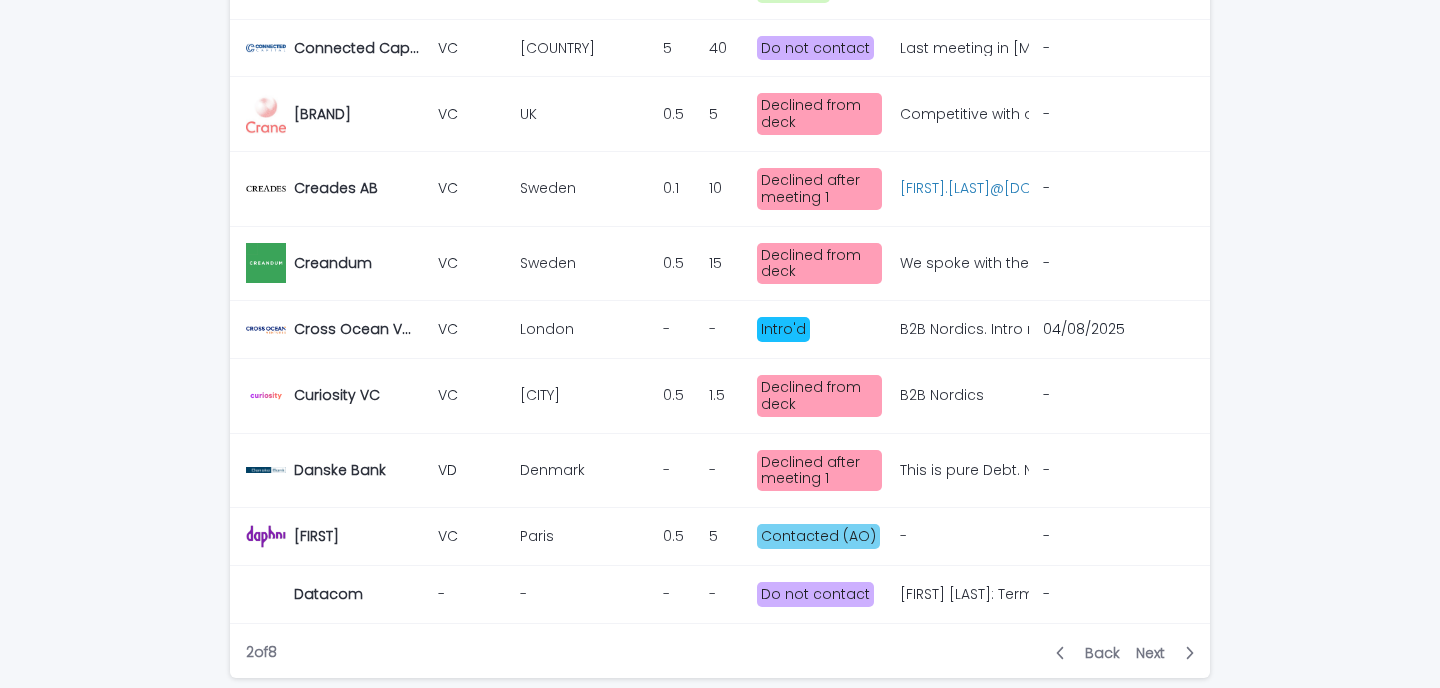 click at bounding box center [678, 329] 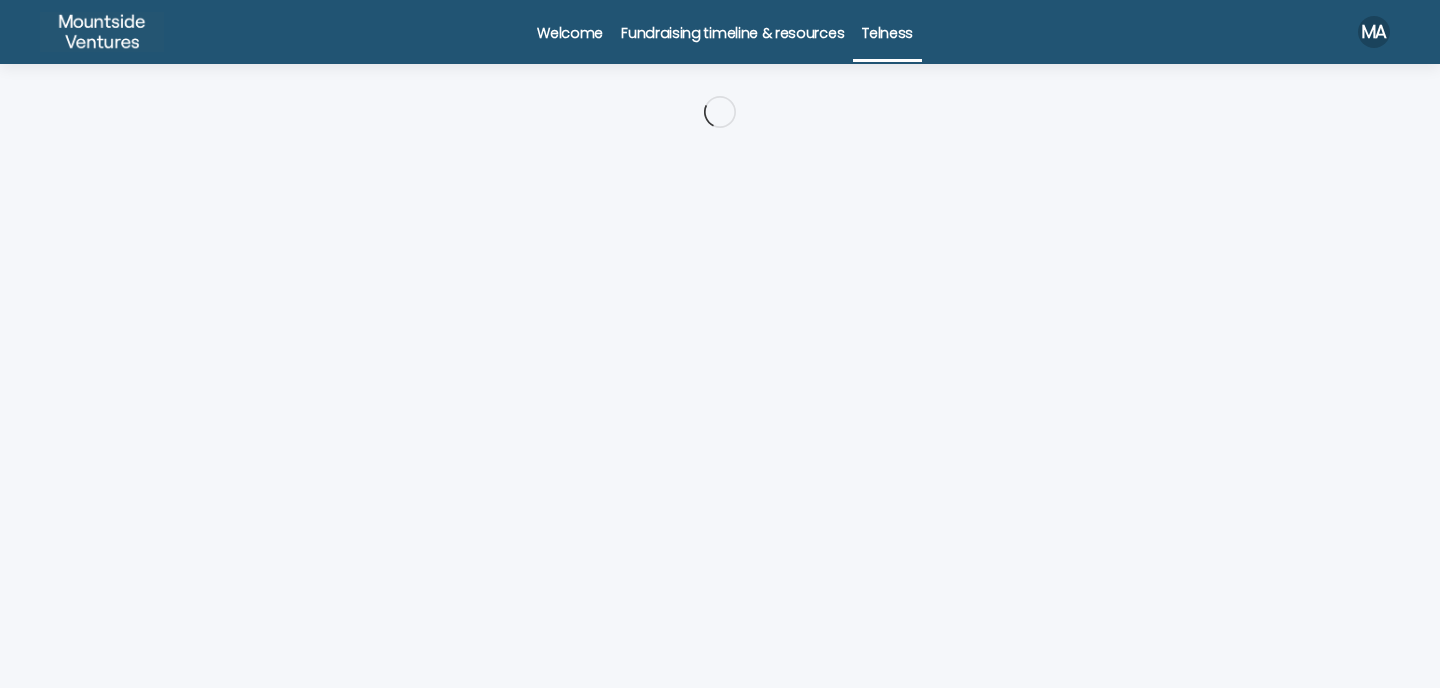 scroll, scrollTop: 0, scrollLeft: 0, axis: both 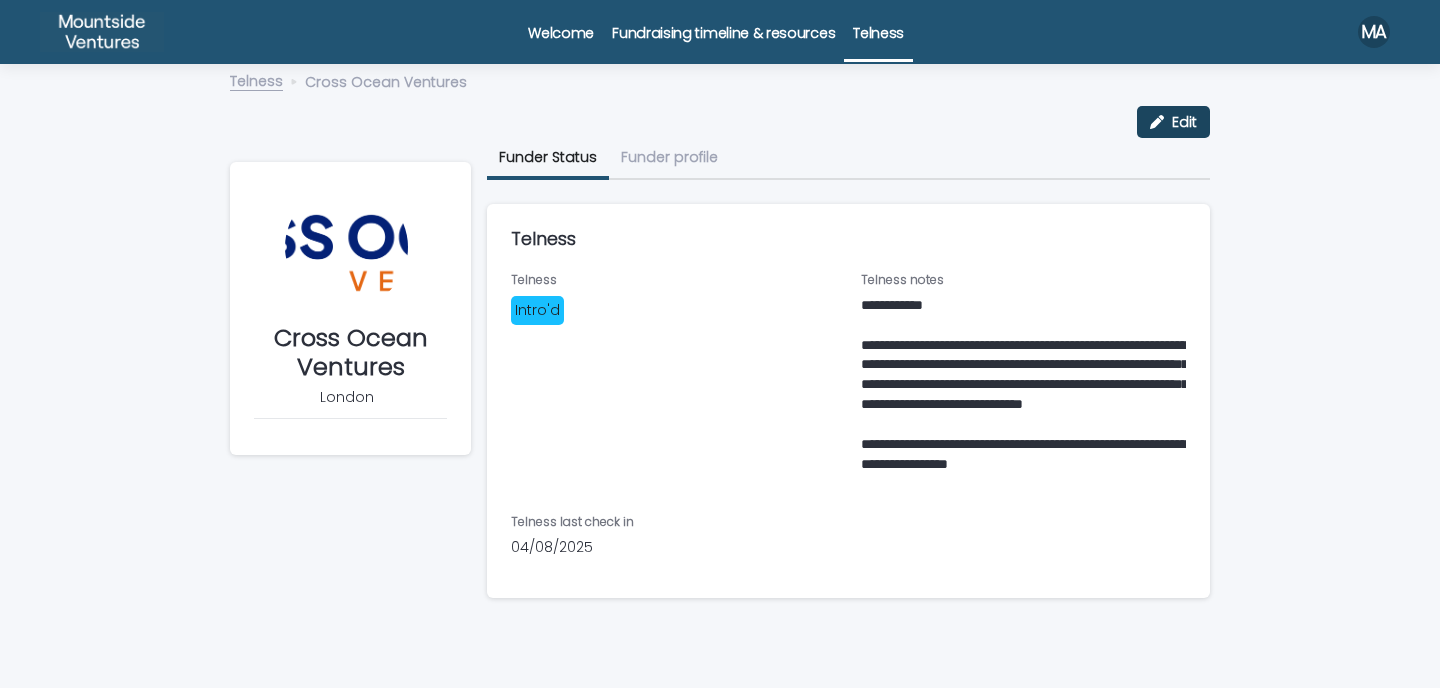 click on "Edit" at bounding box center [1173, 122] 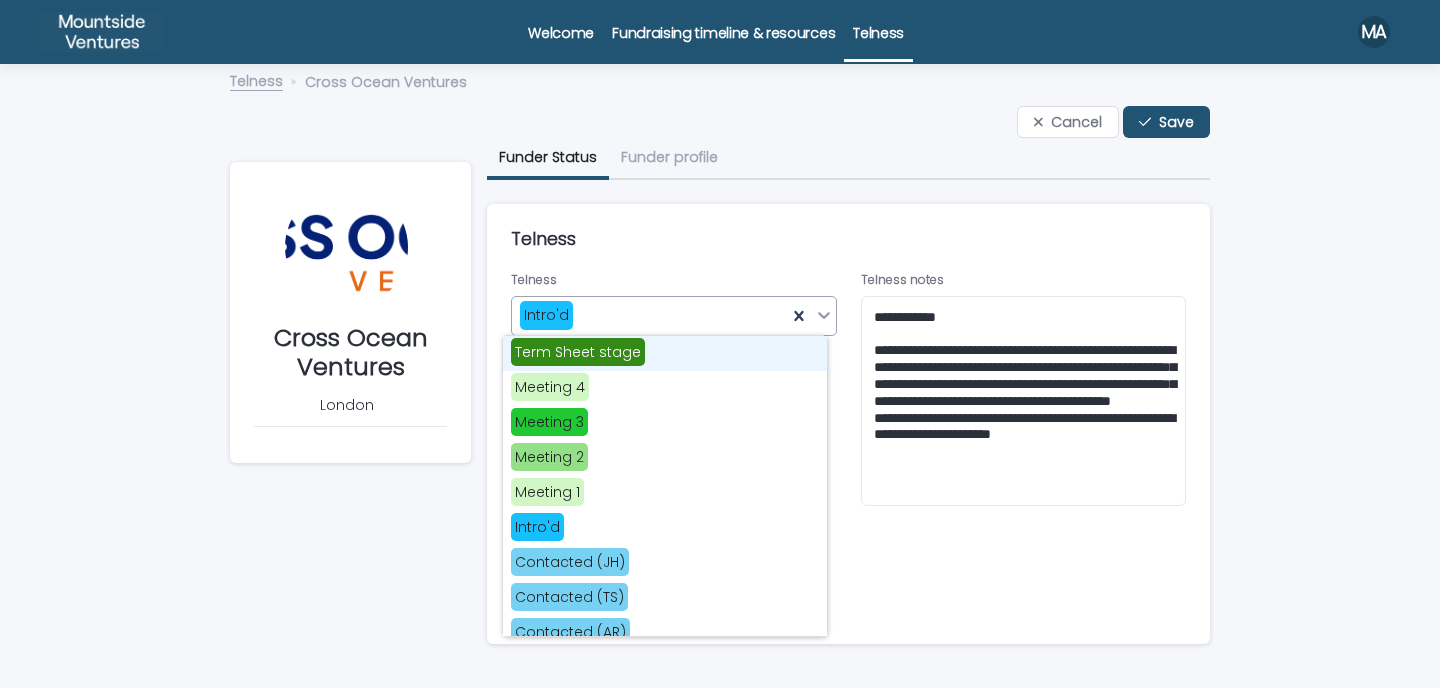 click on "Intro'd" at bounding box center [674, 316] 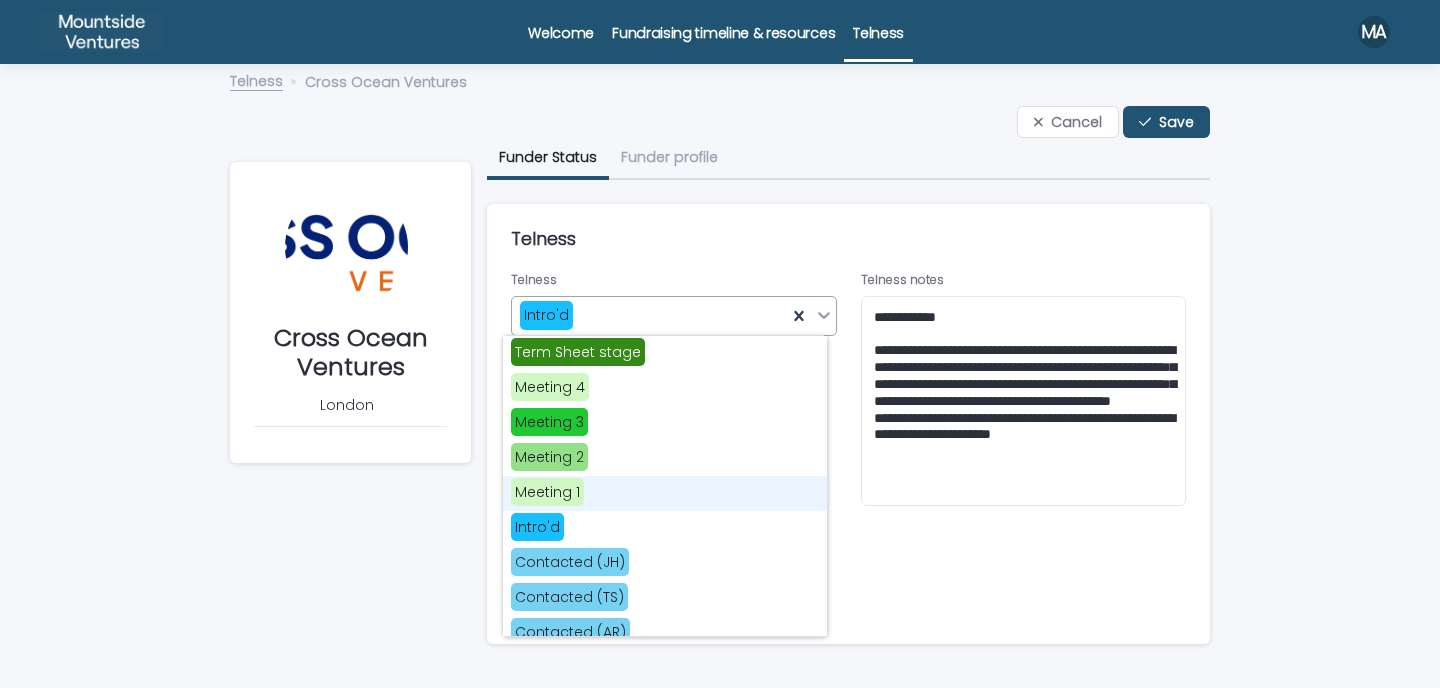 click on "Meeting 1" at bounding box center [665, 493] 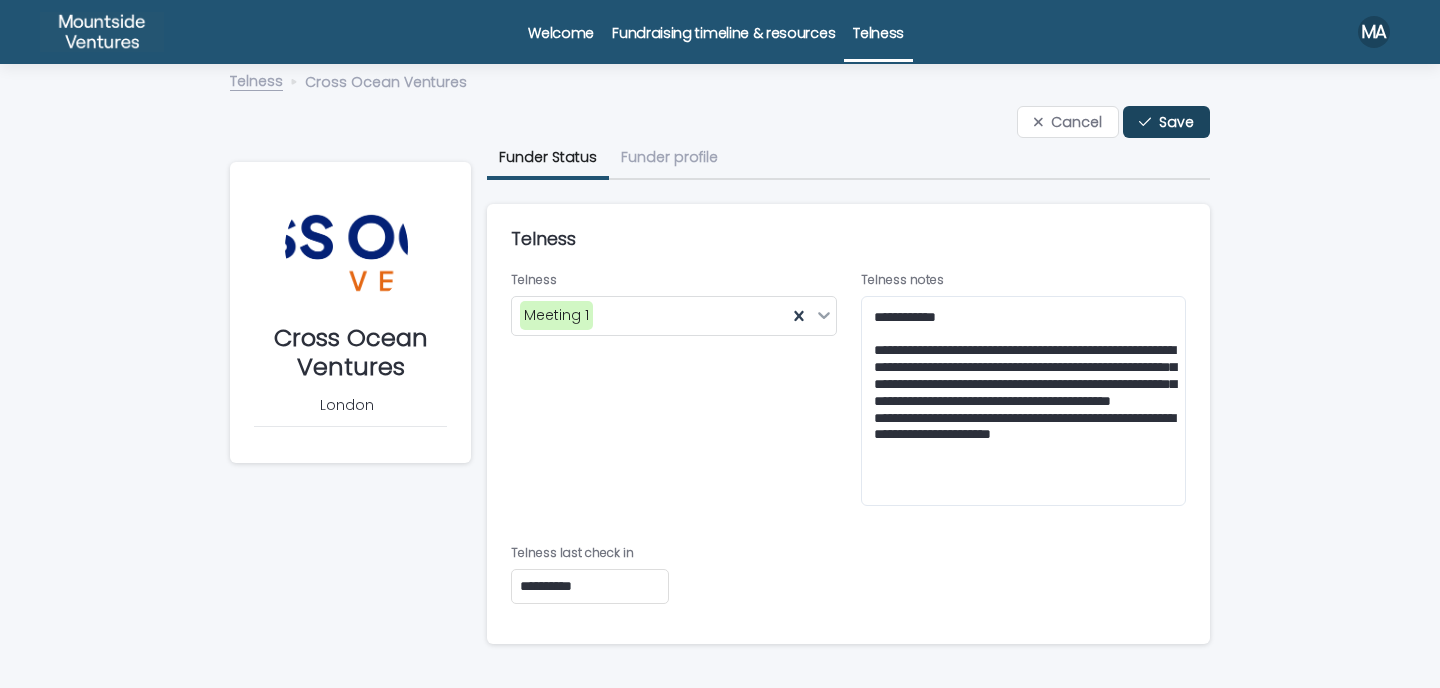 click on "Save" at bounding box center [1176, 122] 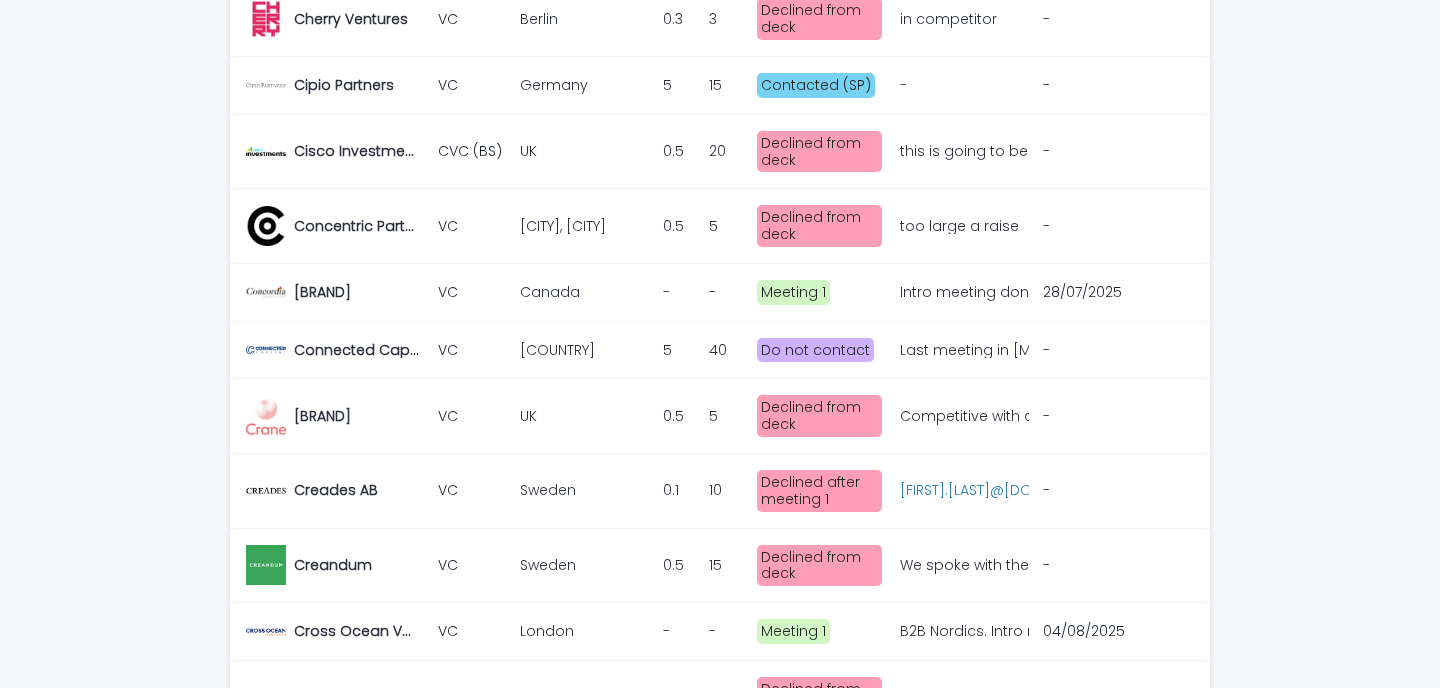 scroll, scrollTop: 1539, scrollLeft: 0, axis: vertical 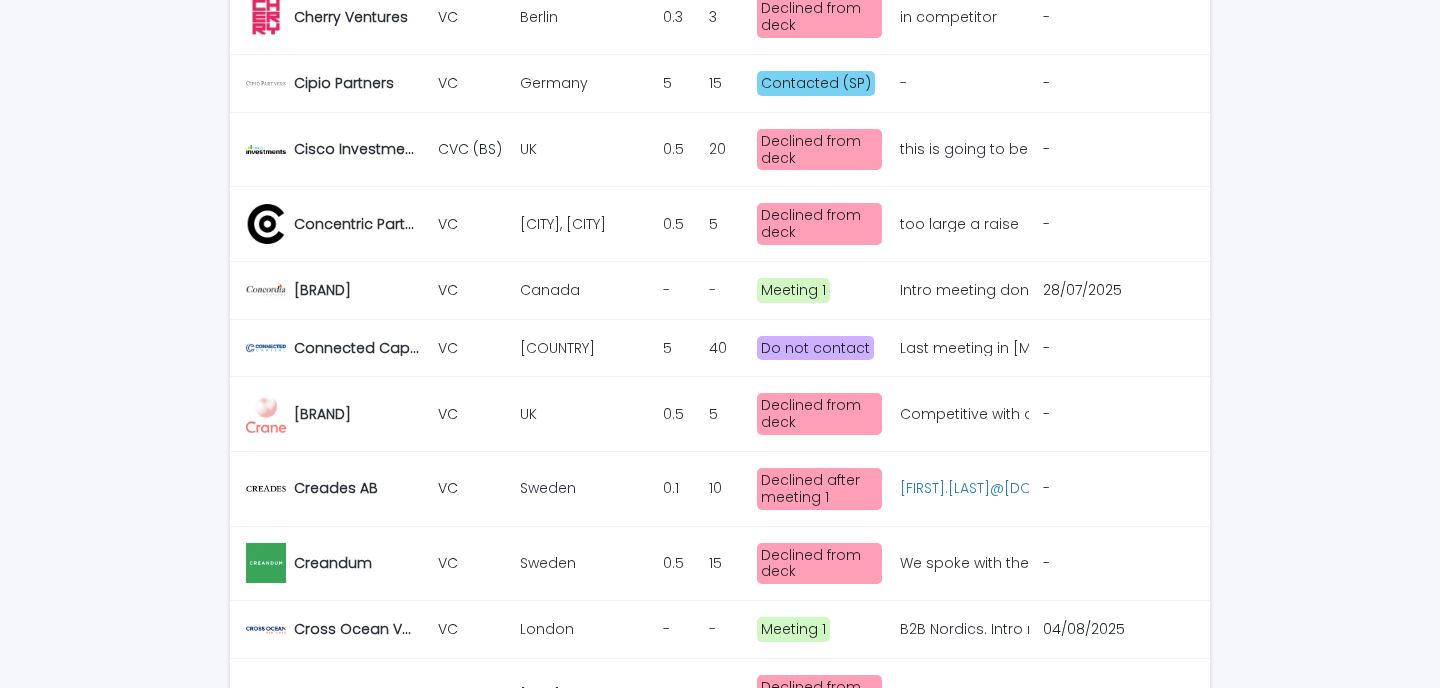 click on "- -" at bounding box center [678, 290] 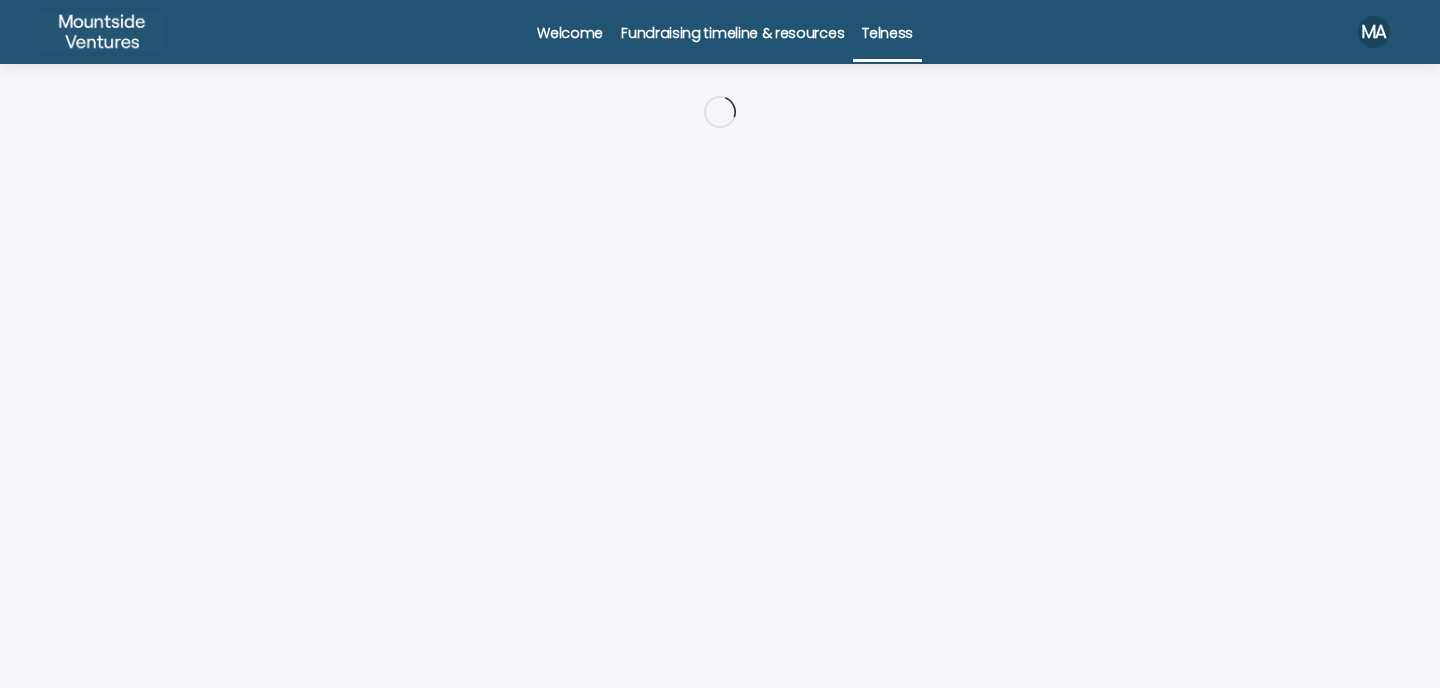 scroll, scrollTop: 0, scrollLeft: 0, axis: both 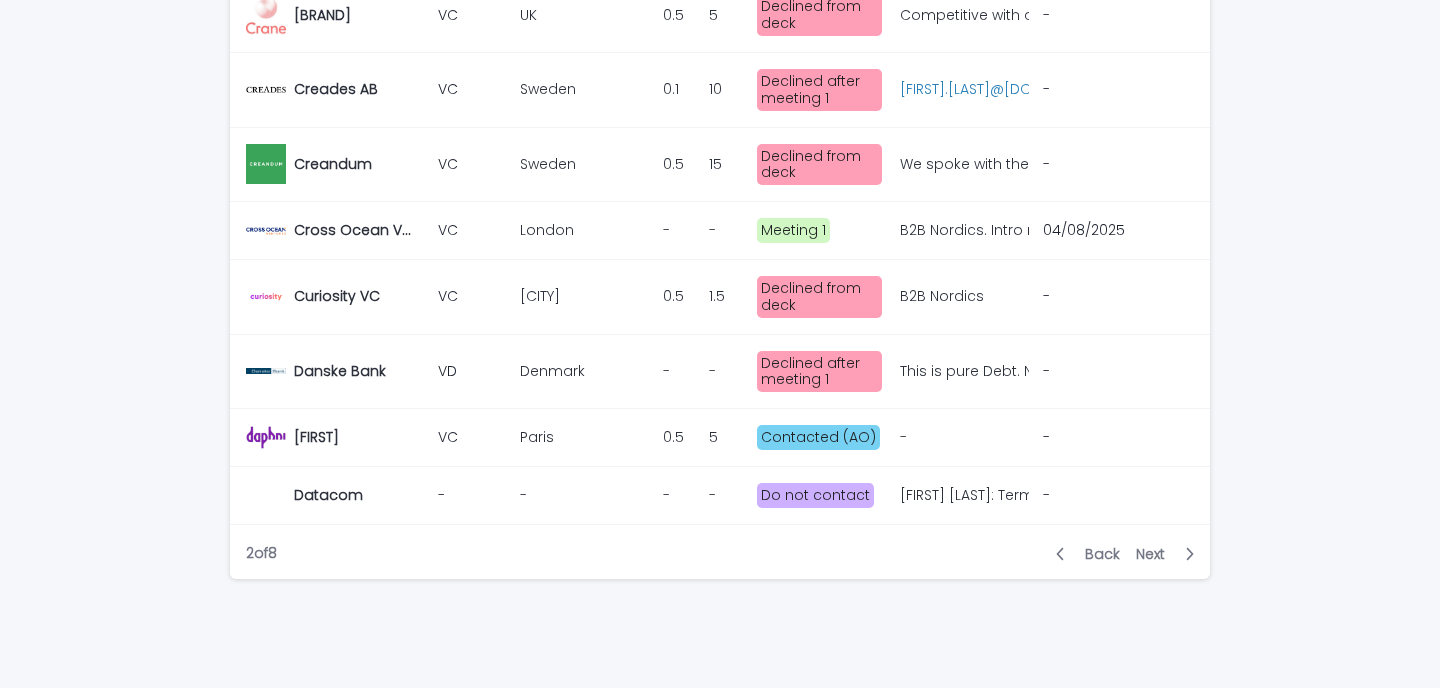 click at bounding box center [1185, 554] 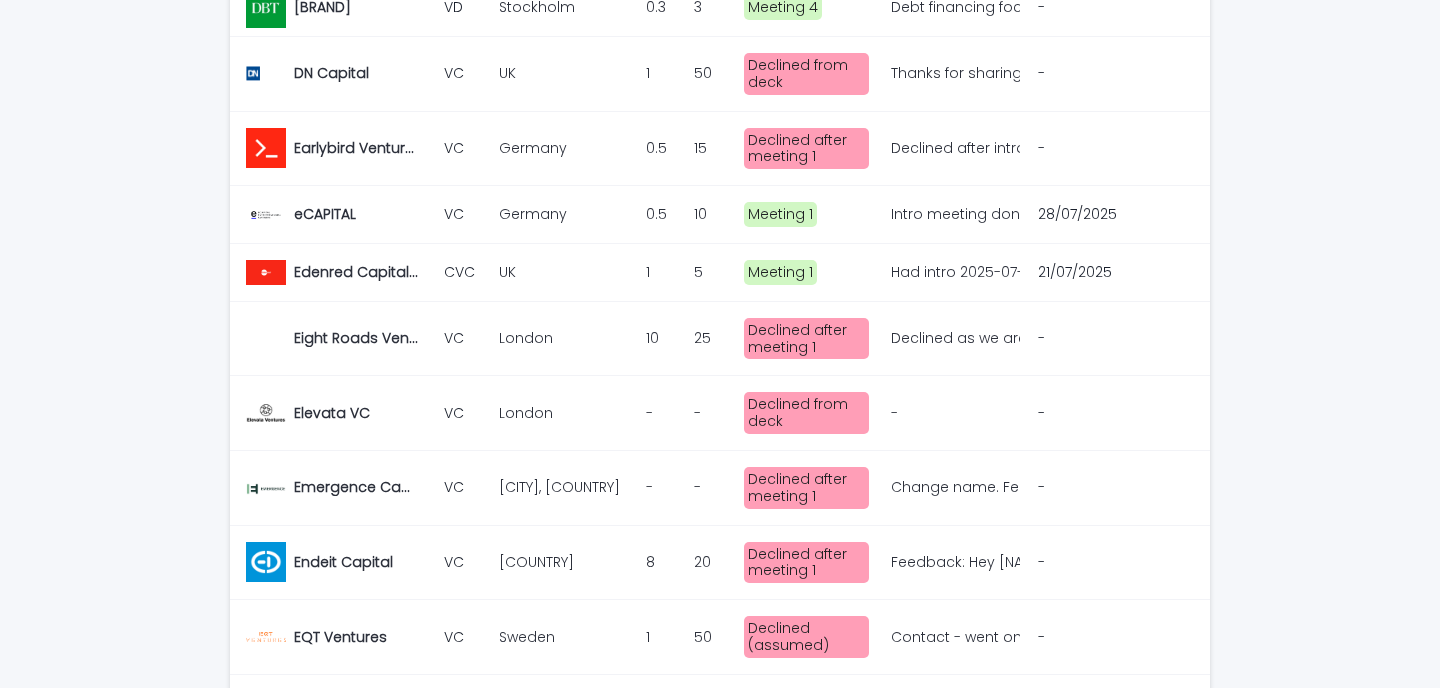 scroll, scrollTop: 523, scrollLeft: 0, axis: vertical 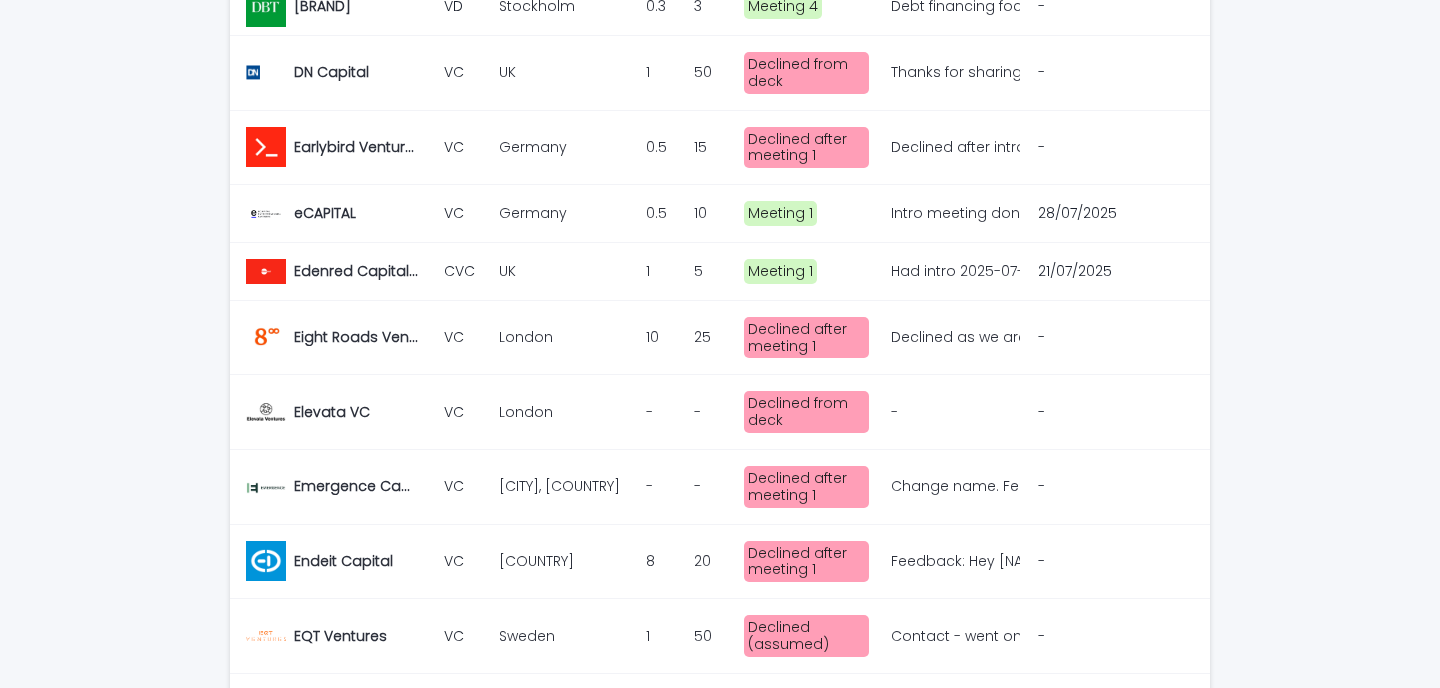 click on "28/07/2025" at bounding box center (1100, 213) 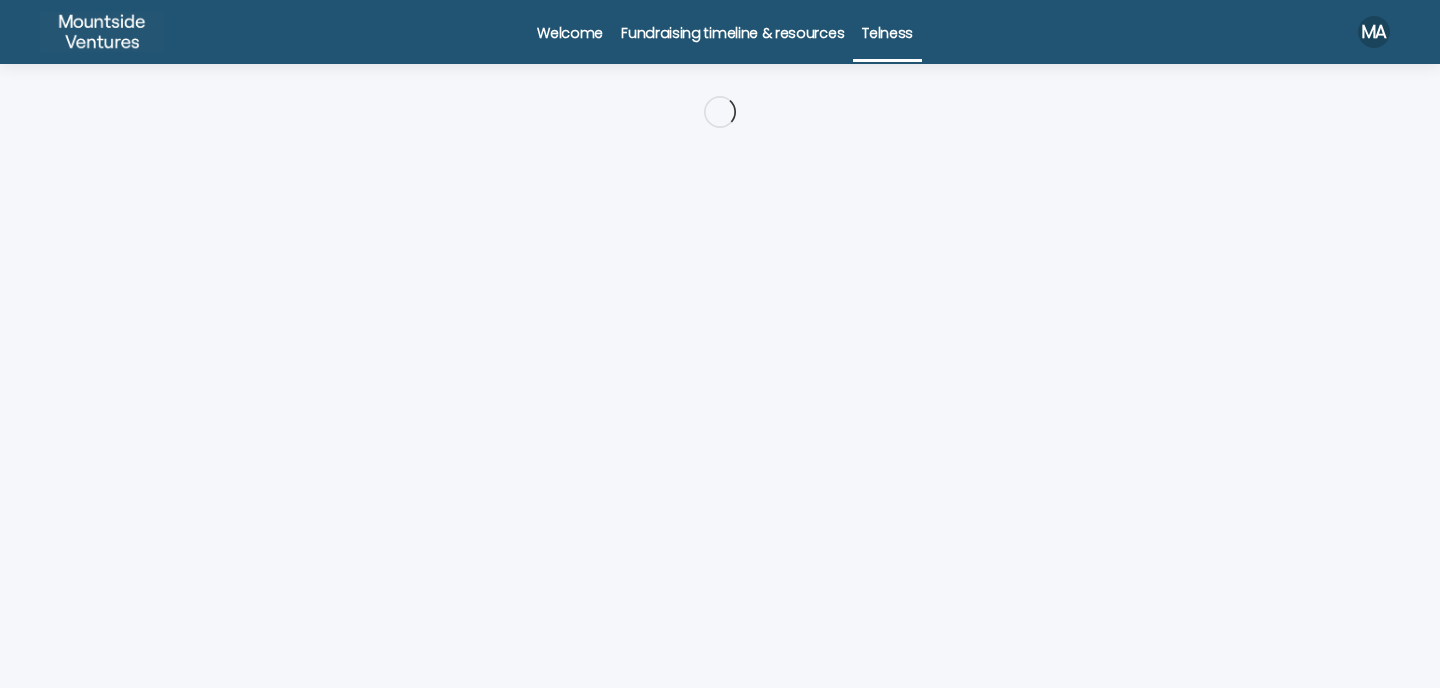 scroll, scrollTop: 0, scrollLeft: 0, axis: both 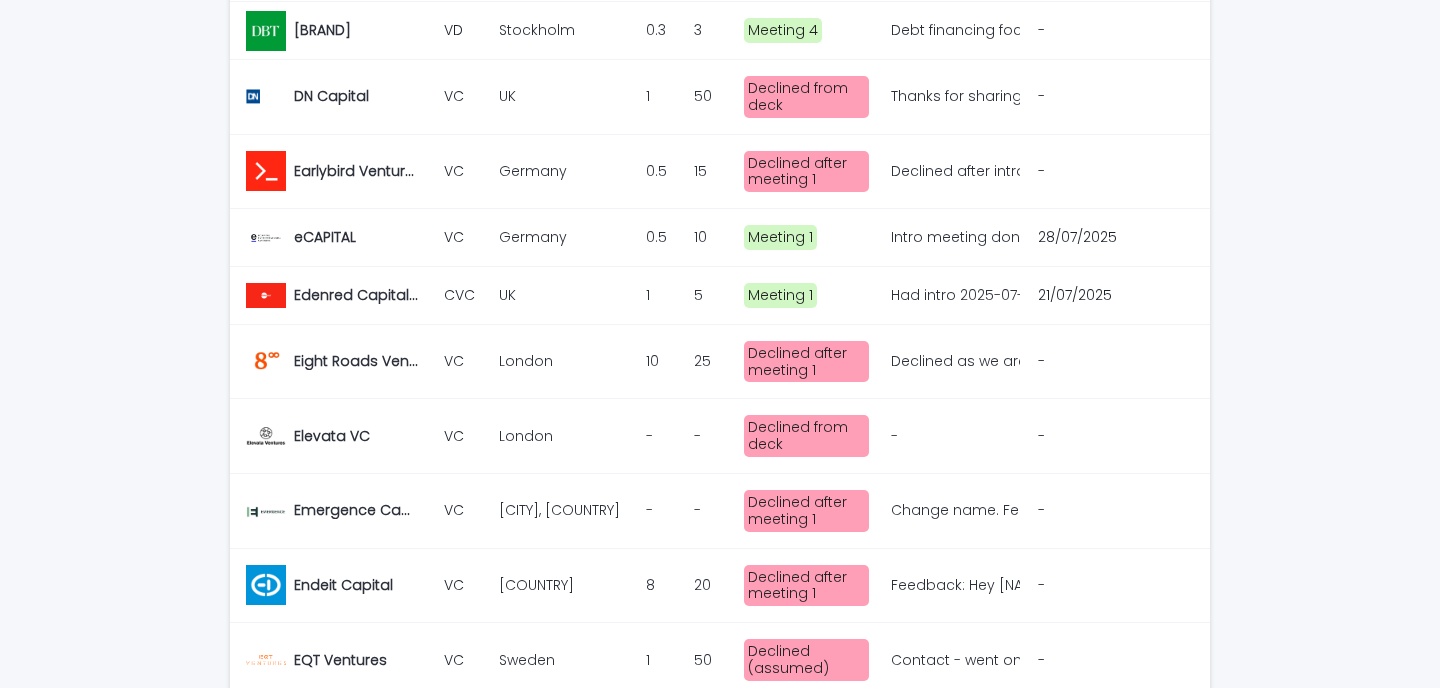 click on "Had intro 2025-07-11. Dont know the market but are interested in platform companies. Will share data-room.
Asked if intestested to meet in London. No reply." at bounding box center [953, 295] 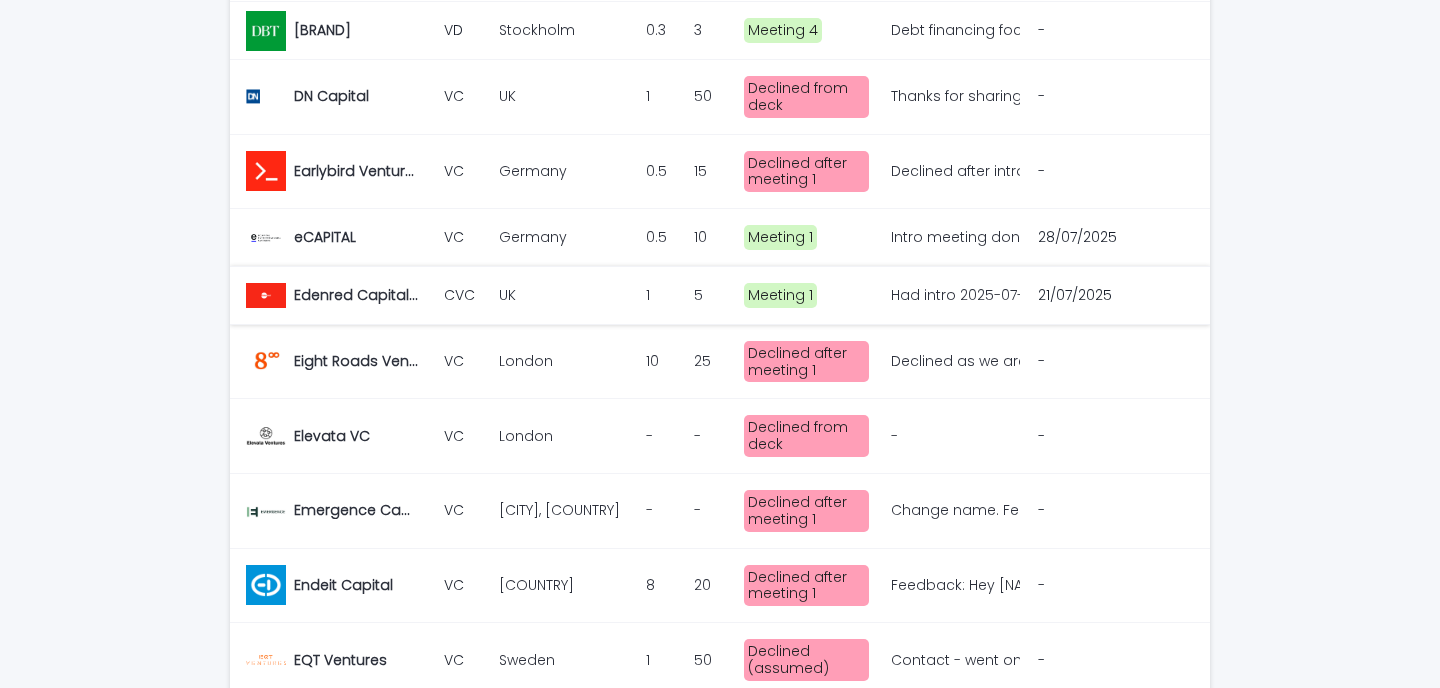scroll, scrollTop: 0, scrollLeft: 0, axis: both 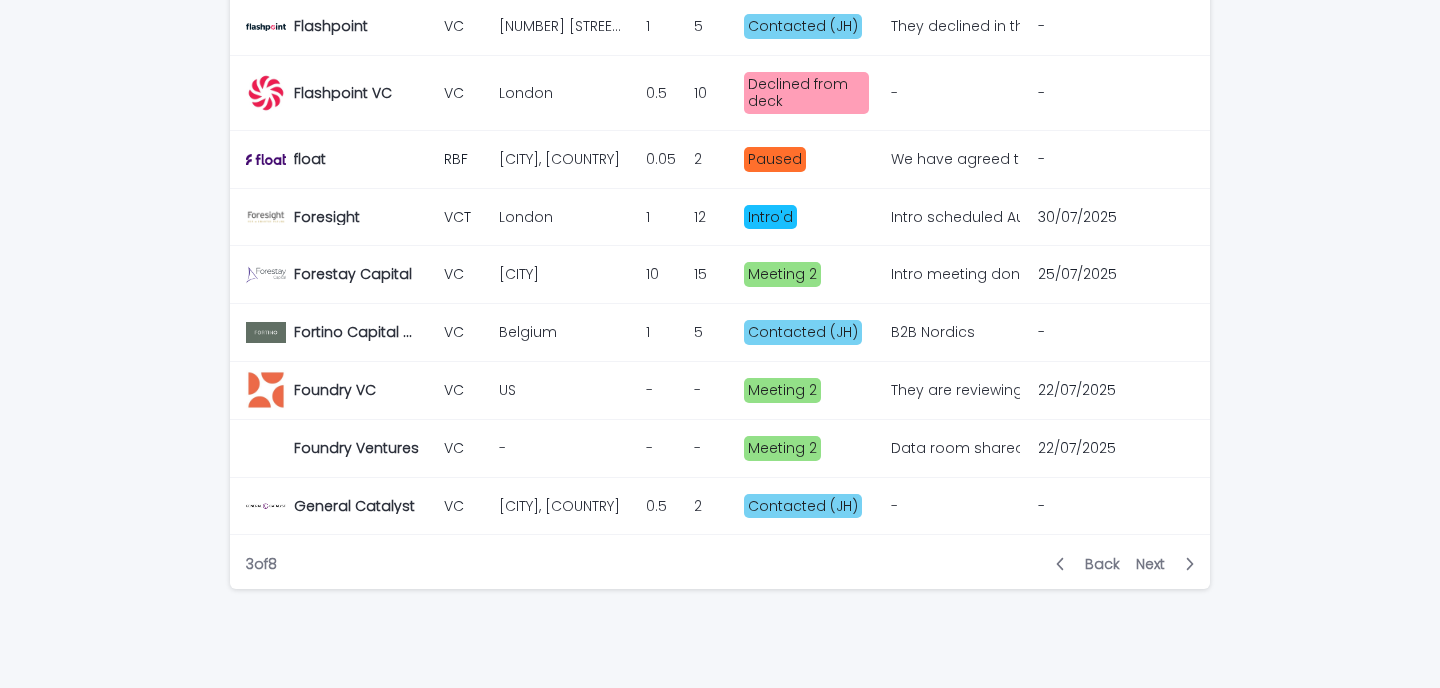 click on "Intro meeting done. They are to come back with interest for next step.
Gotten back with interest to proceed. Sent NDA.
Data room shared. Follow up booked July 29.
Meeting 2 went well. Asked a lot of questions about market dynamics and our business model. They confirmed to get back to us after IC week c. 4th of August." at bounding box center (953, 274) 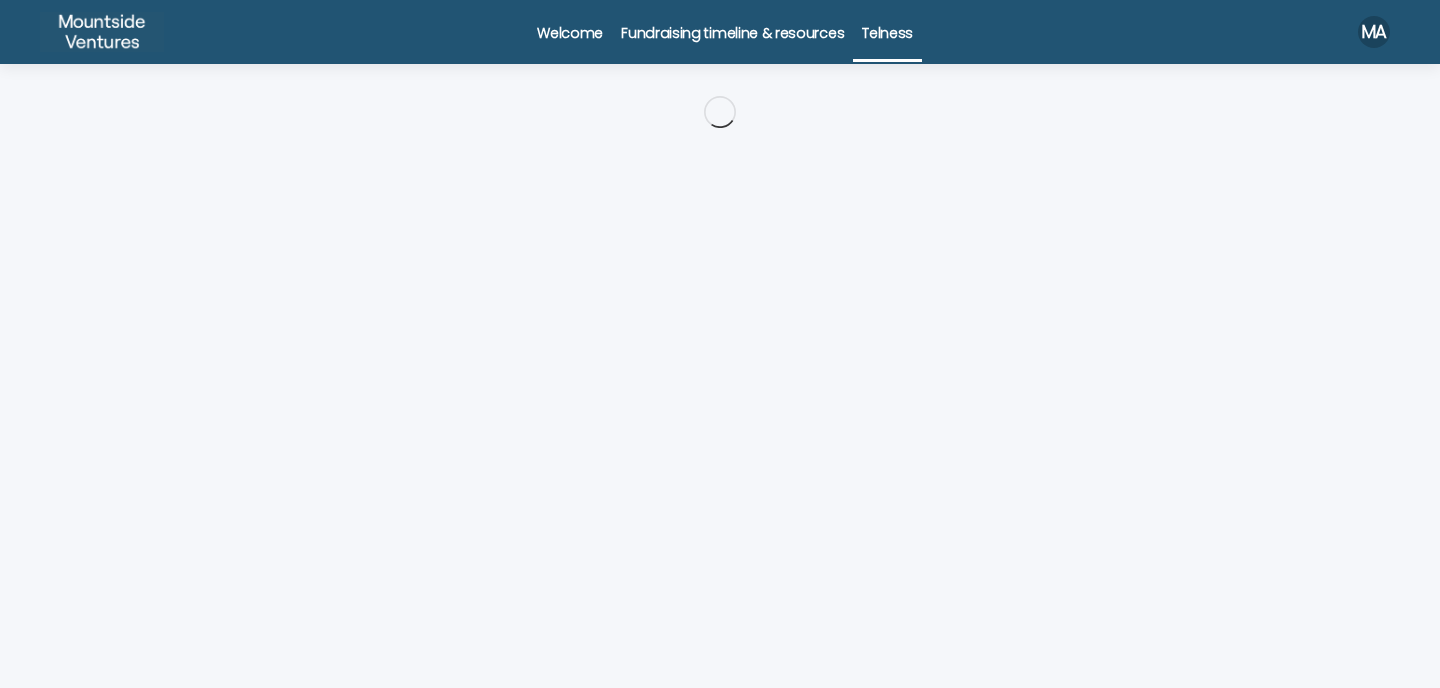 scroll, scrollTop: 0, scrollLeft: 0, axis: both 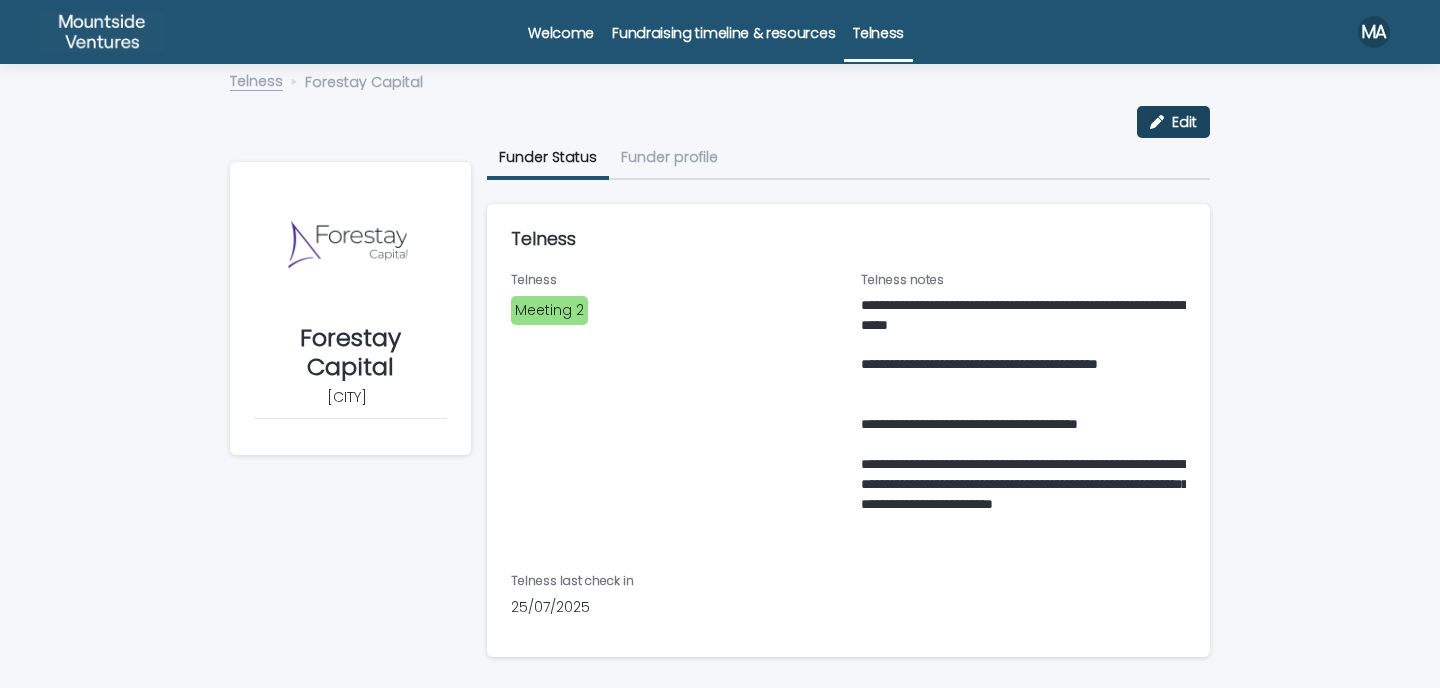 click on "Edit" at bounding box center [1184, 122] 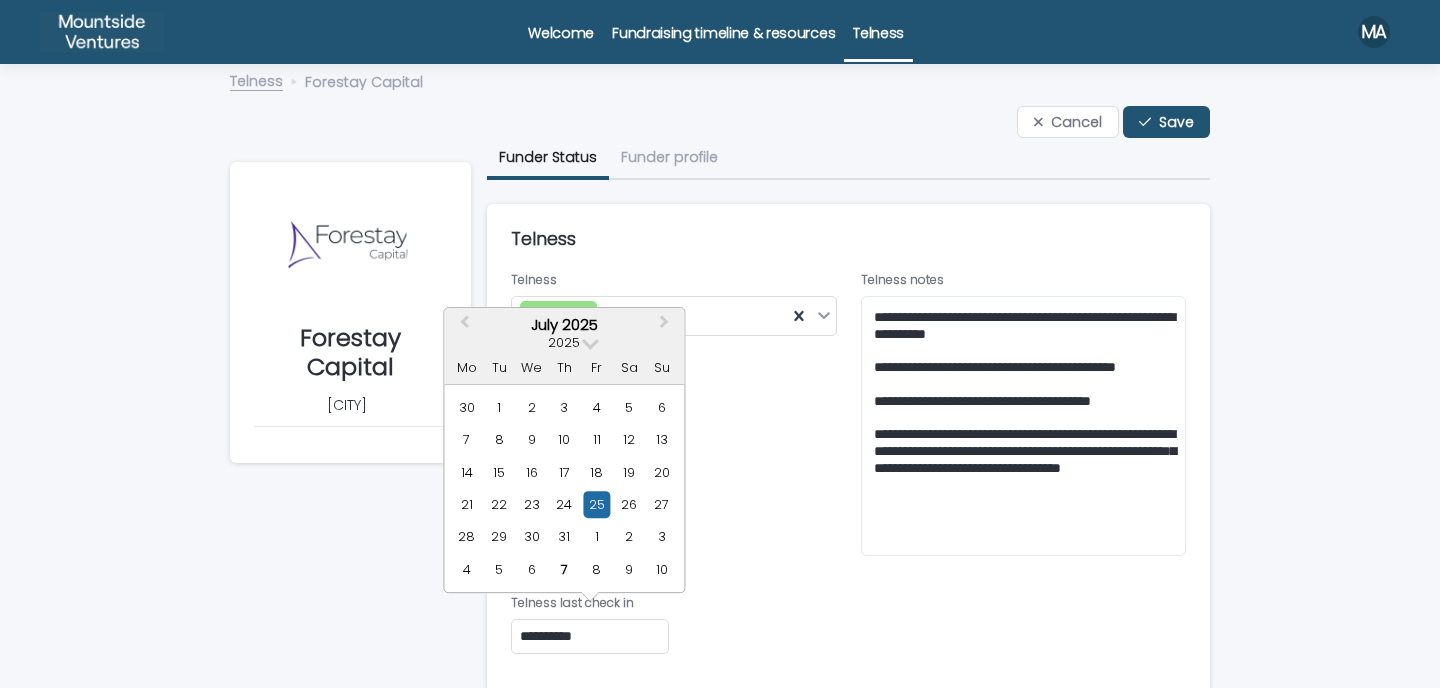 click on "**********" at bounding box center [590, 636] 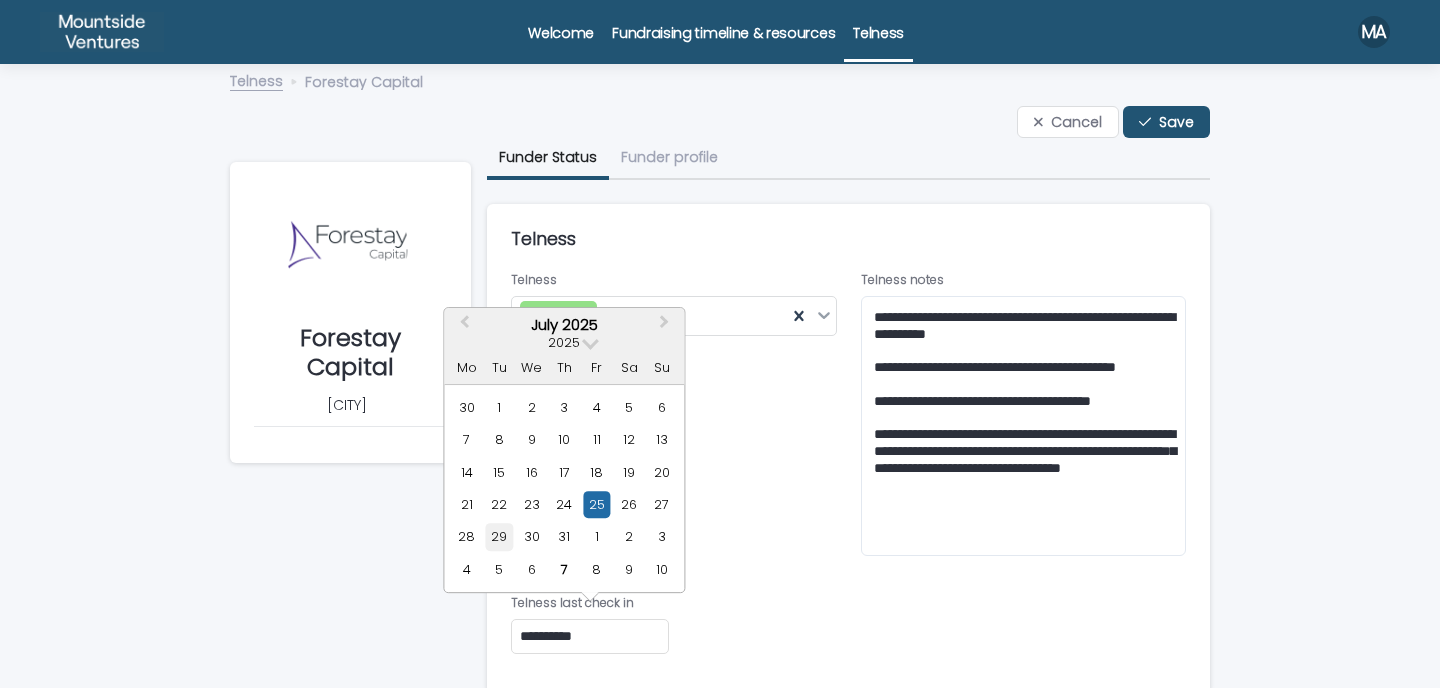 click on "29" at bounding box center (499, 537) 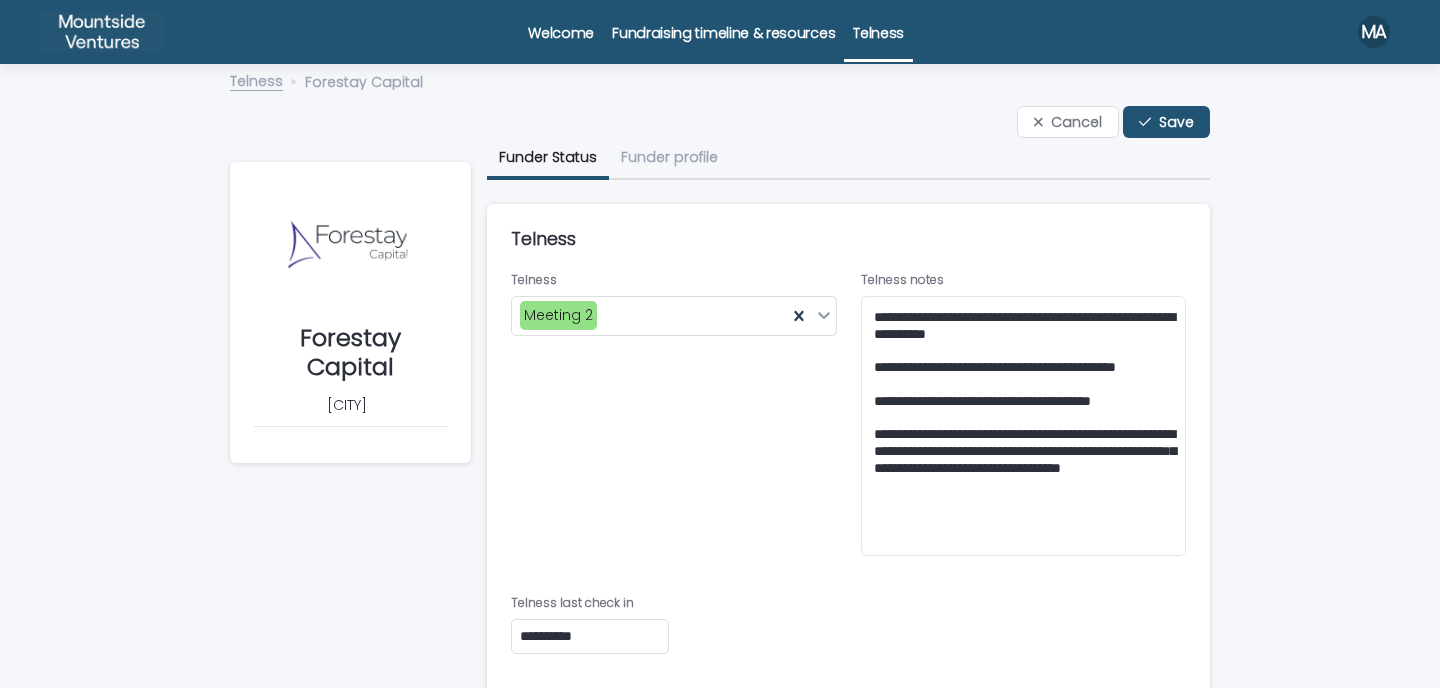 click on "**********" at bounding box center [720, 438] 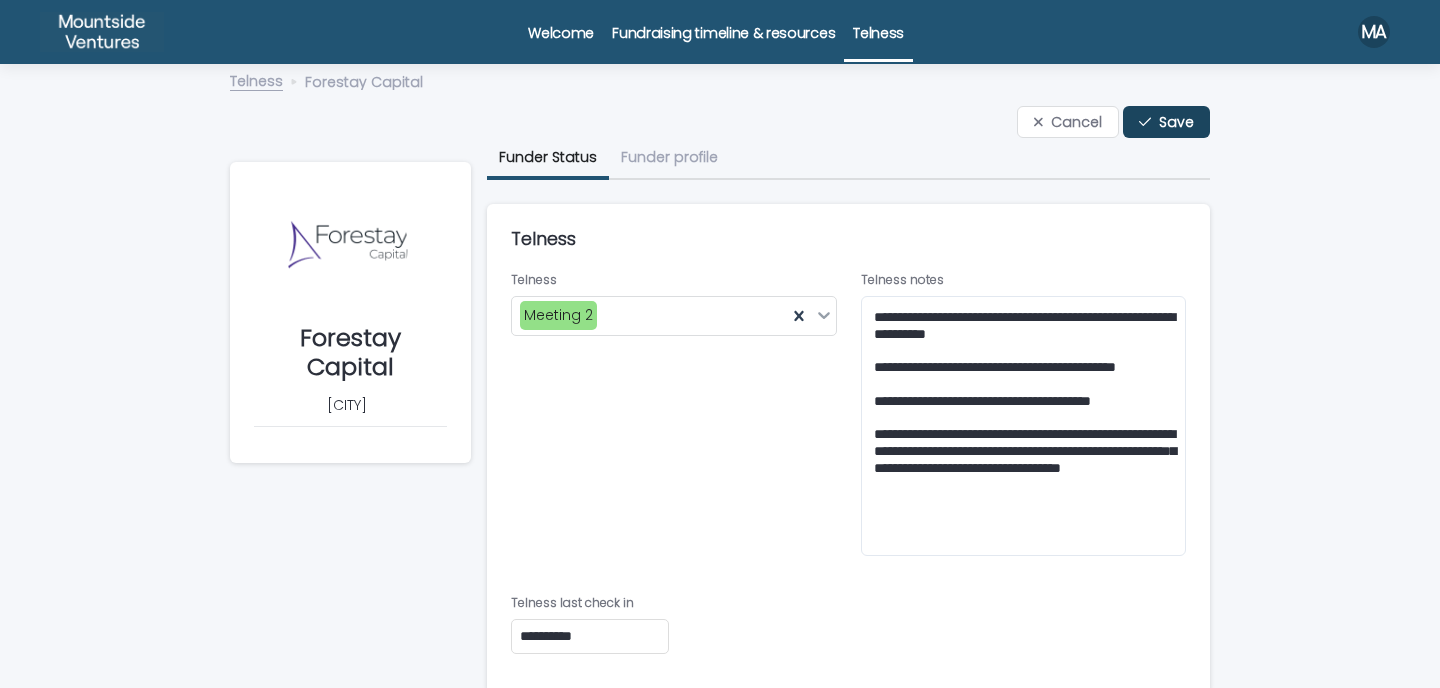 click on "Save" at bounding box center [1176, 122] 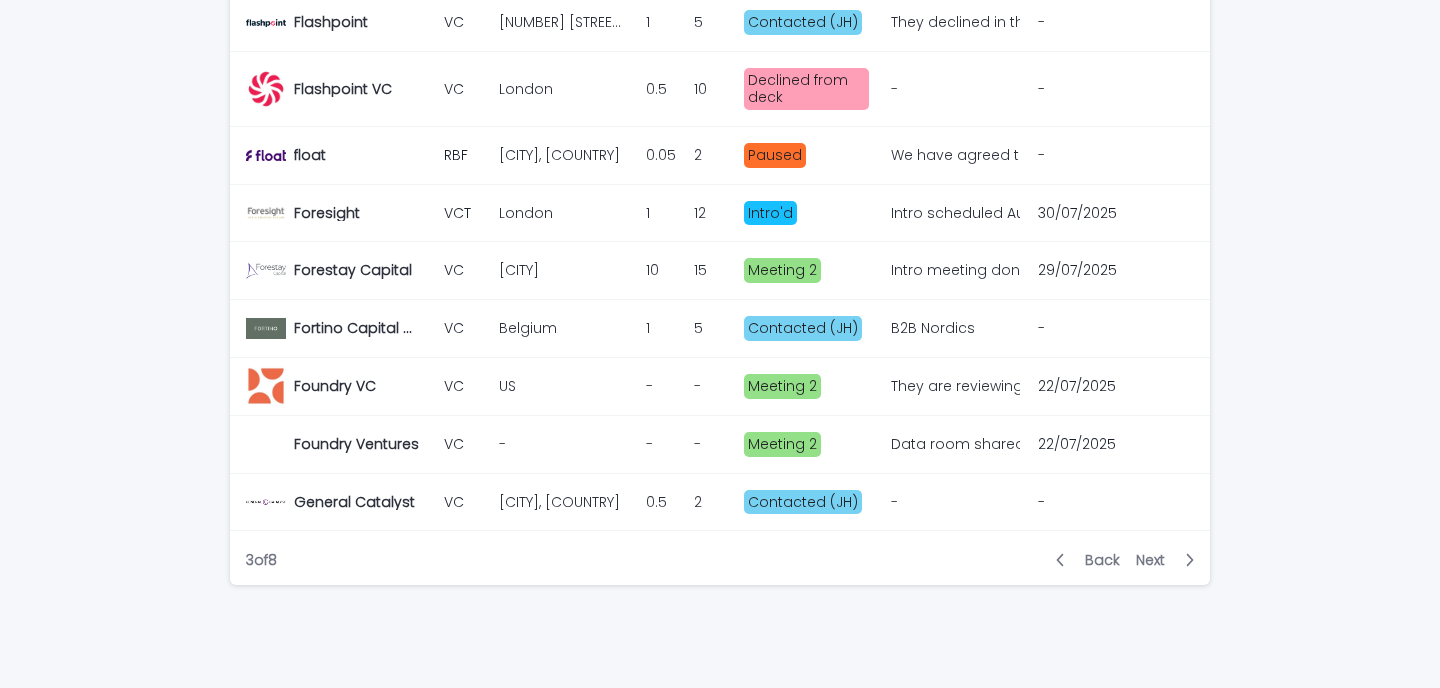 scroll, scrollTop: 1888, scrollLeft: 0, axis: vertical 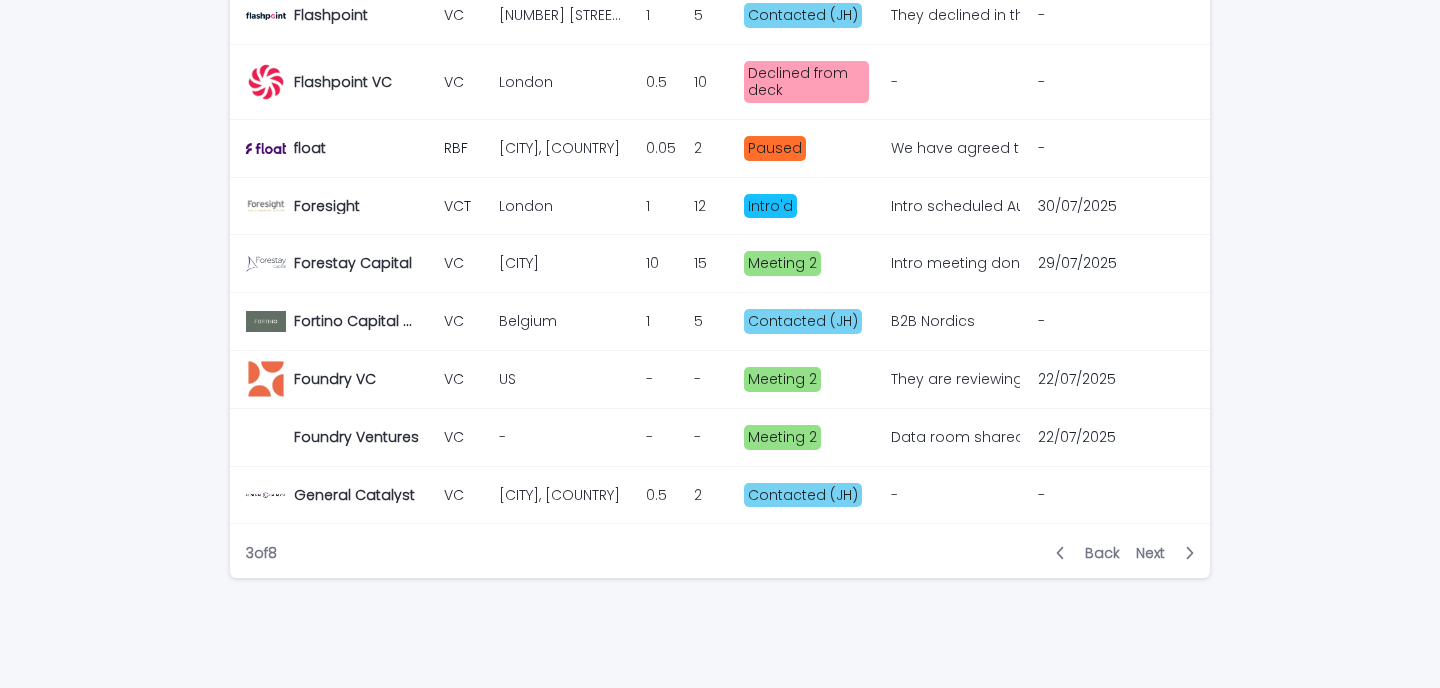 click on "Next" at bounding box center (1156, 553) 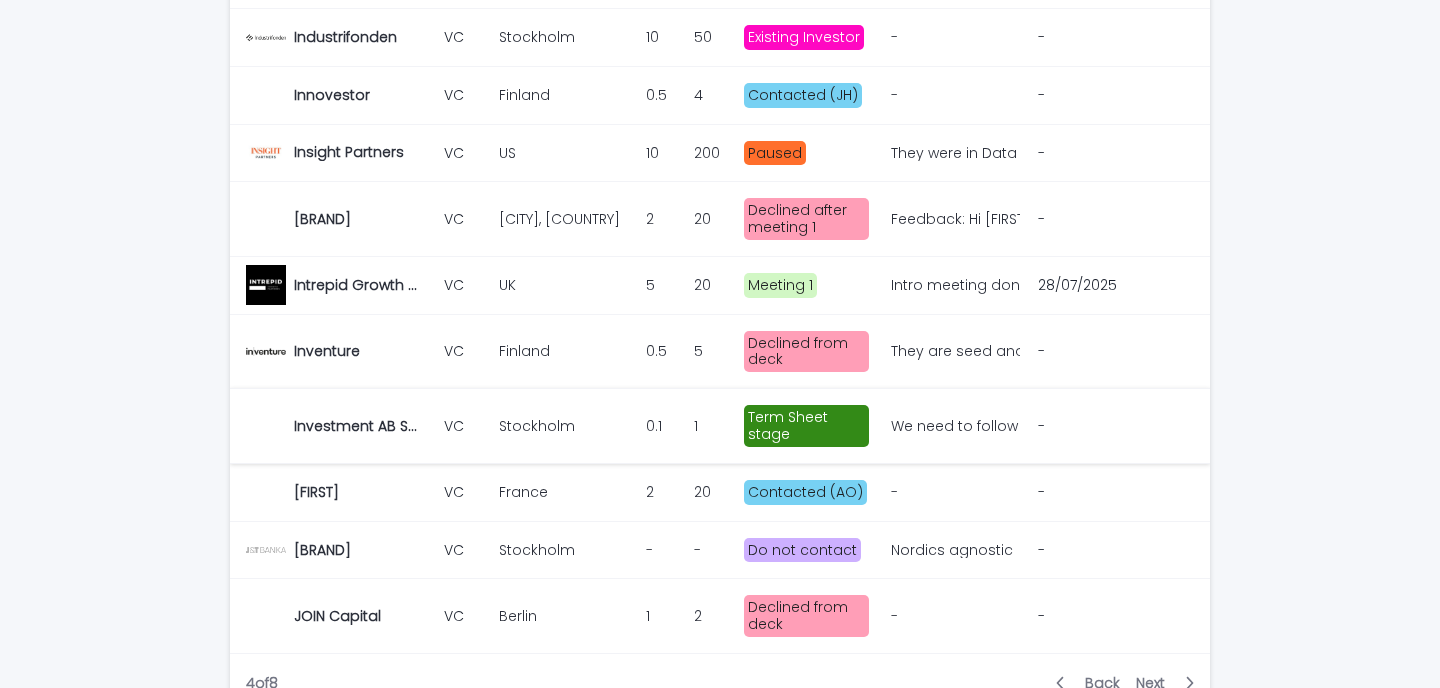 scroll, scrollTop: 1709, scrollLeft: 0, axis: vertical 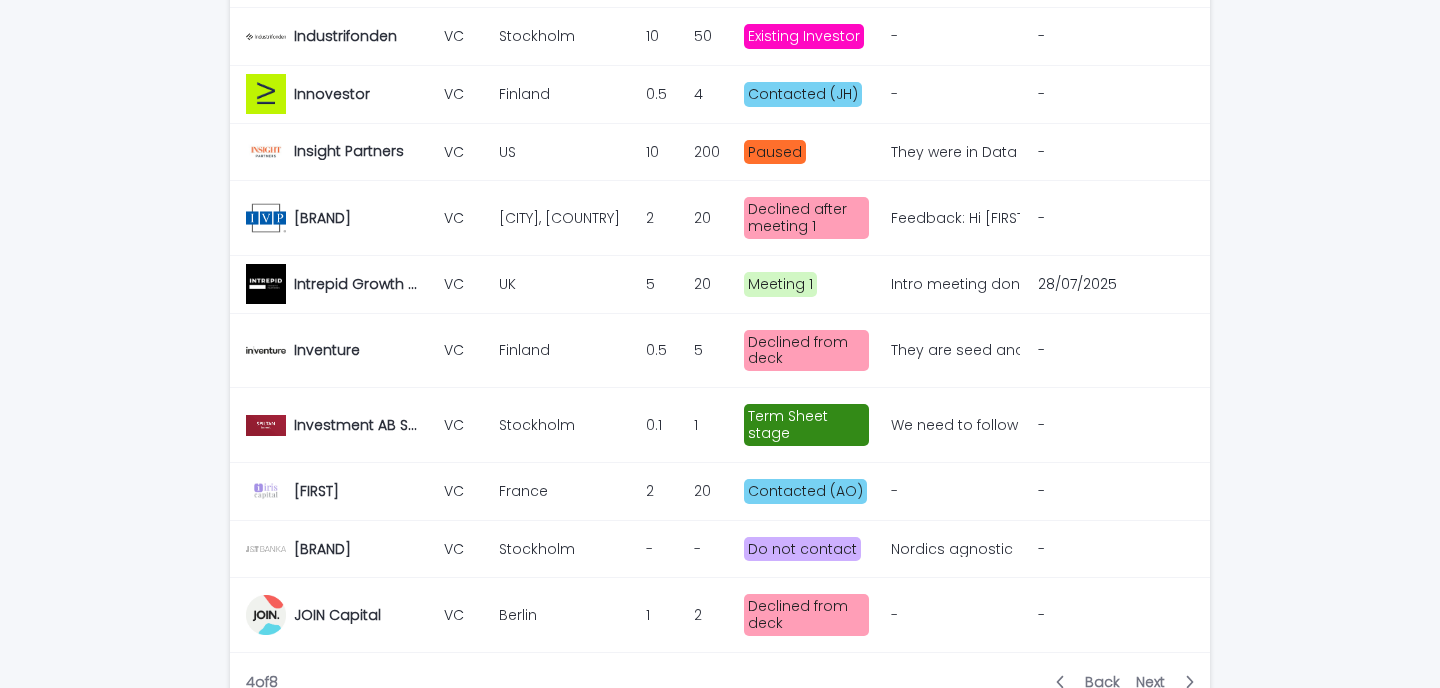 click on "Stockholm" at bounding box center [539, 423] 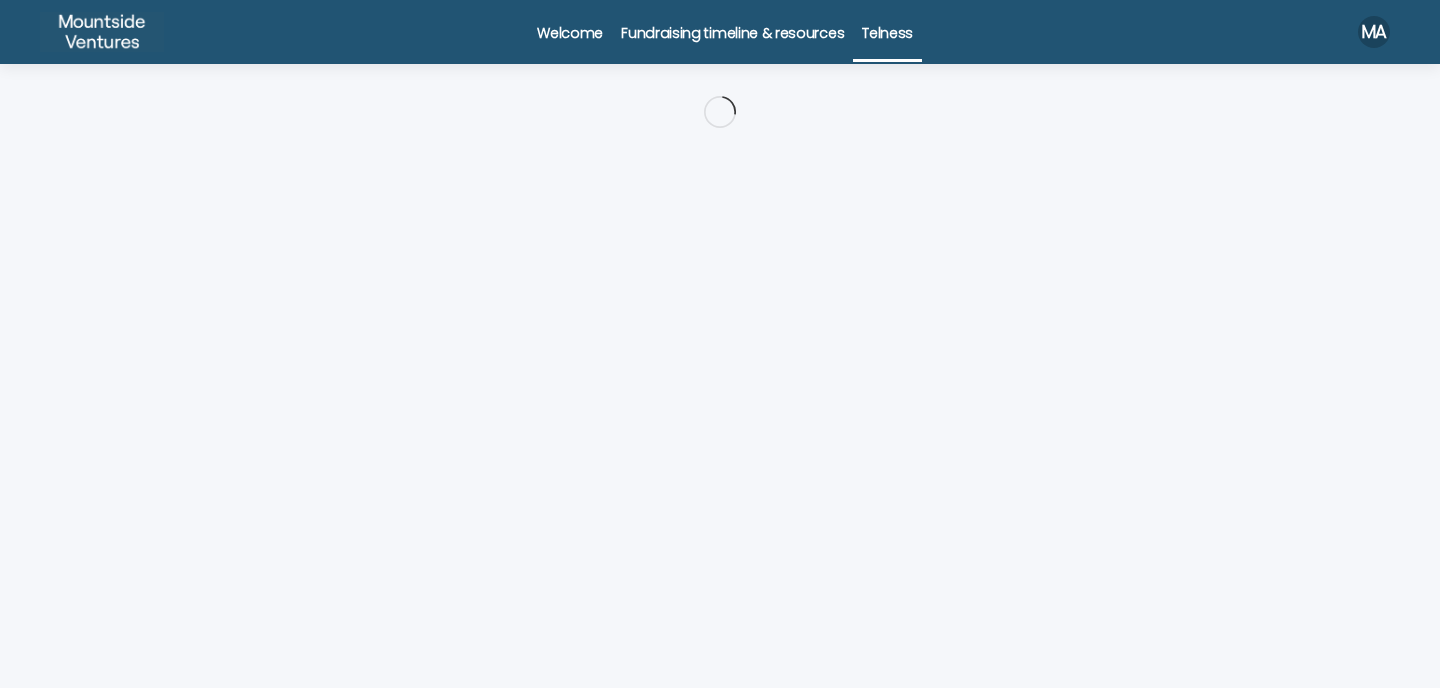 scroll, scrollTop: 0, scrollLeft: 0, axis: both 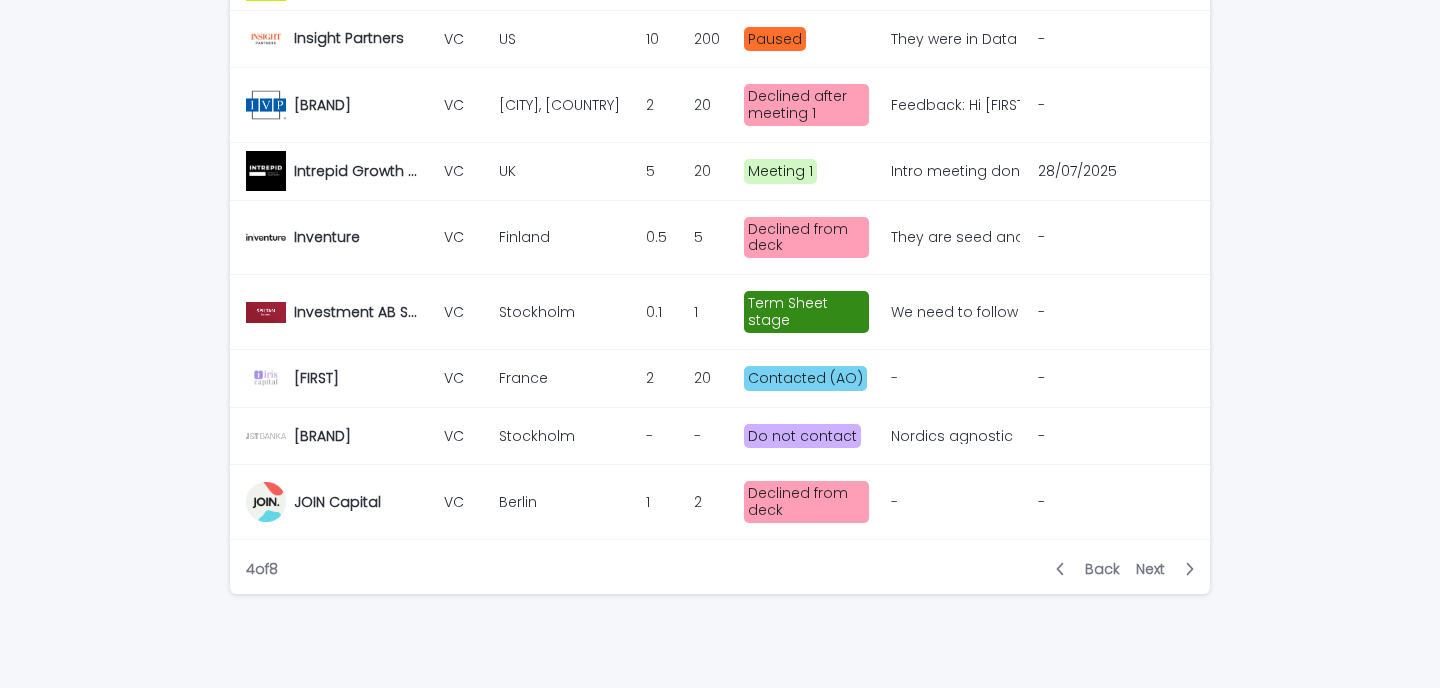 click on "Next" at bounding box center [1156, 569] 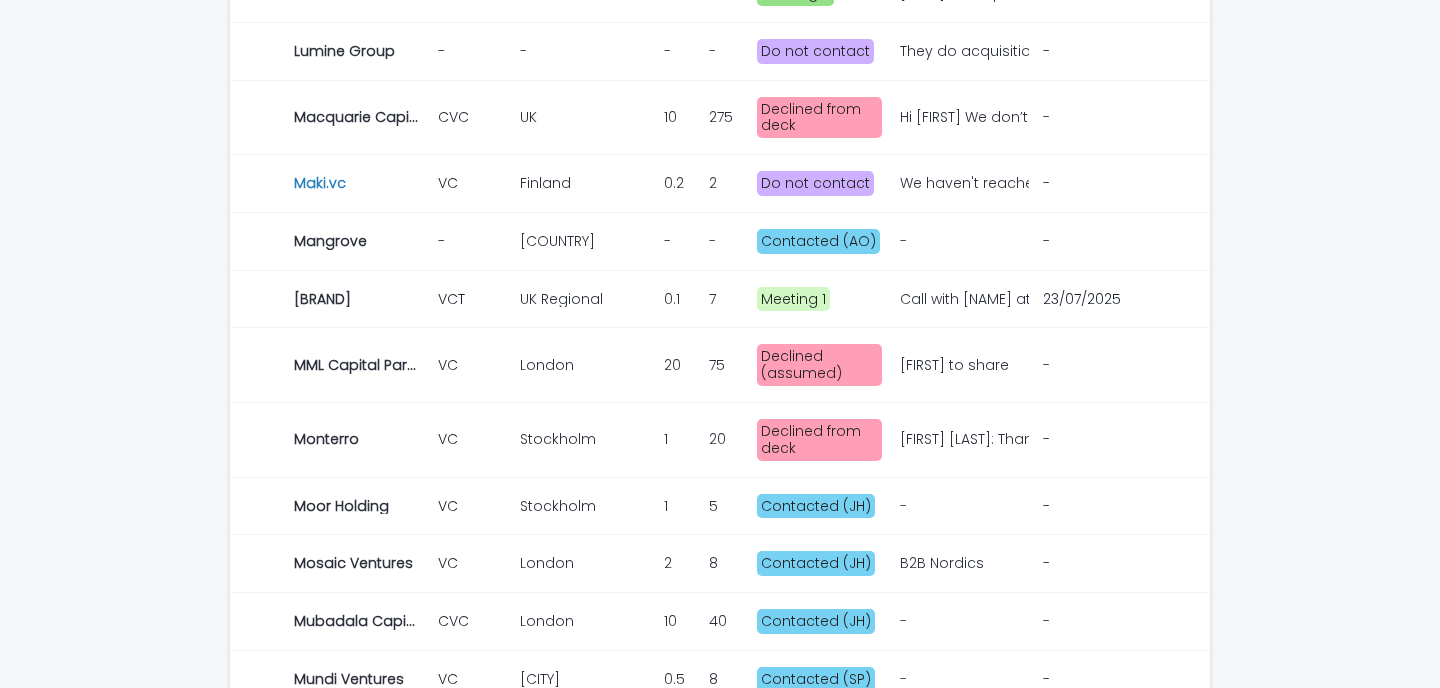 scroll, scrollTop: 1632, scrollLeft: 0, axis: vertical 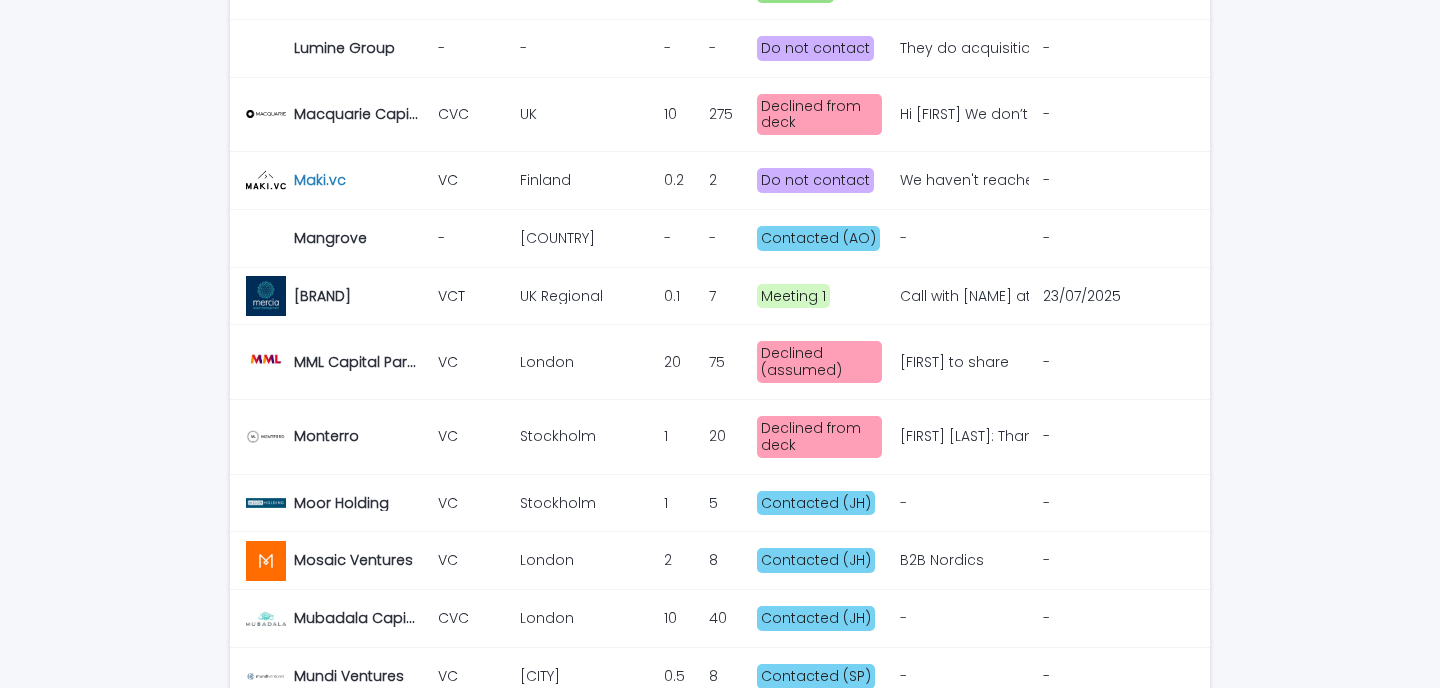 click on "Call with [NAME] at Mercia
Good intro. They have recently had deep discussions with an MVNO so recently read up about the space.
Wanted us to share data room and schedule follow up next week." at bounding box center [962, 296] 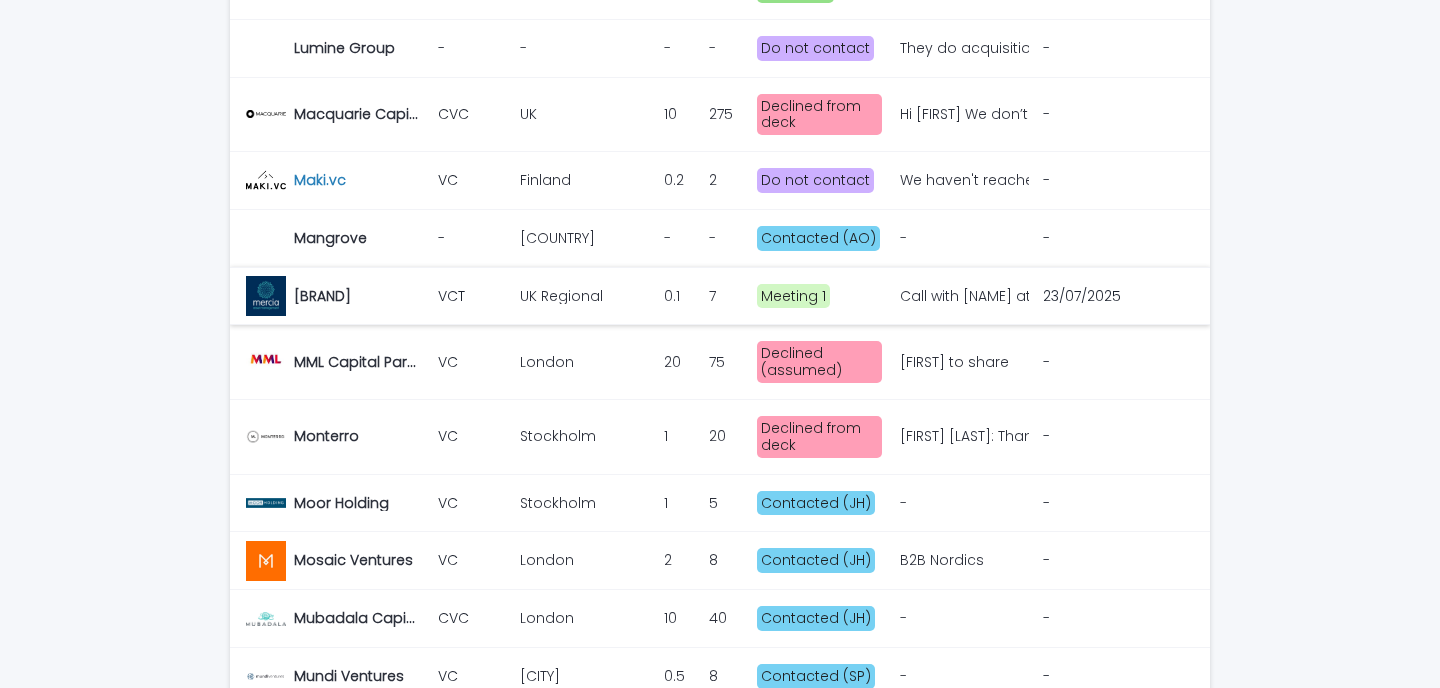 scroll, scrollTop: 0, scrollLeft: 0, axis: both 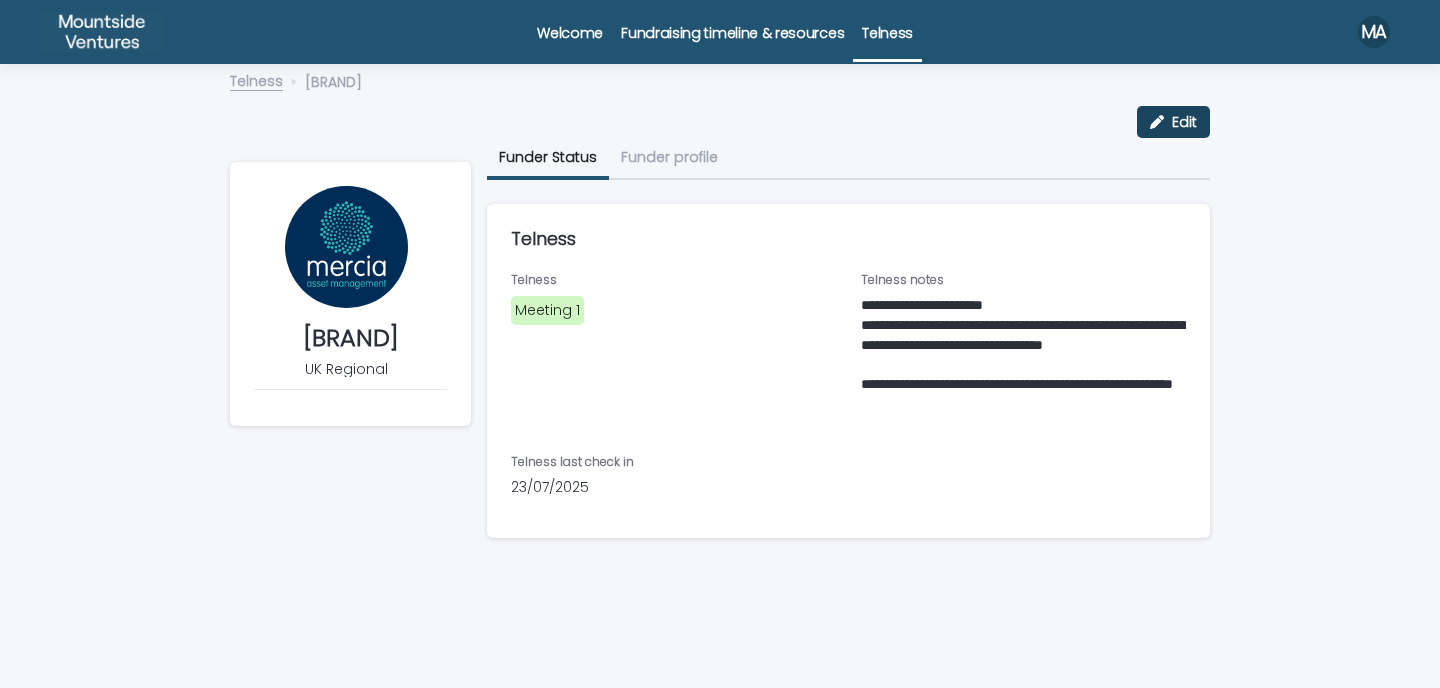click on "Edit" at bounding box center [1184, 122] 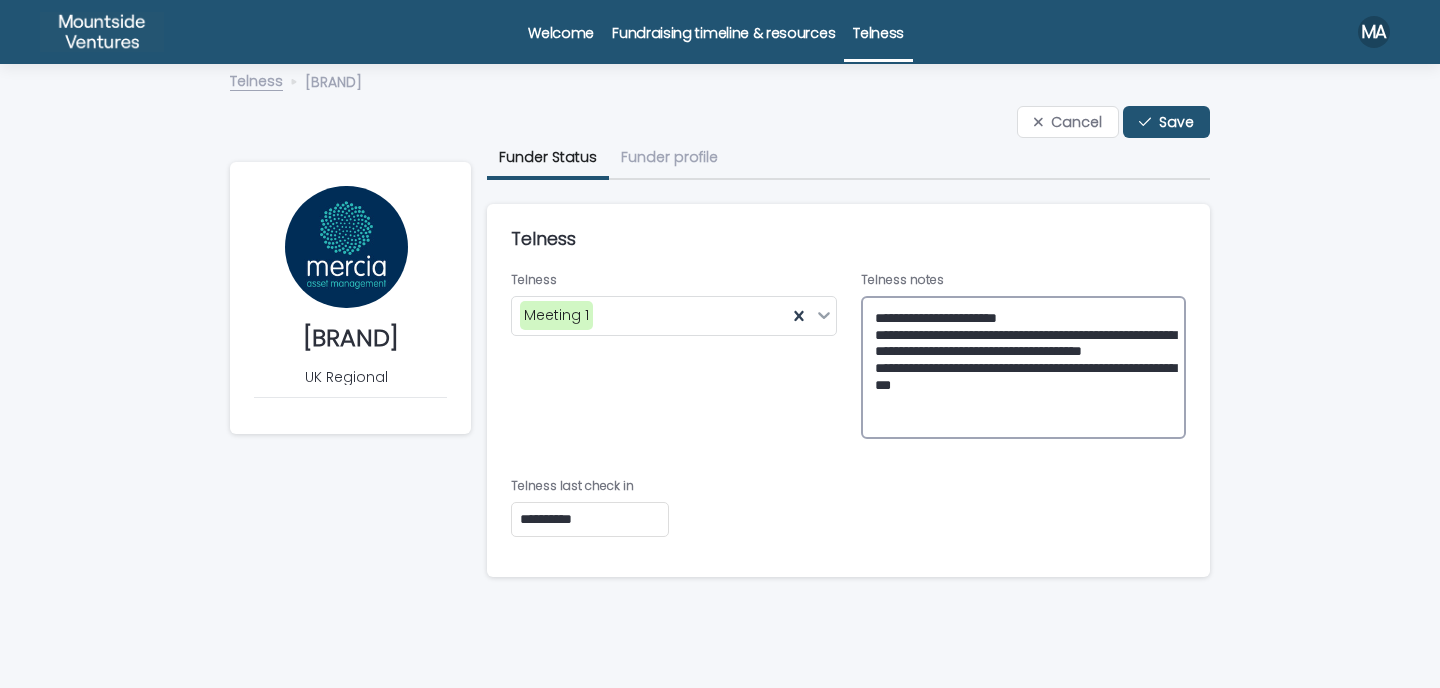 click on "**********" at bounding box center (1024, 368) 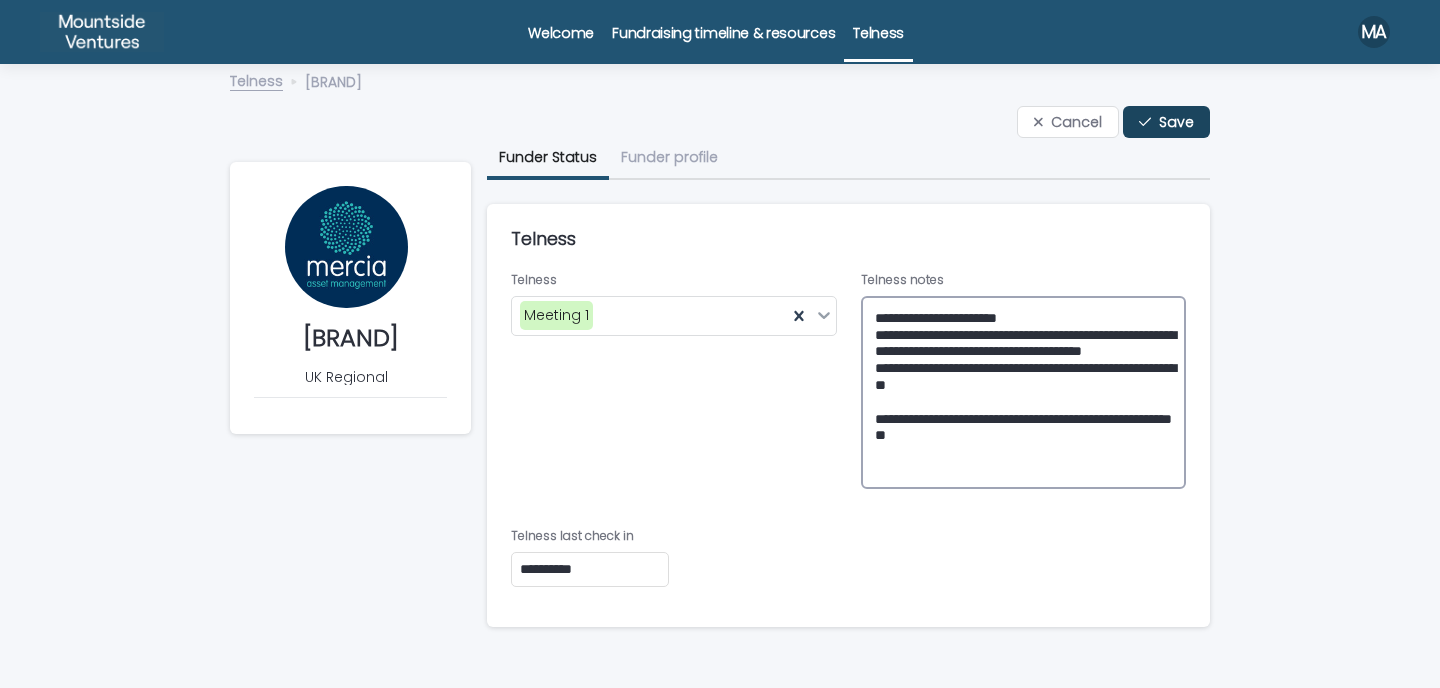 type on "**********" 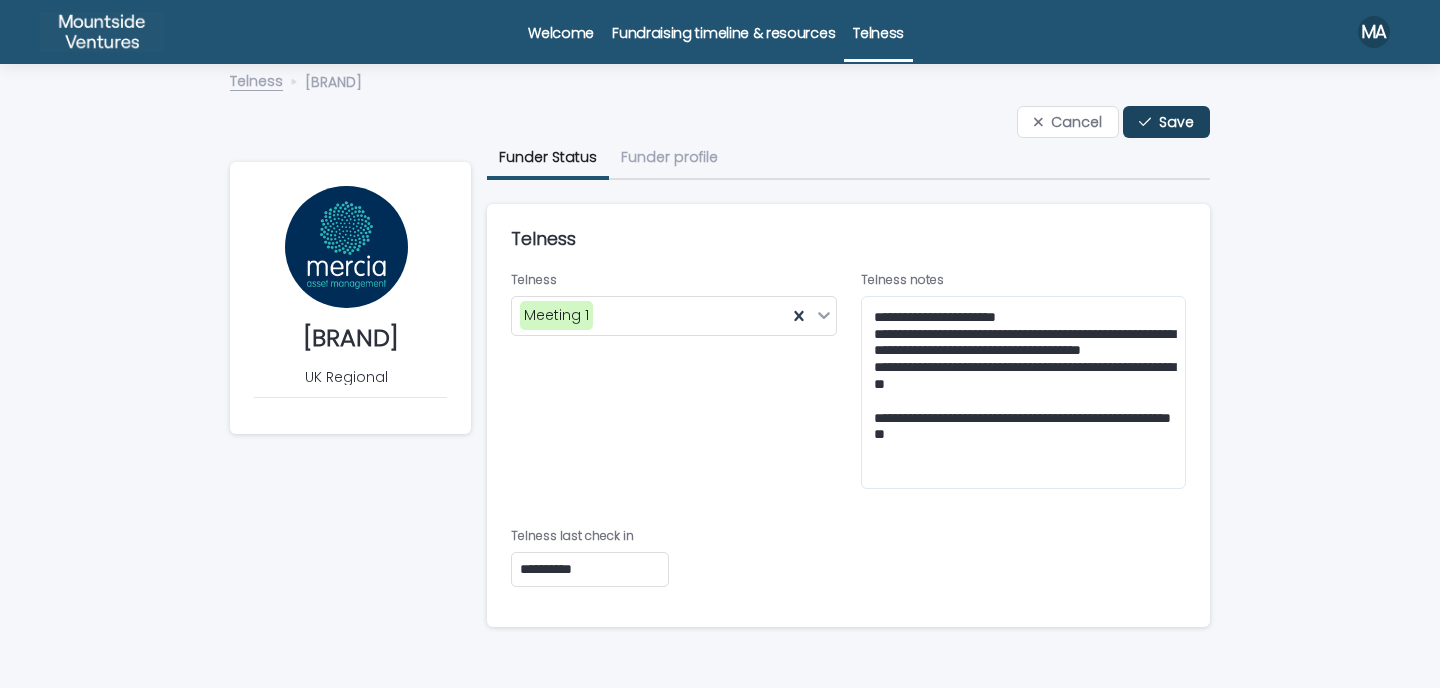 click on "Save" at bounding box center (1176, 122) 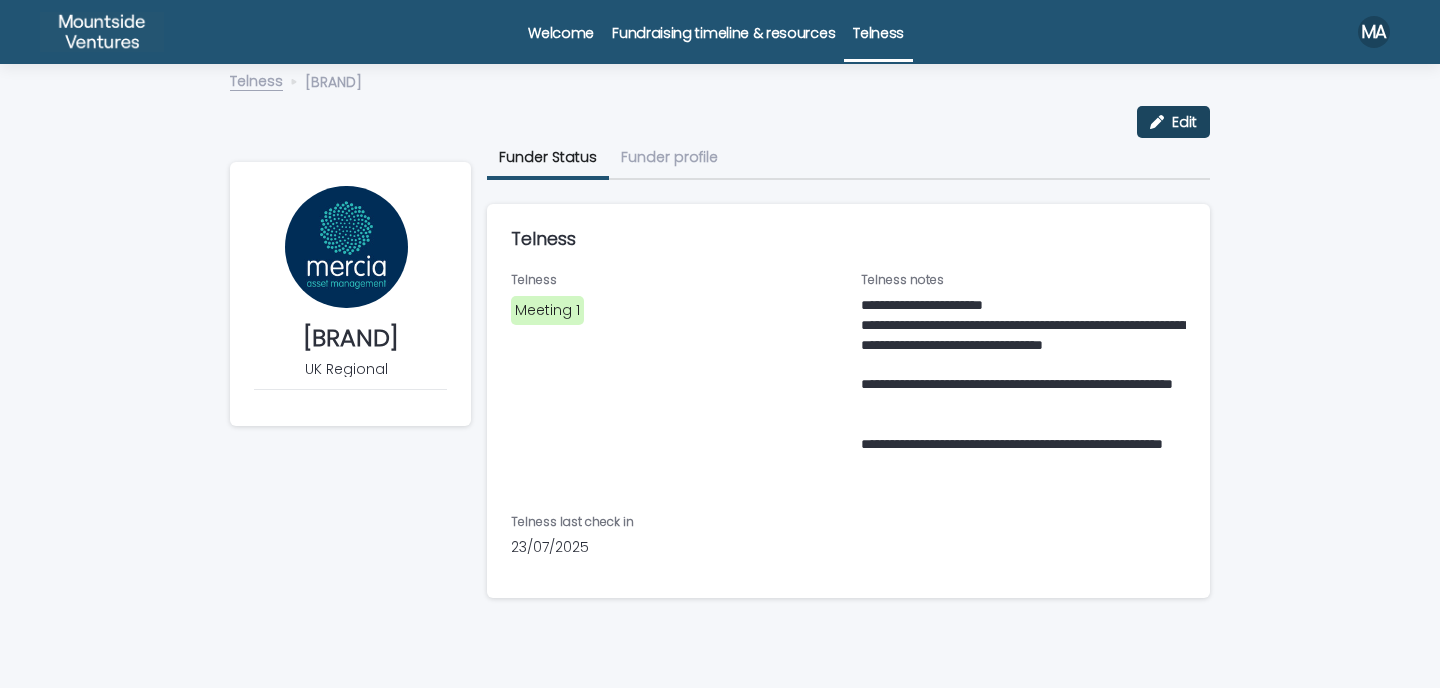 click on "Edit" at bounding box center [1184, 122] 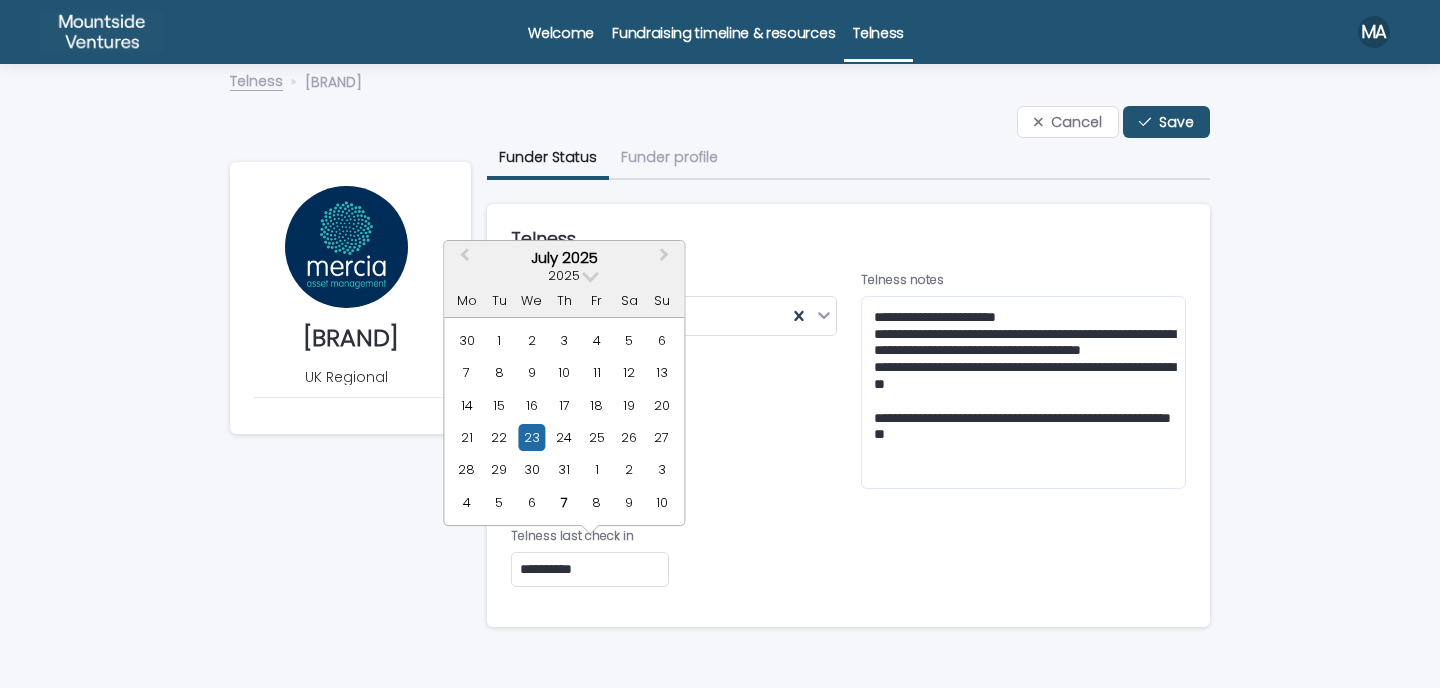 click on "**********" at bounding box center [590, 569] 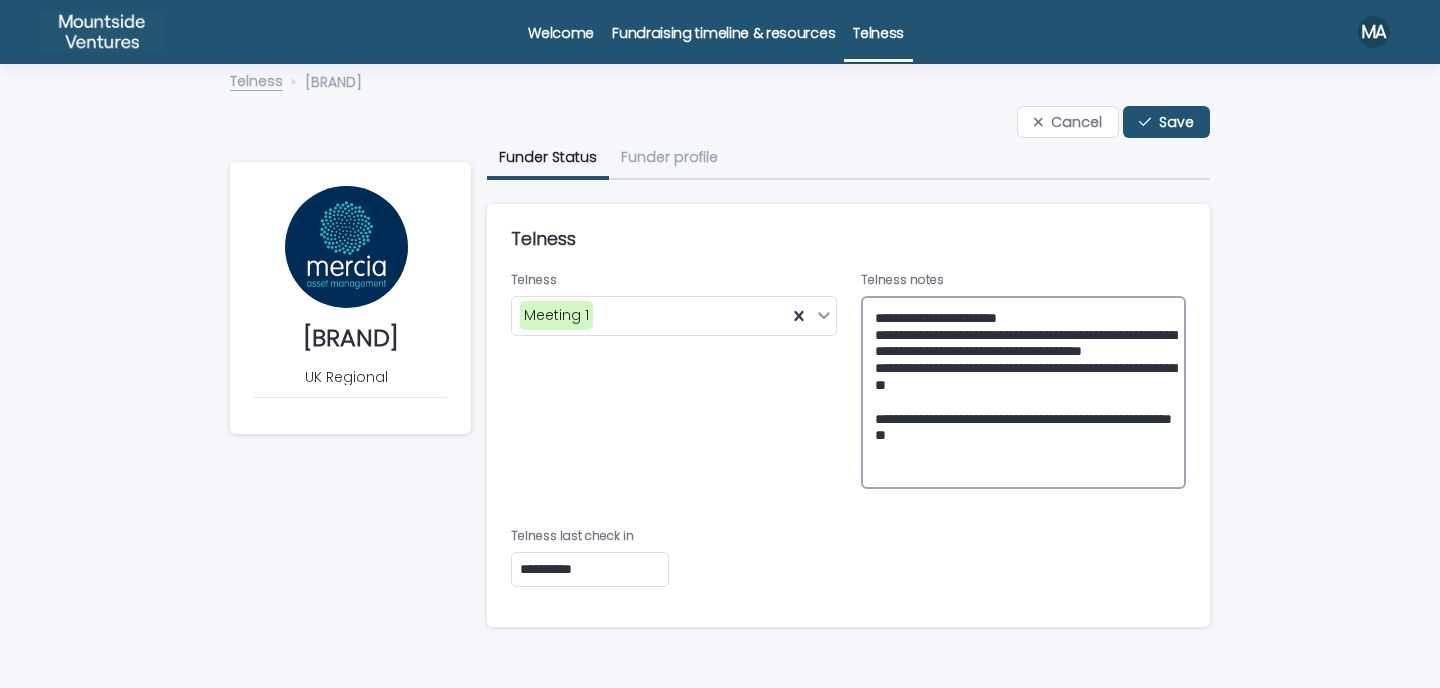 click on "**********" at bounding box center [1024, 393] 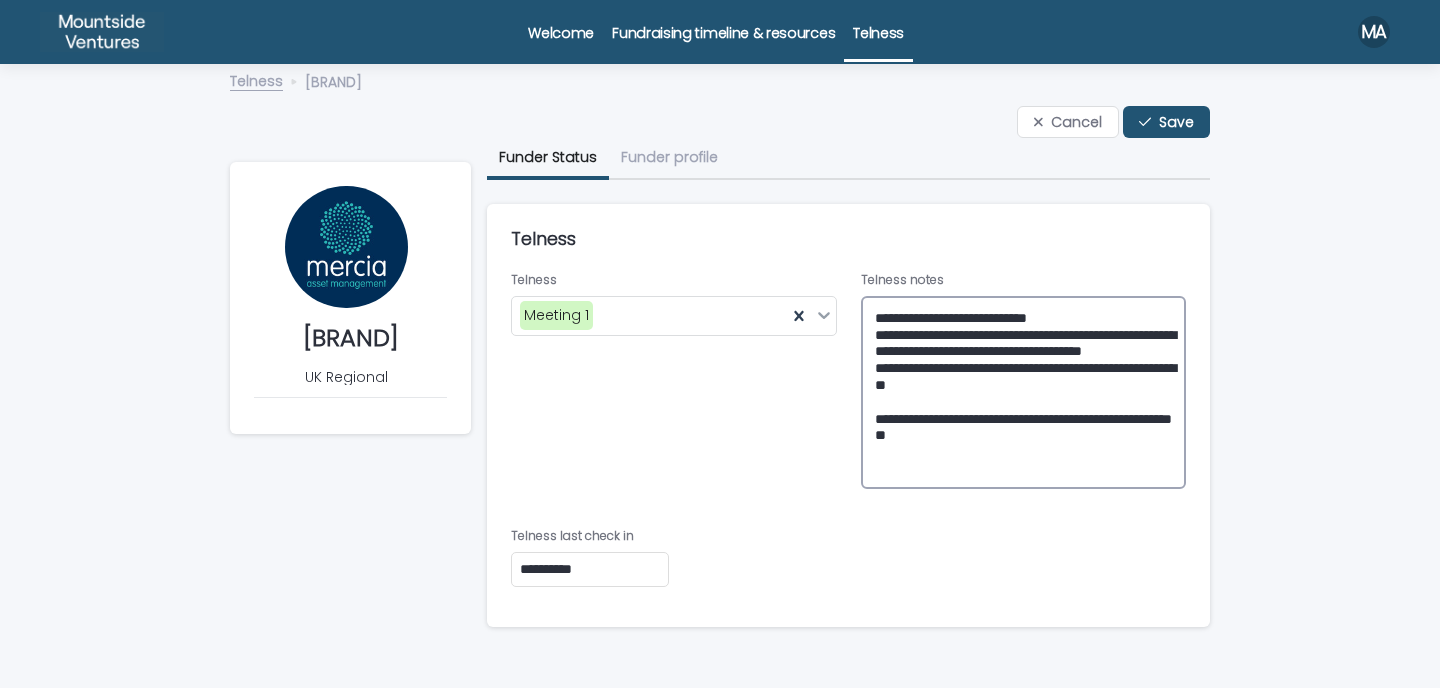 type on "**********" 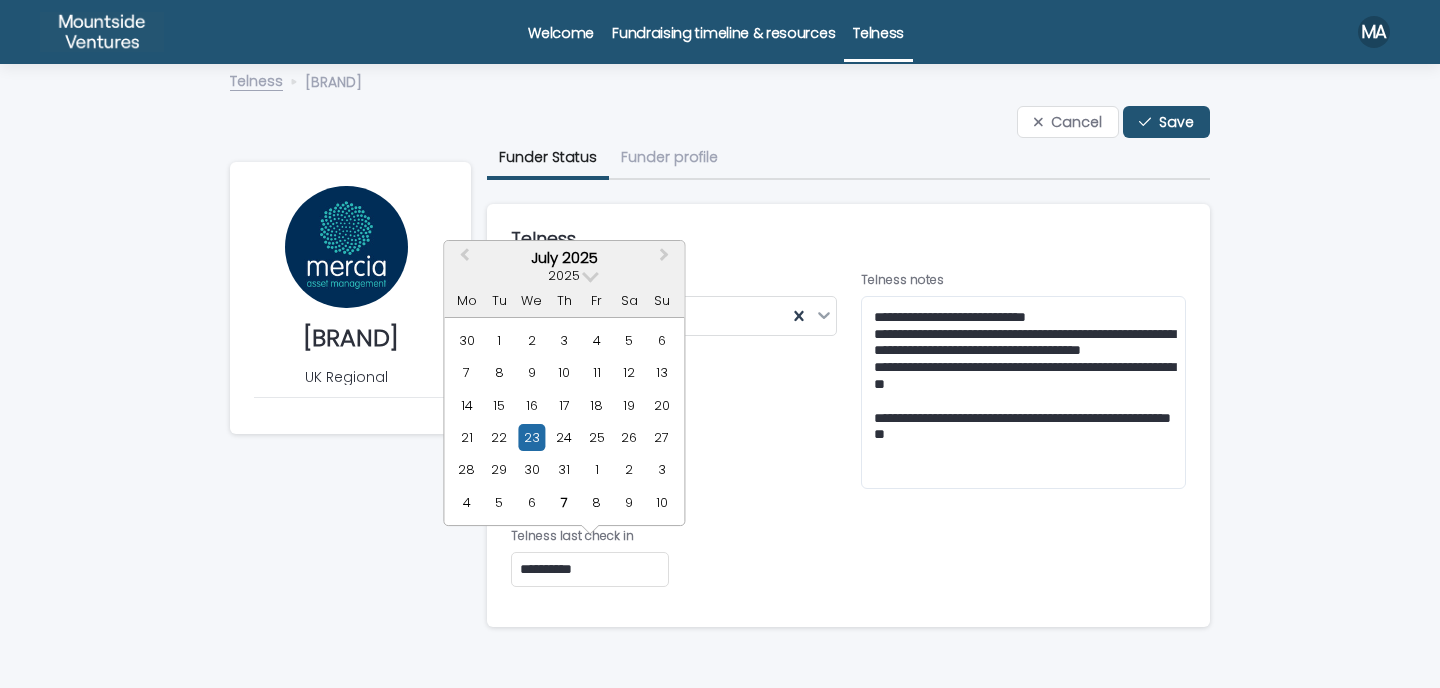 click on "**********" at bounding box center [590, 569] 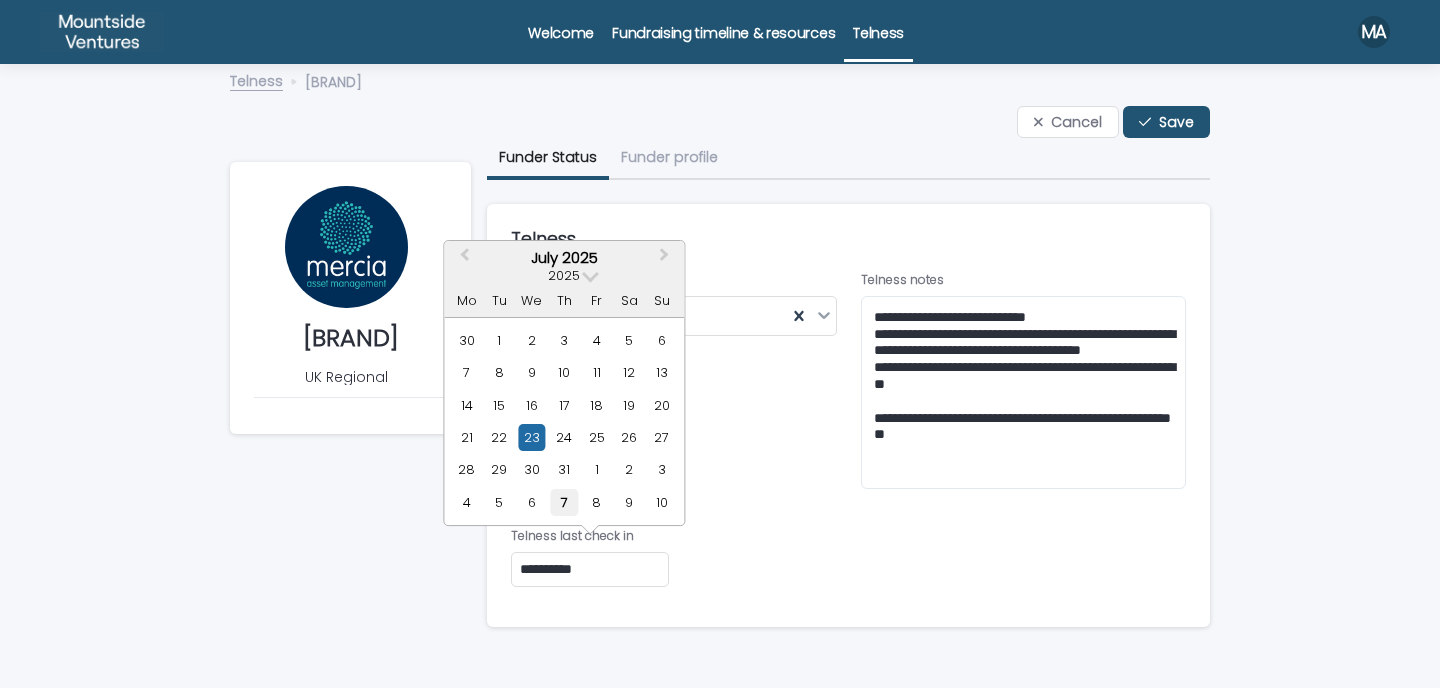 click on "7" at bounding box center [564, 502] 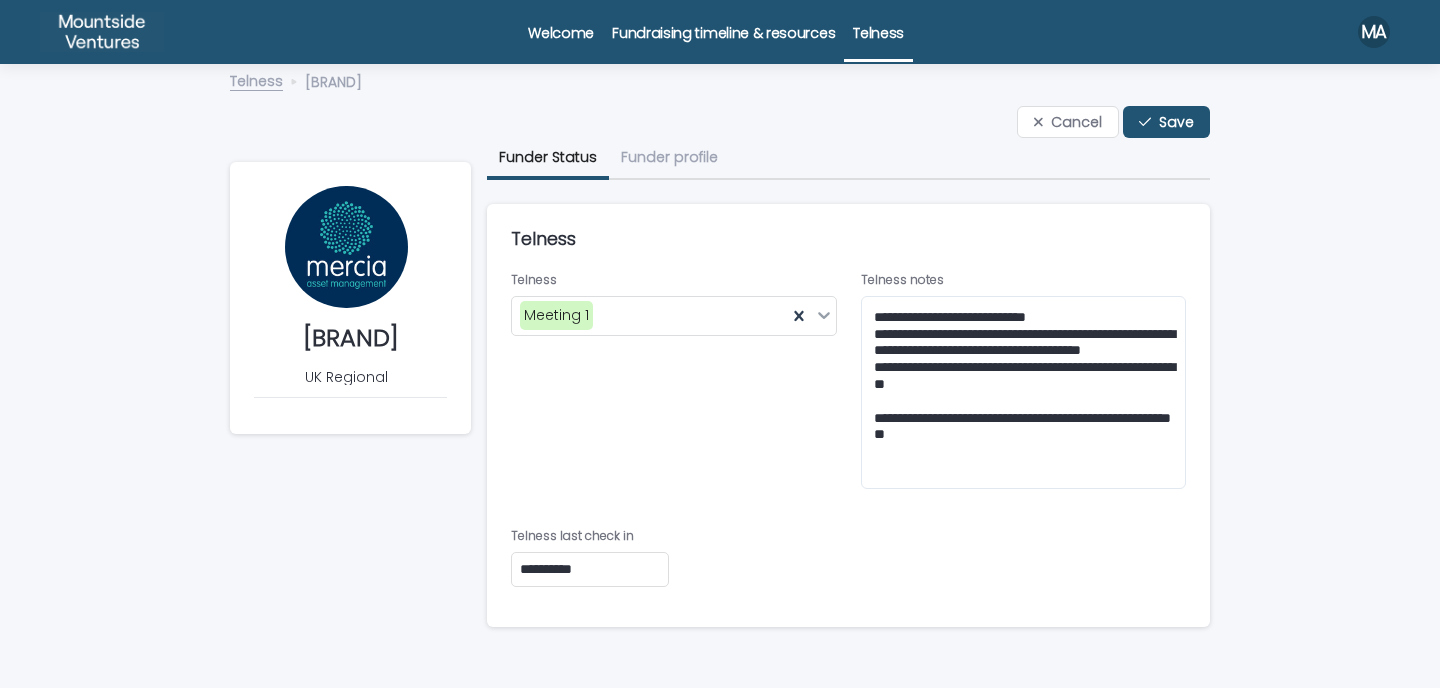 type on "**********" 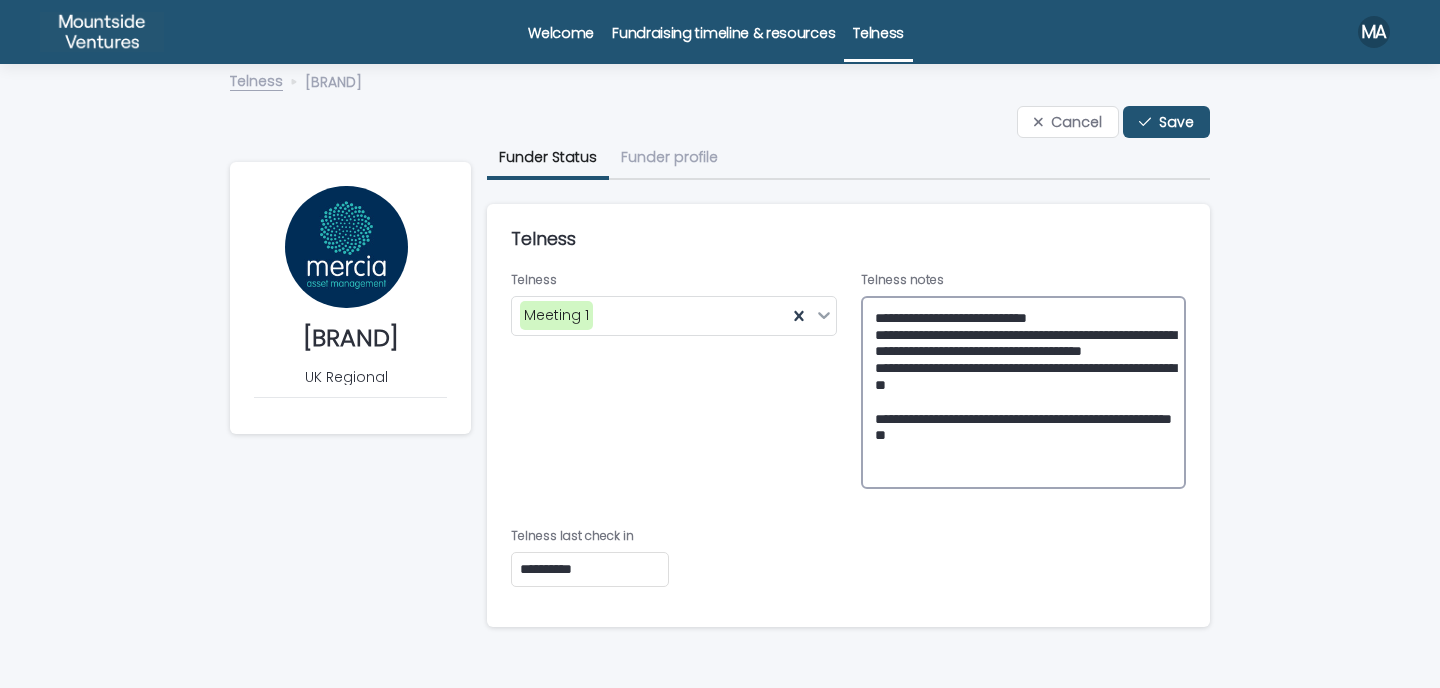 click on "**********" at bounding box center [1024, 393] 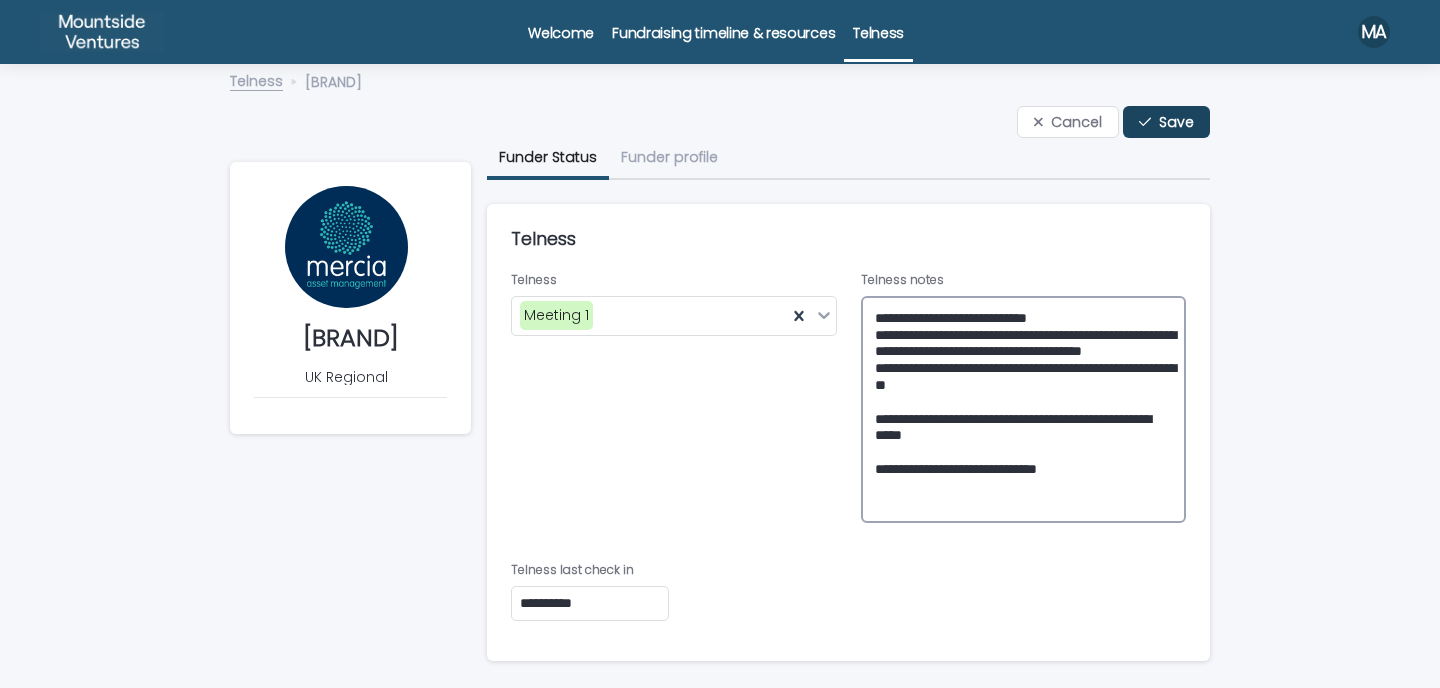 type on "**********" 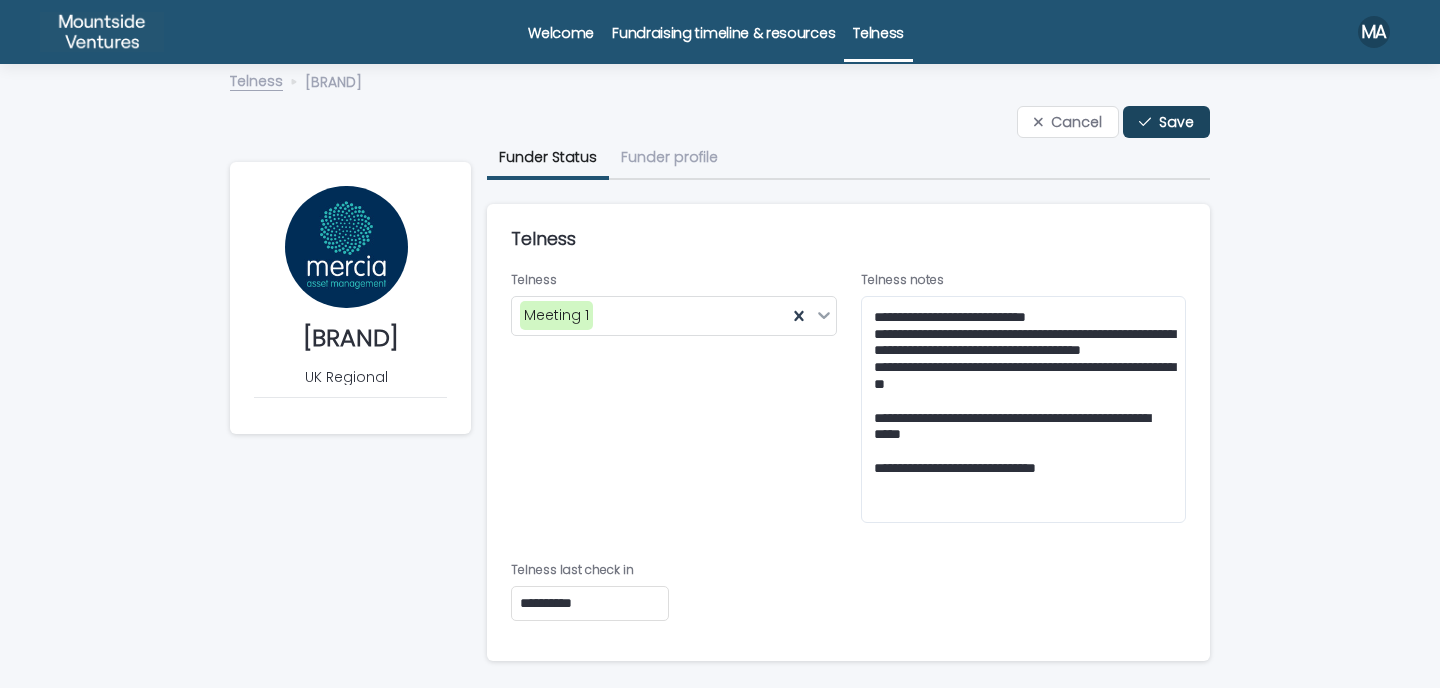 click at bounding box center (1149, 122) 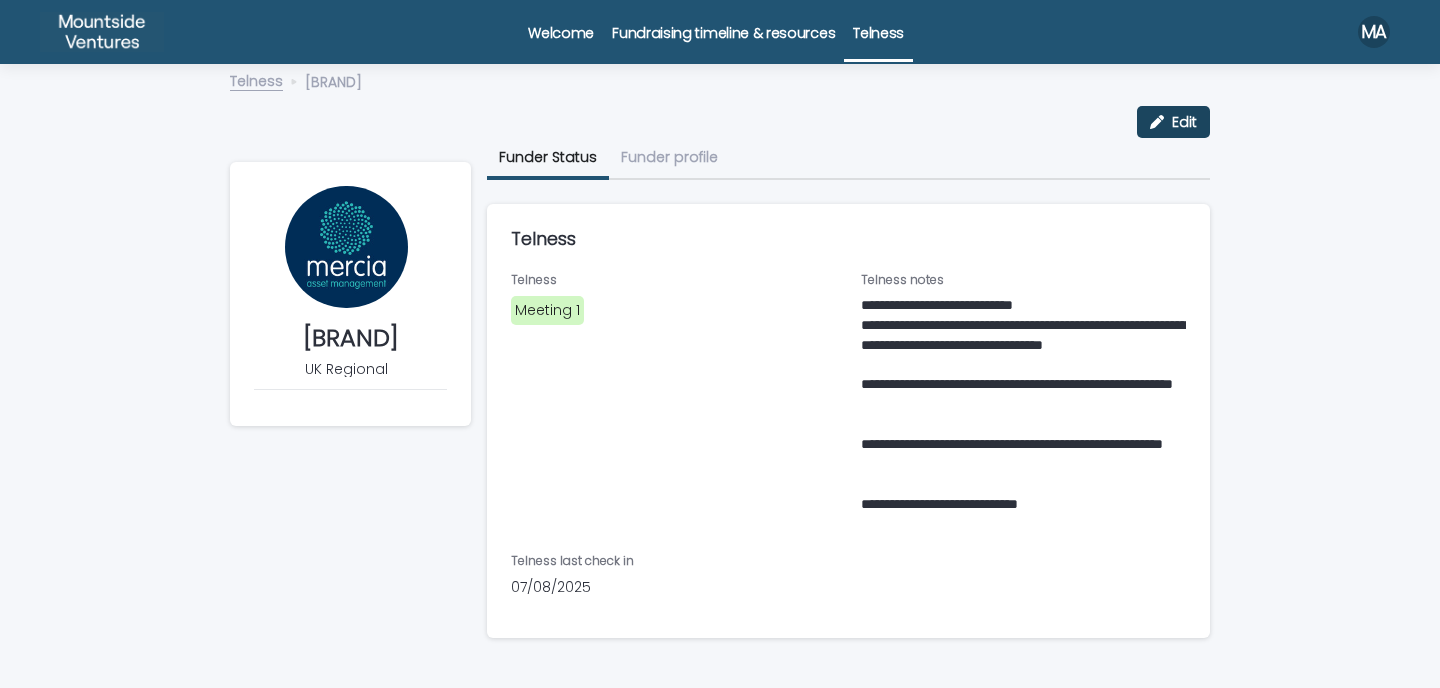 click at bounding box center (1161, 122) 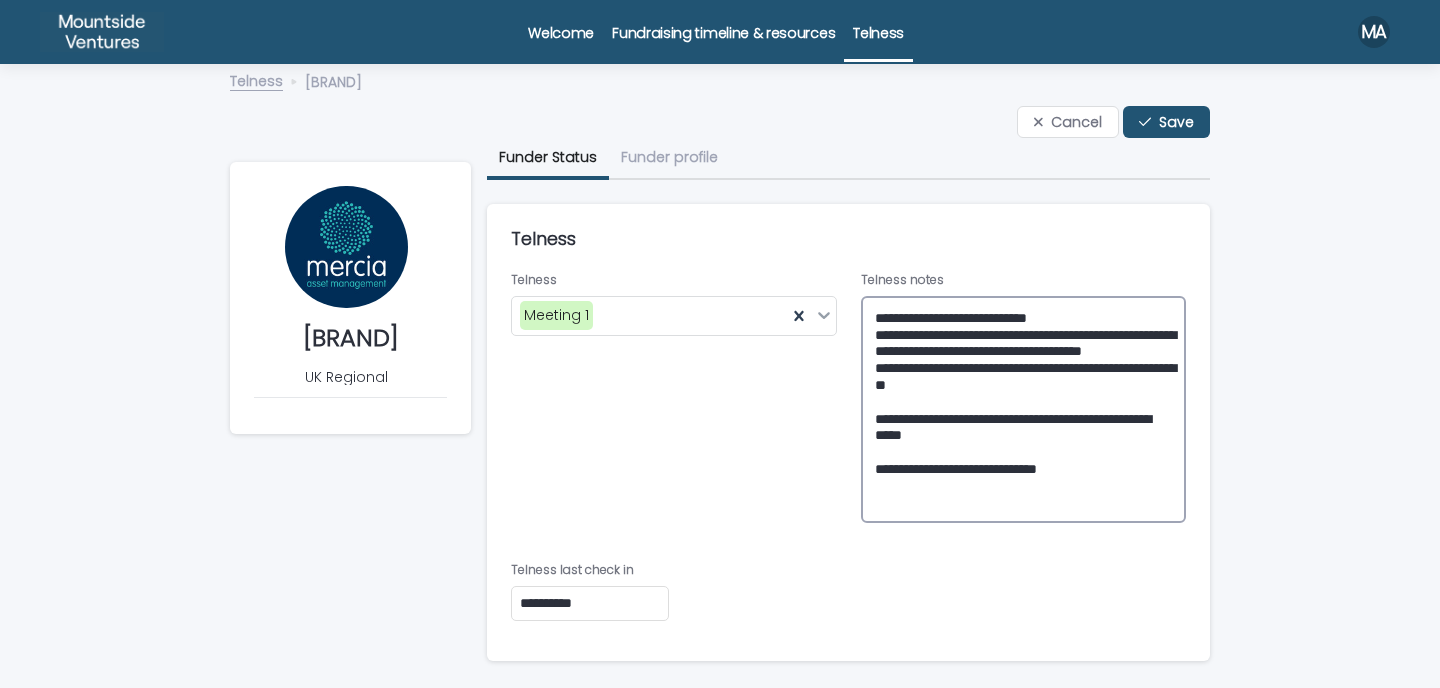 click on "**********" at bounding box center [1024, 410] 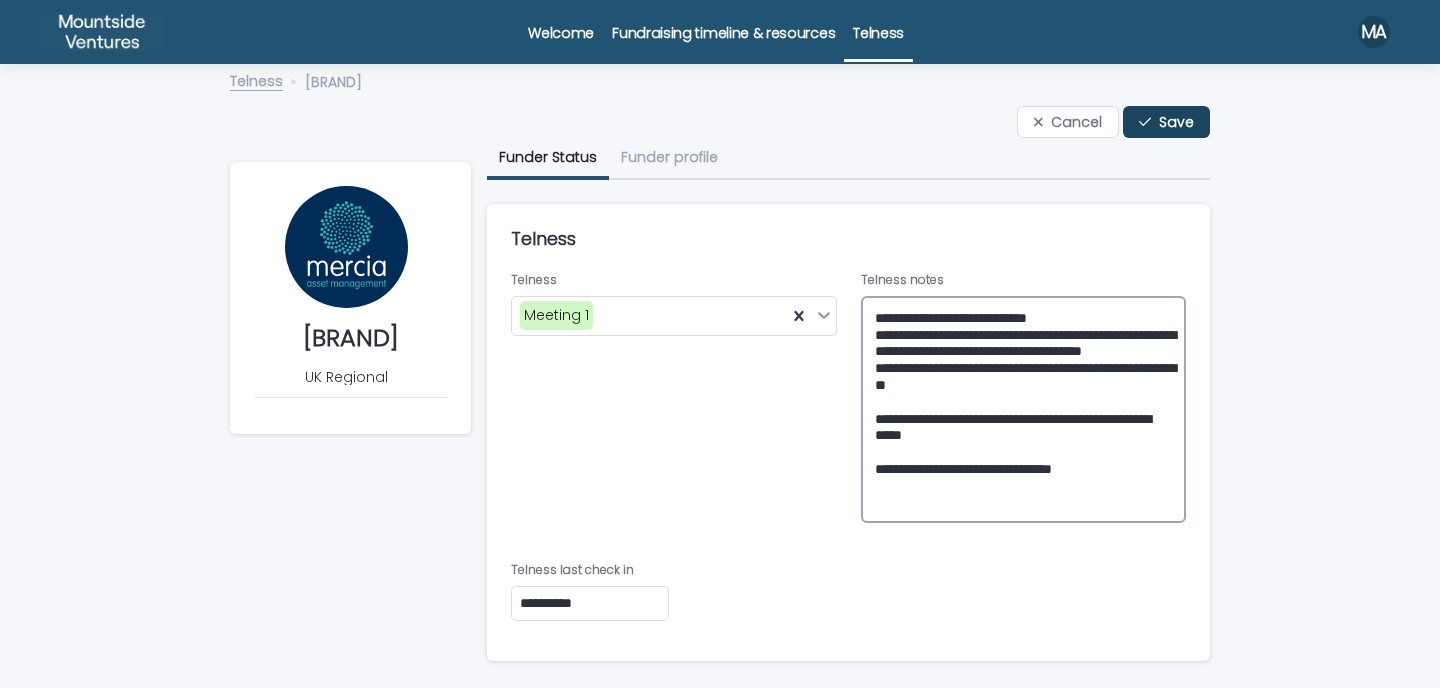 type on "**********" 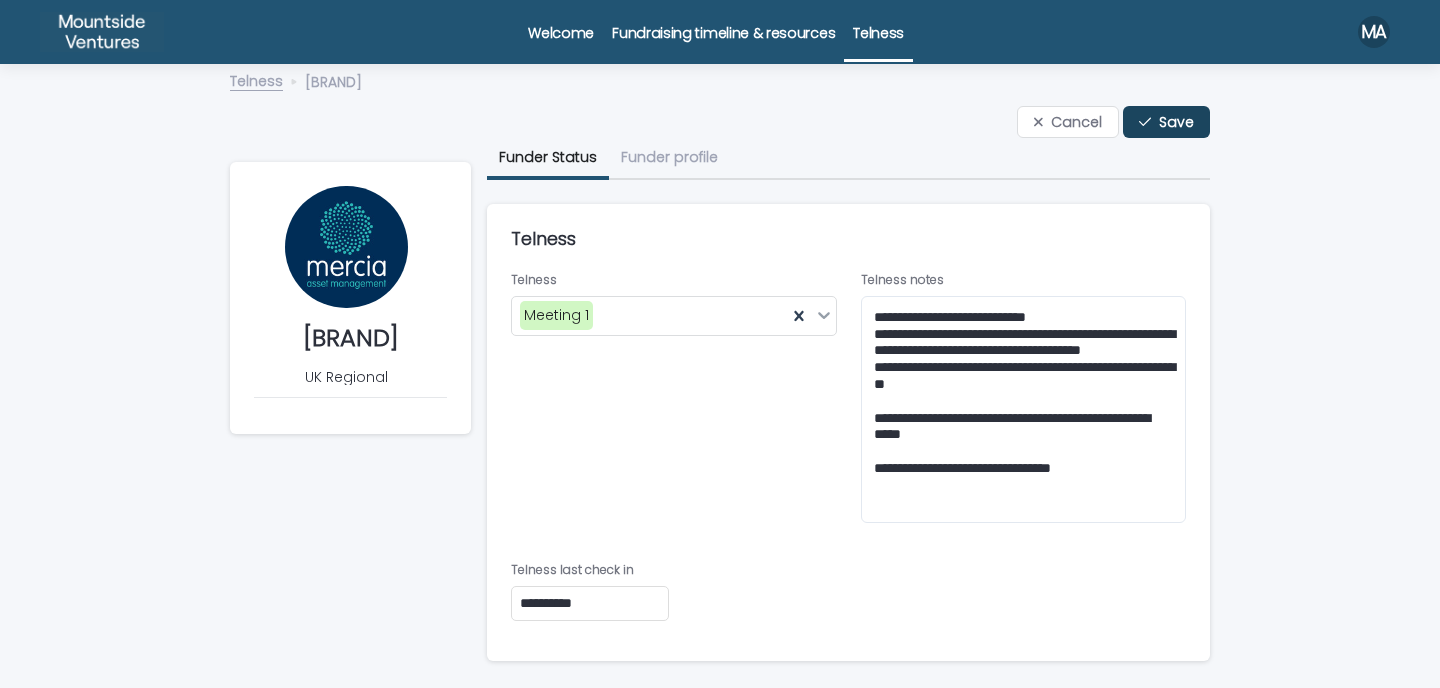 click on "Save" at bounding box center (1176, 122) 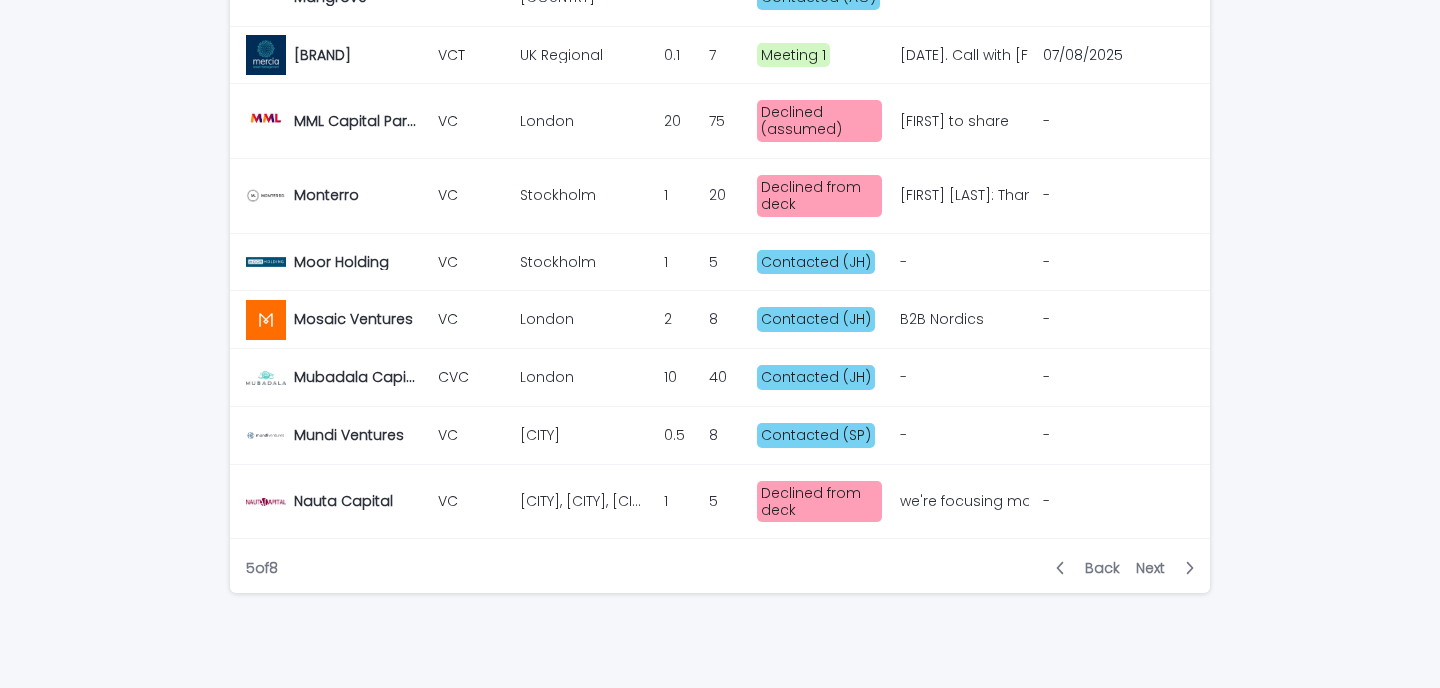 scroll, scrollTop: 1874, scrollLeft: 0, axis: vertical 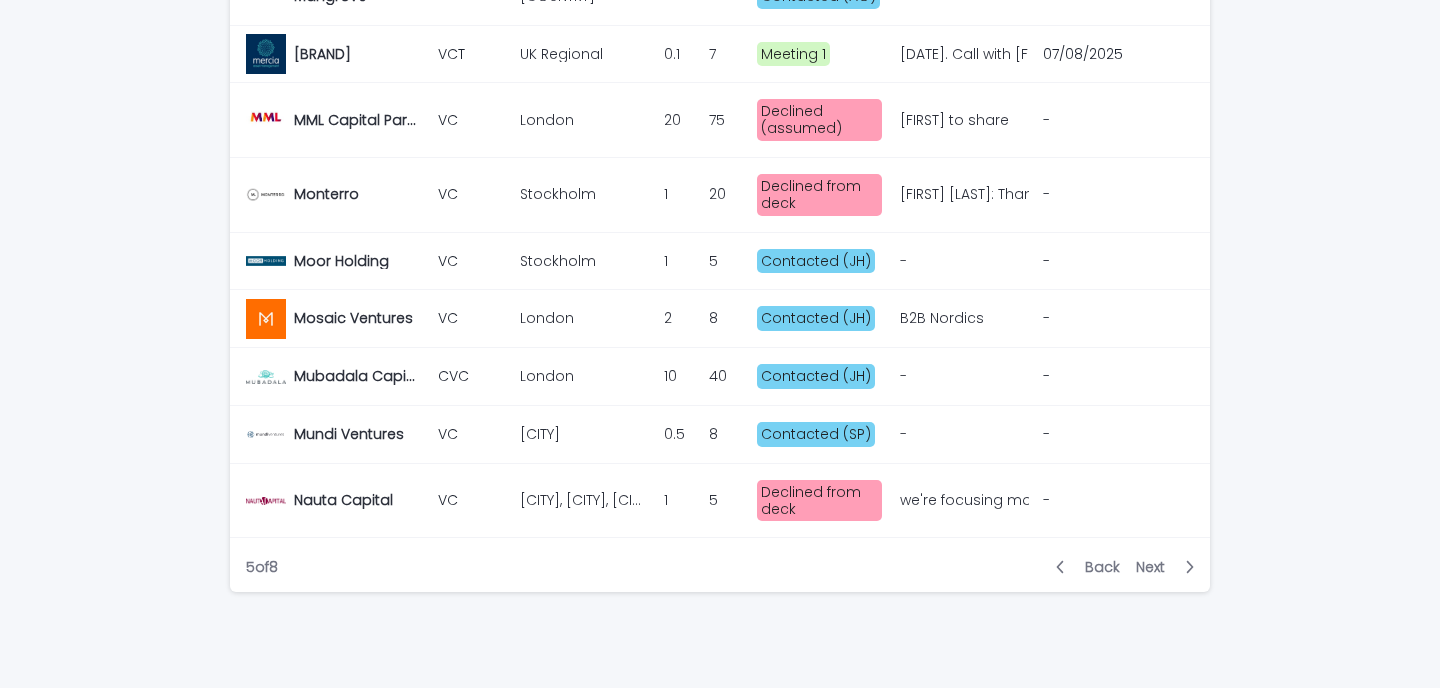 click on "Next" at bounding box center [1156, 567] 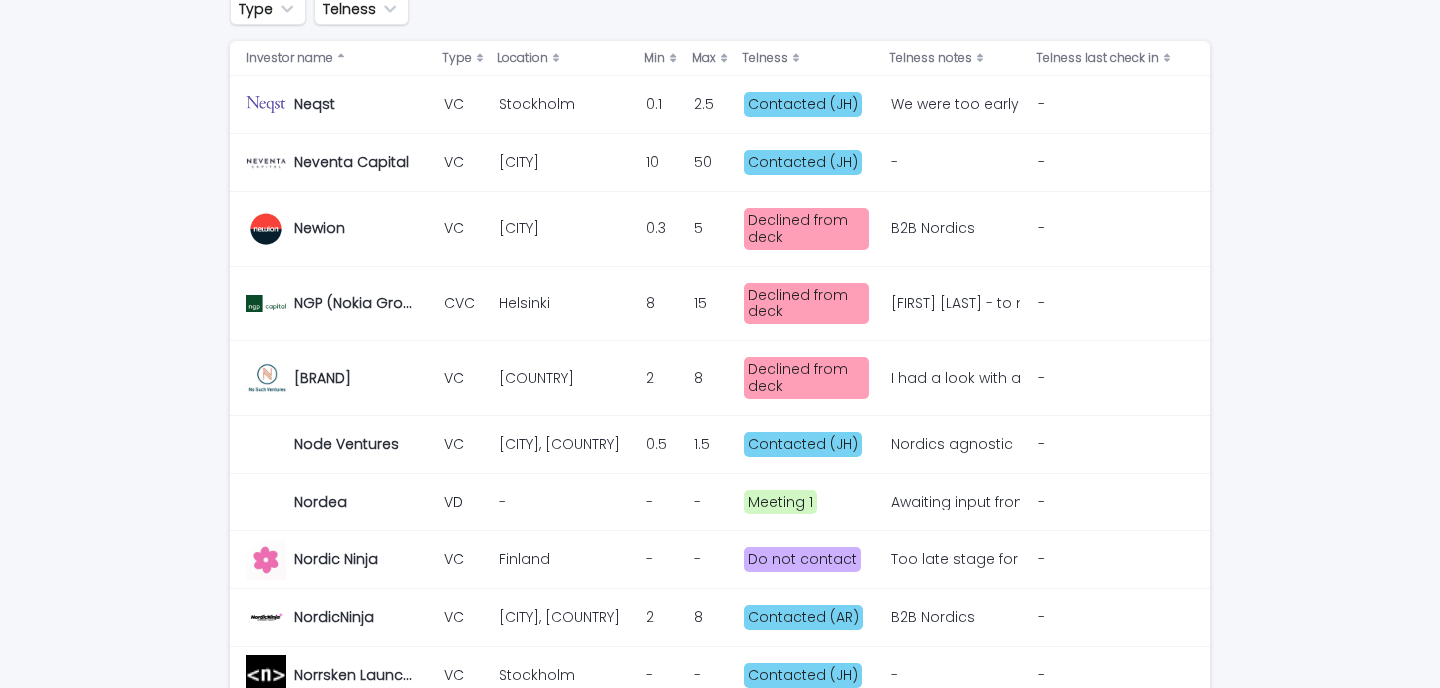 scroll, scrollTop: 366, scrollLeft: 0, axis: vertical 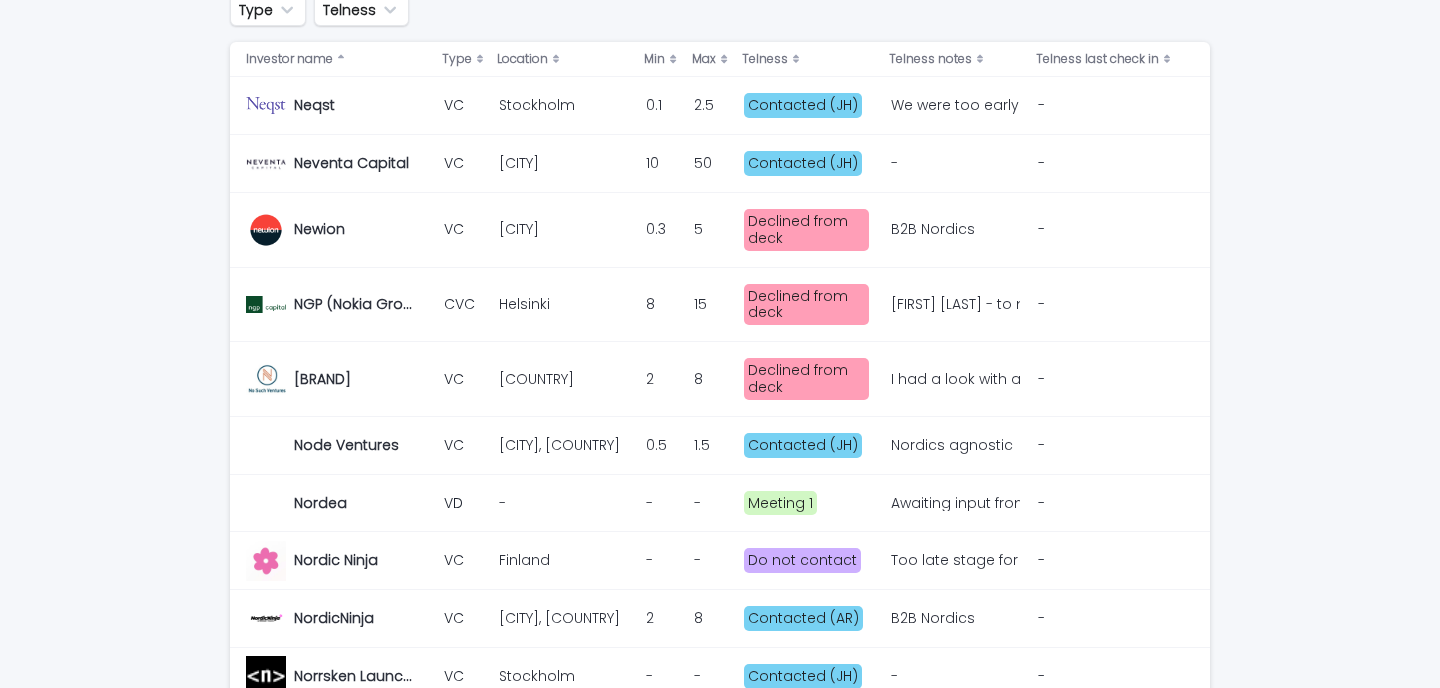 click on "We were too early for them in previous rounds and managed to build a good relationship. They focus primarily on rounds that take companies to profitability.
We should reach out in this round.
We were too early for them in previous rounds and managed to build a good relationship. They focus primarily on rounds that take companies to profitability.
We should reach out in this round." at bounding box center (956, 105) 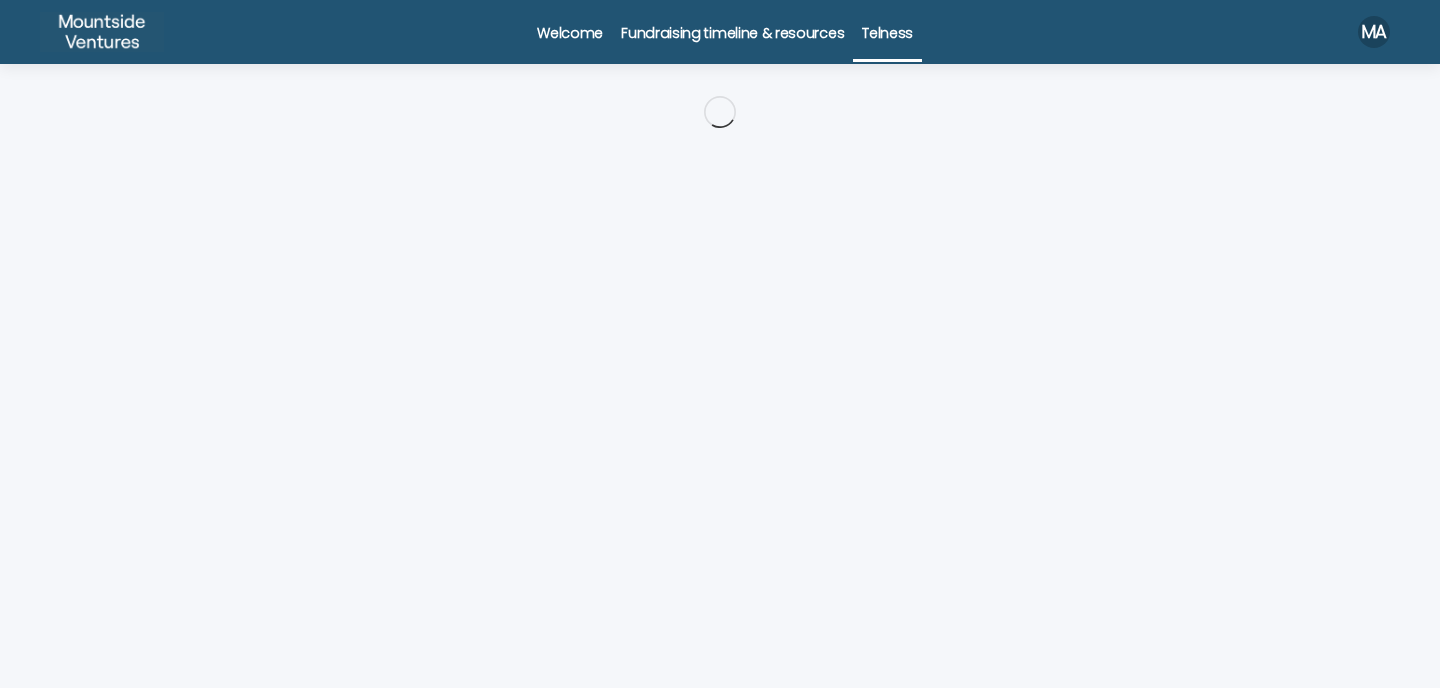 scroll, scrollTop: 0, scrollLeft: 0, axis: both 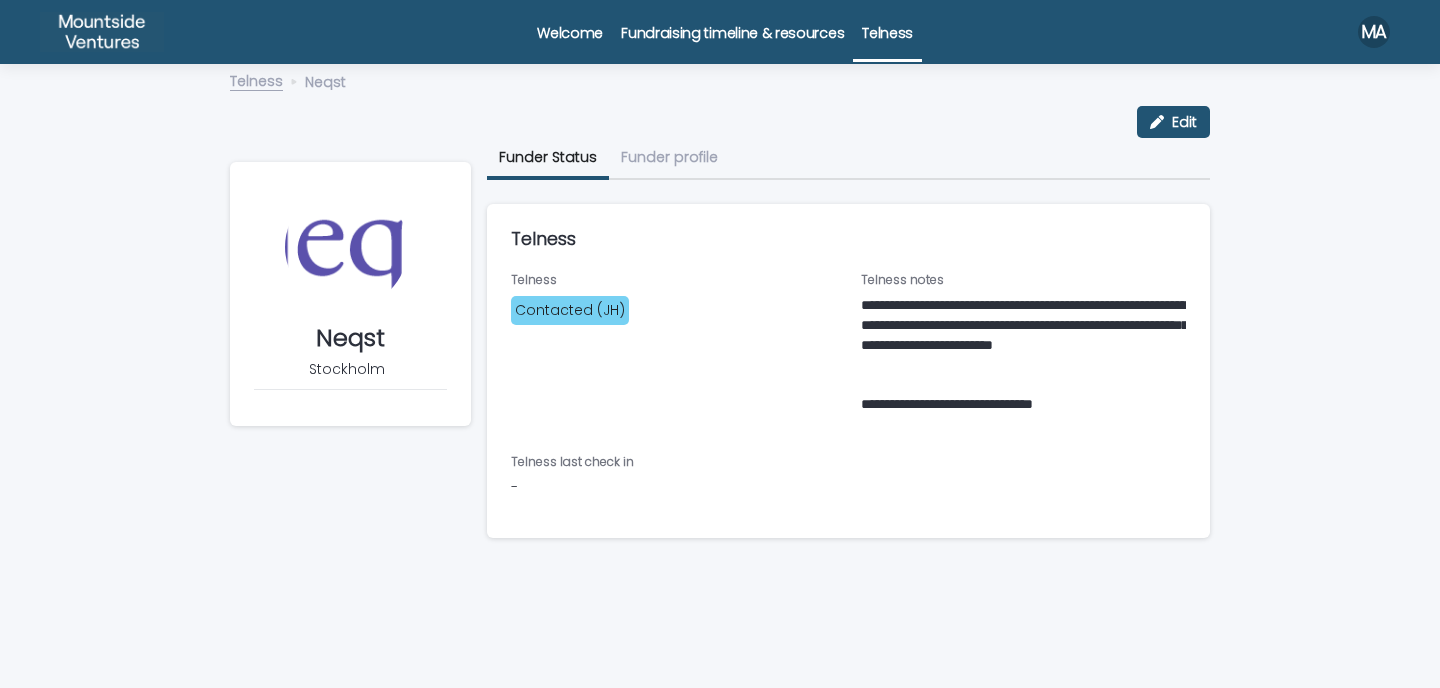 click on "-" at bounding box center [674, 487] 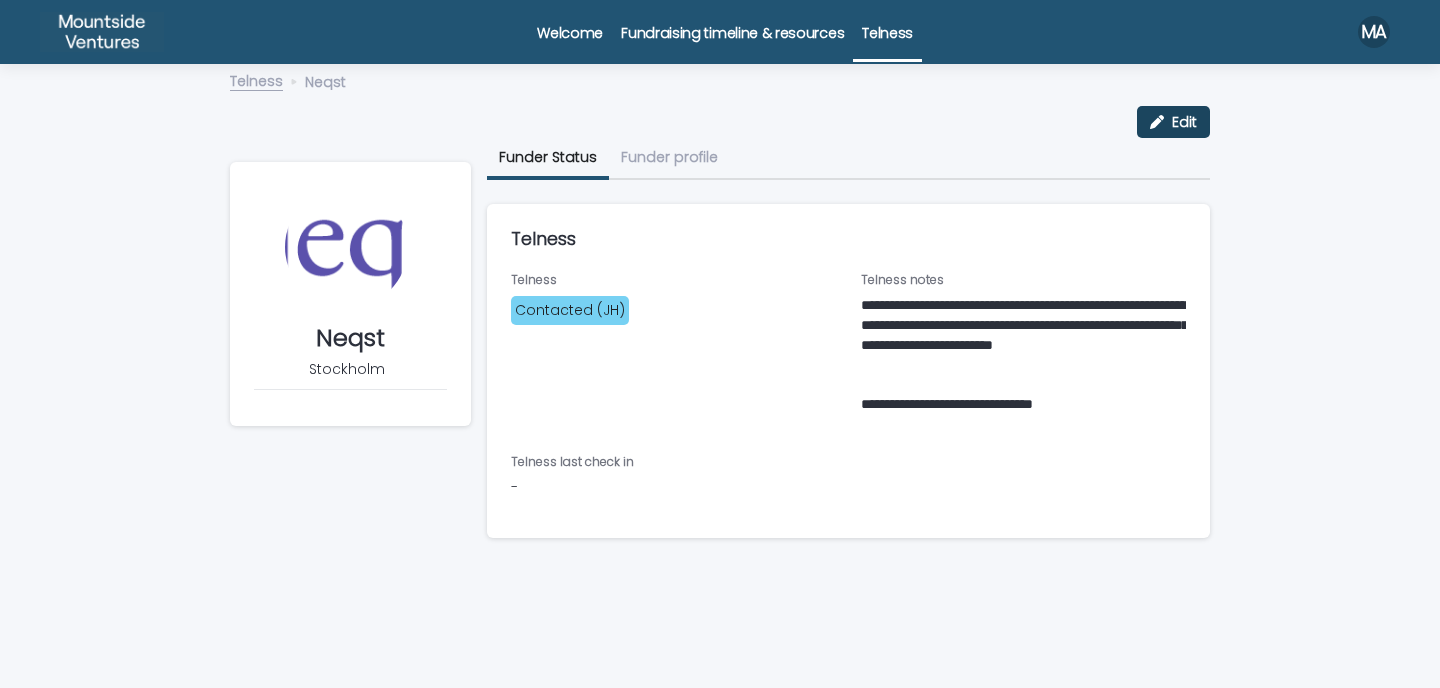 click 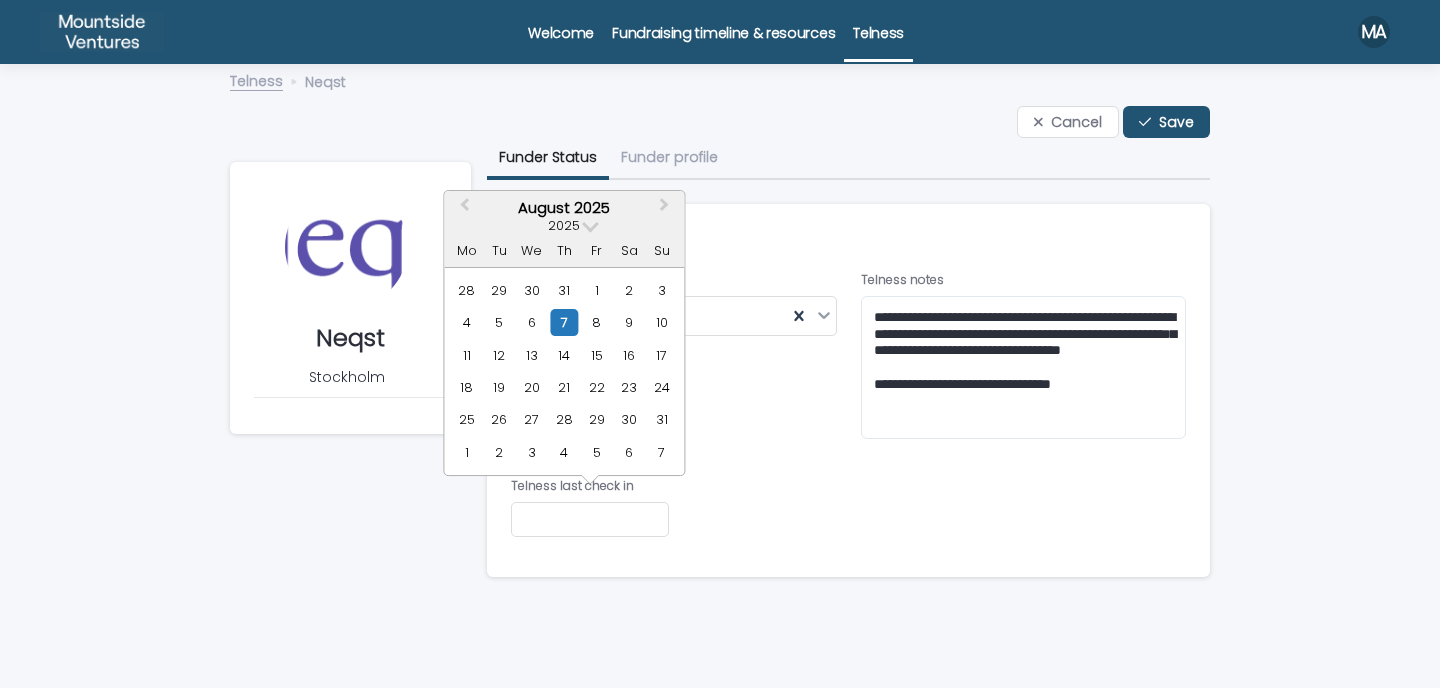 click at bounding box center (590, 519) 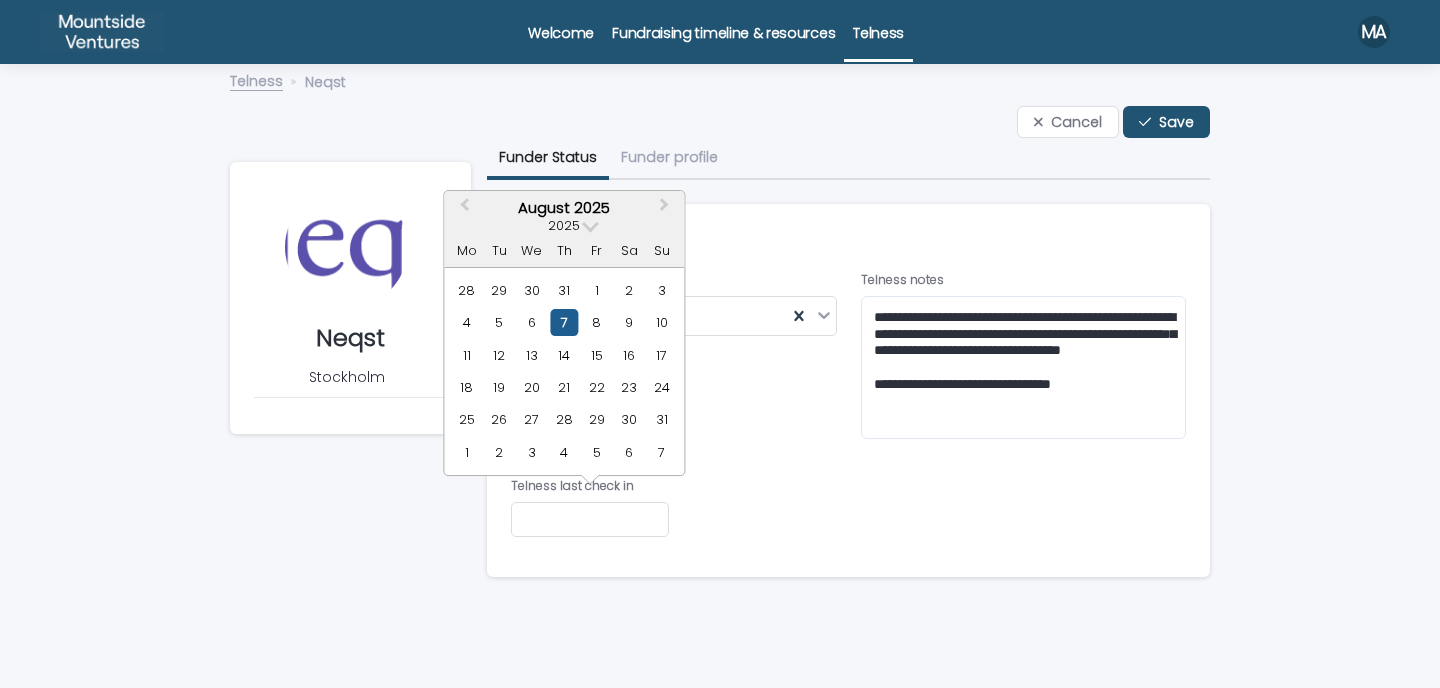 click on "7" at bounding box center (564, 322) 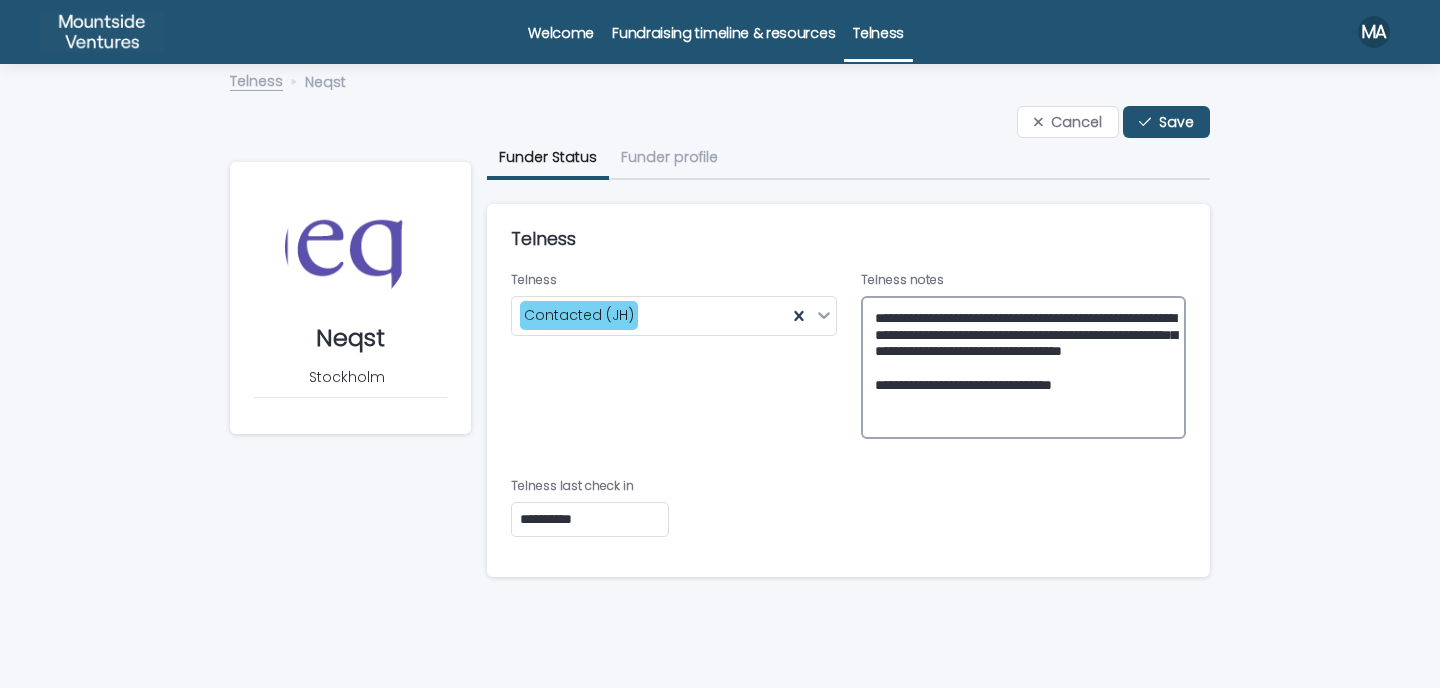 click on "**********" at bounding box center (1024, 368) 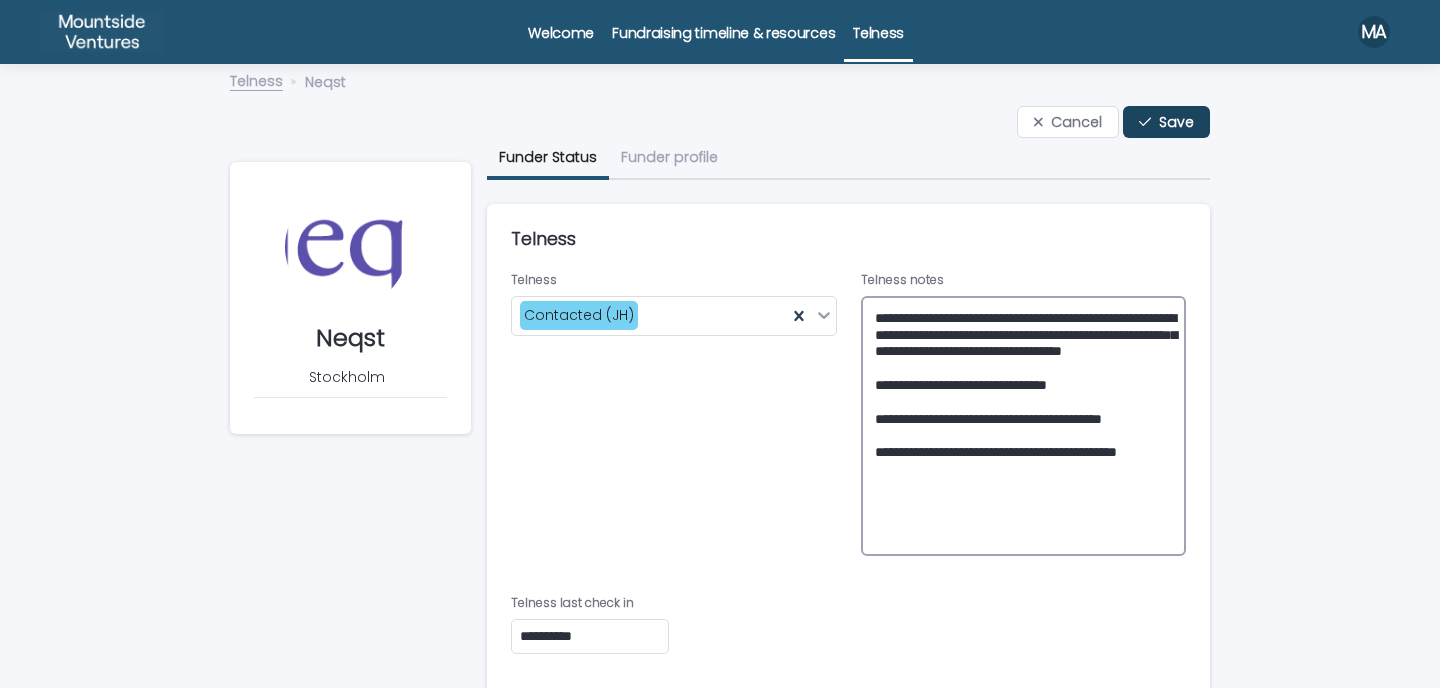 type on "**********" 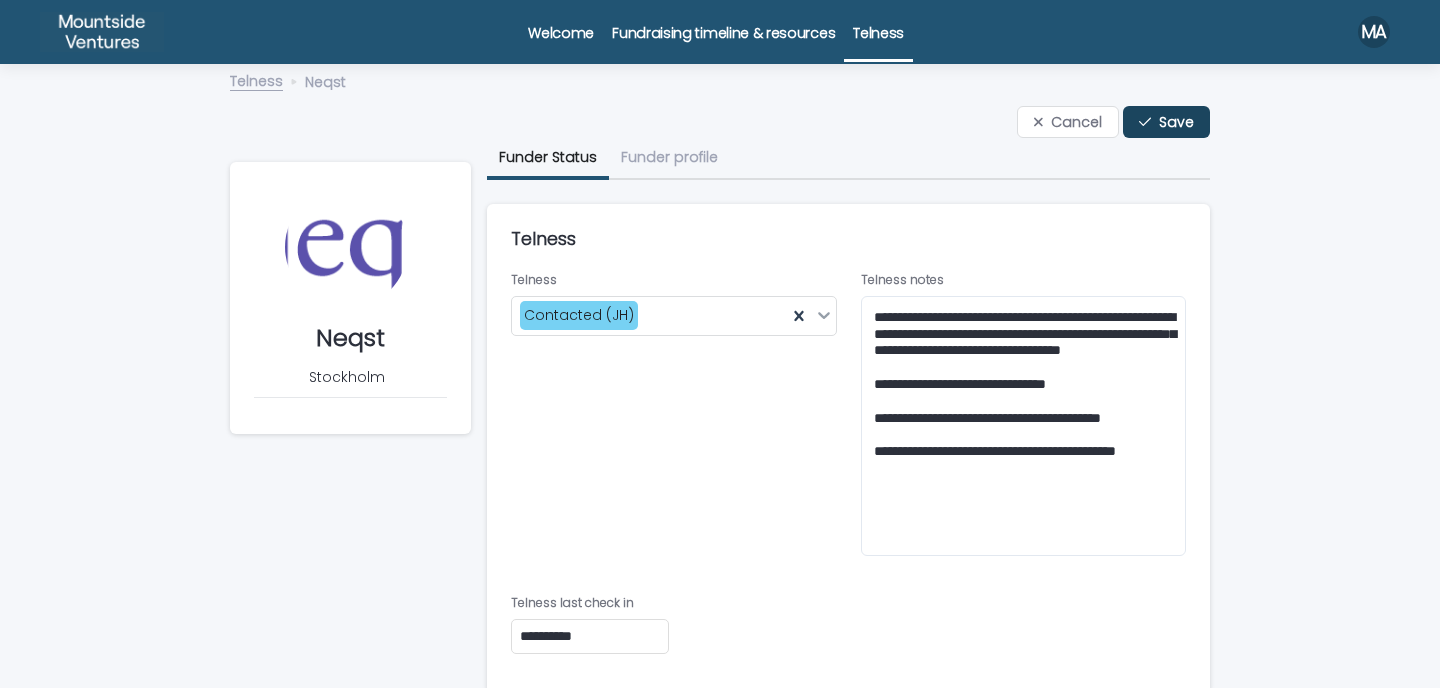 click on "Save" at bounding box center [1166, 122] 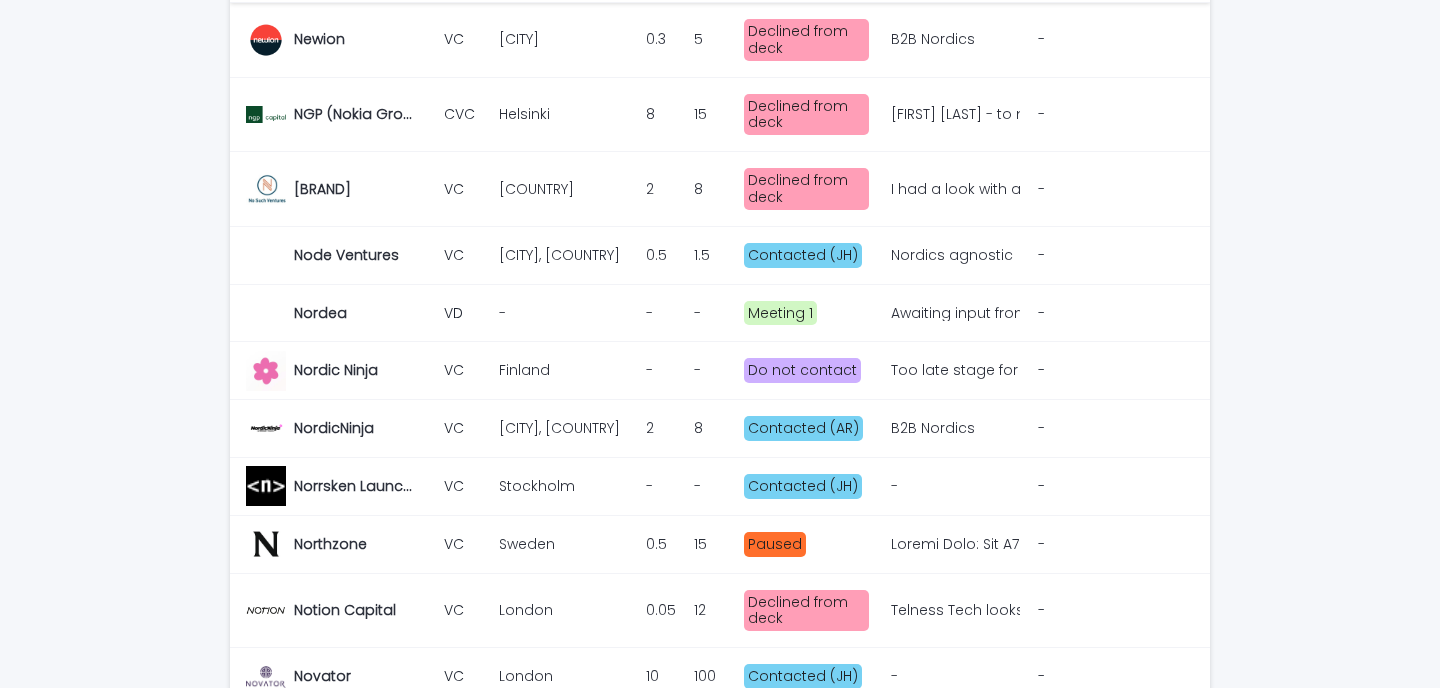 scroll, scrollTop: 557, scrollLeft: 0, axis: vertical 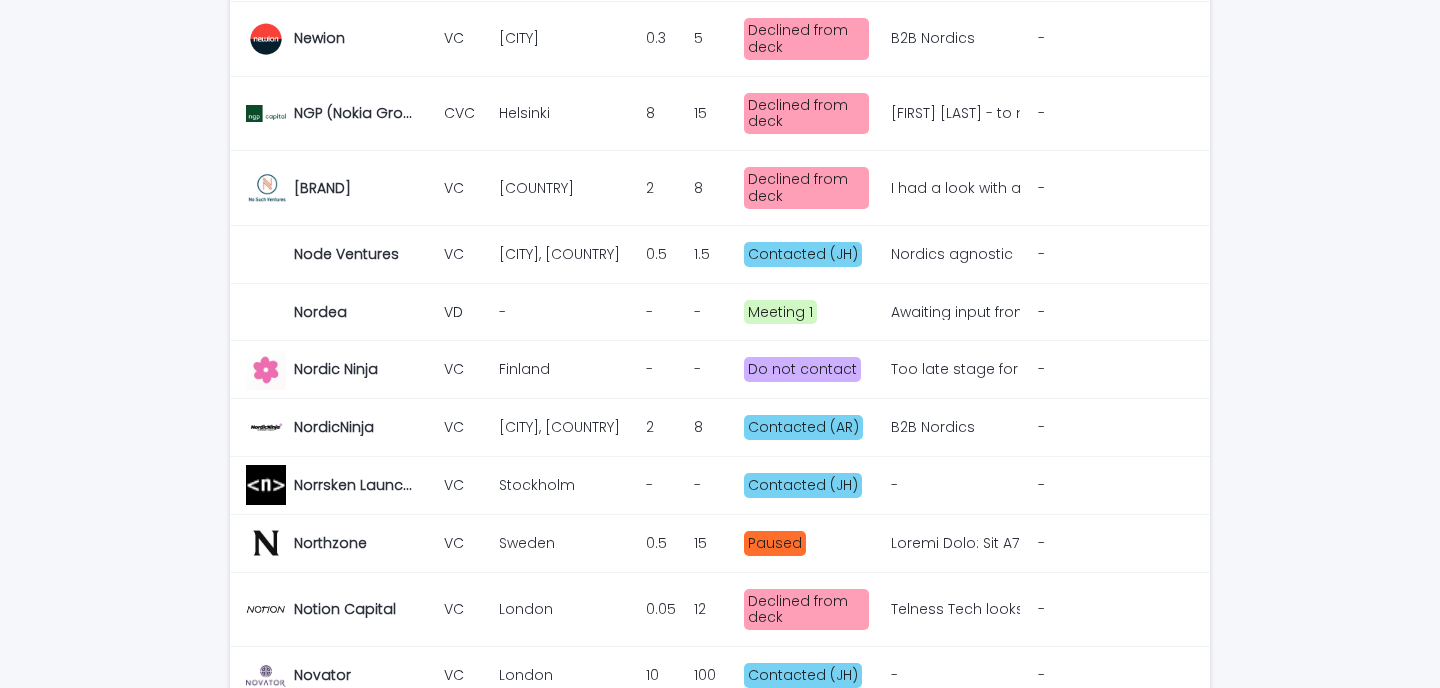 click on "Awaiting input from Nordea.
Main contact:  [EMAIL]" at bounding box center [953, 312] 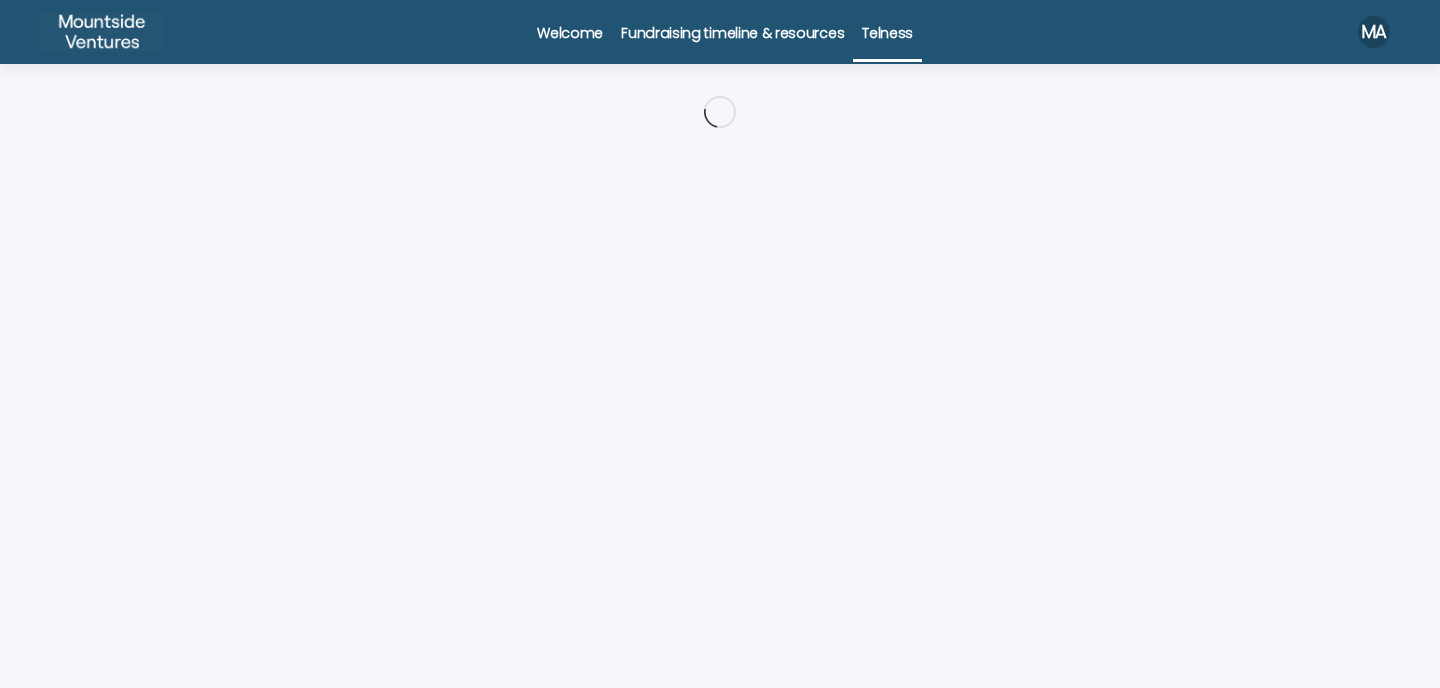 scroll, scrollTop: 0, scrollLeft: 0, axis: both 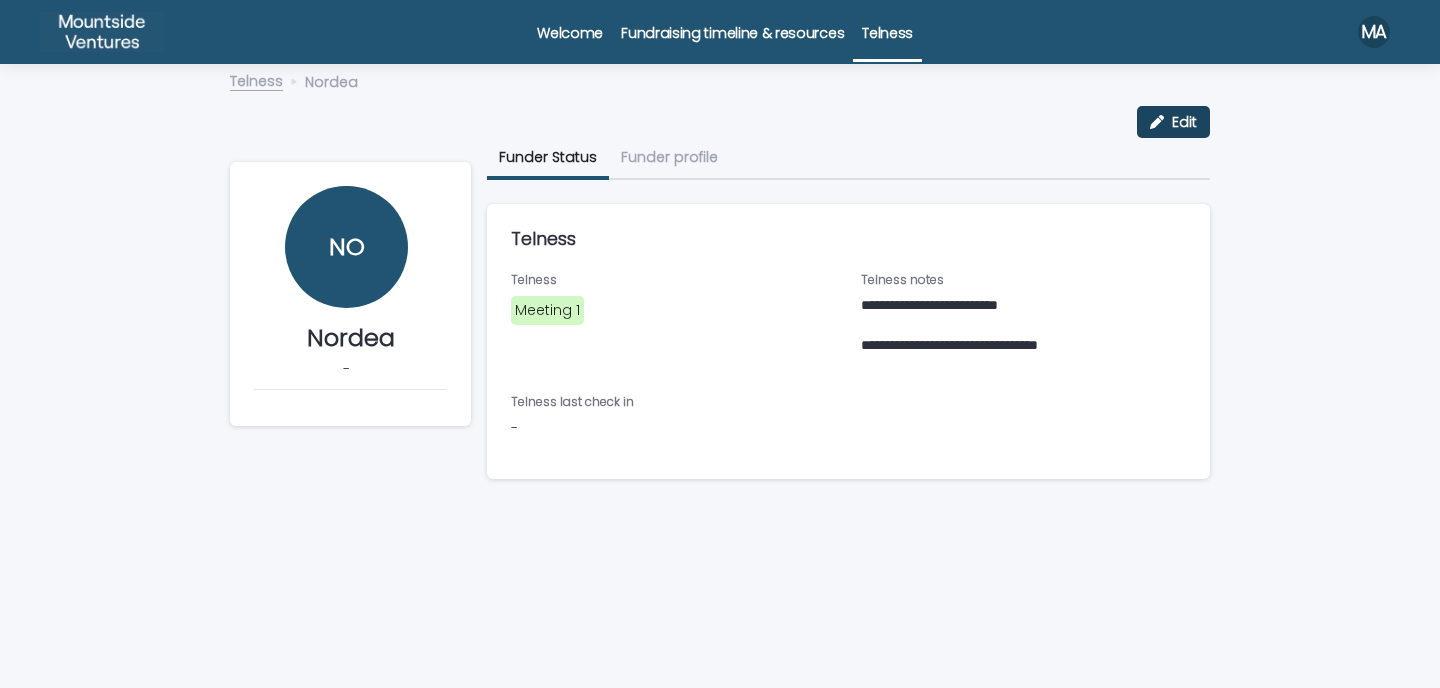 click on "Edit" at bounding box center [1184, 122] 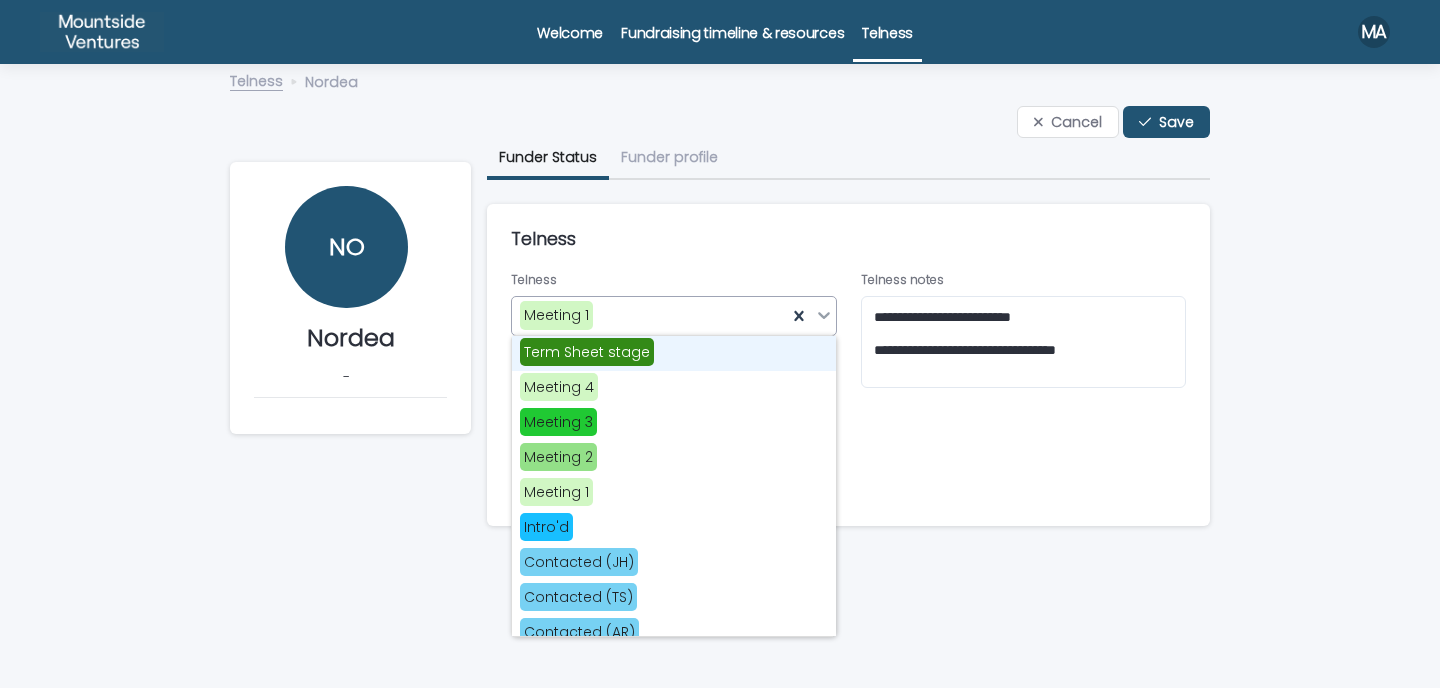 click on "Meeting 1" at bounding box center (649, 315) 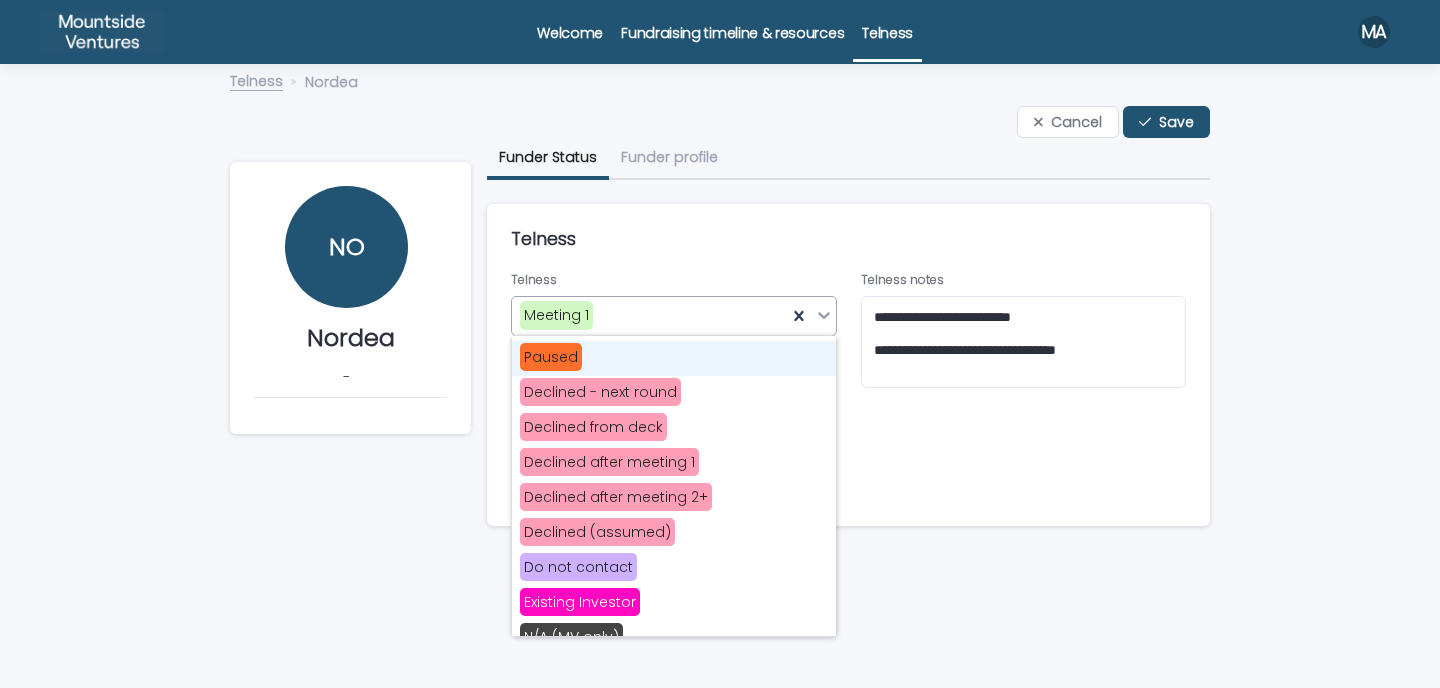scroll, scrollTop: 610, scrollLeft: 0, axis: vertical 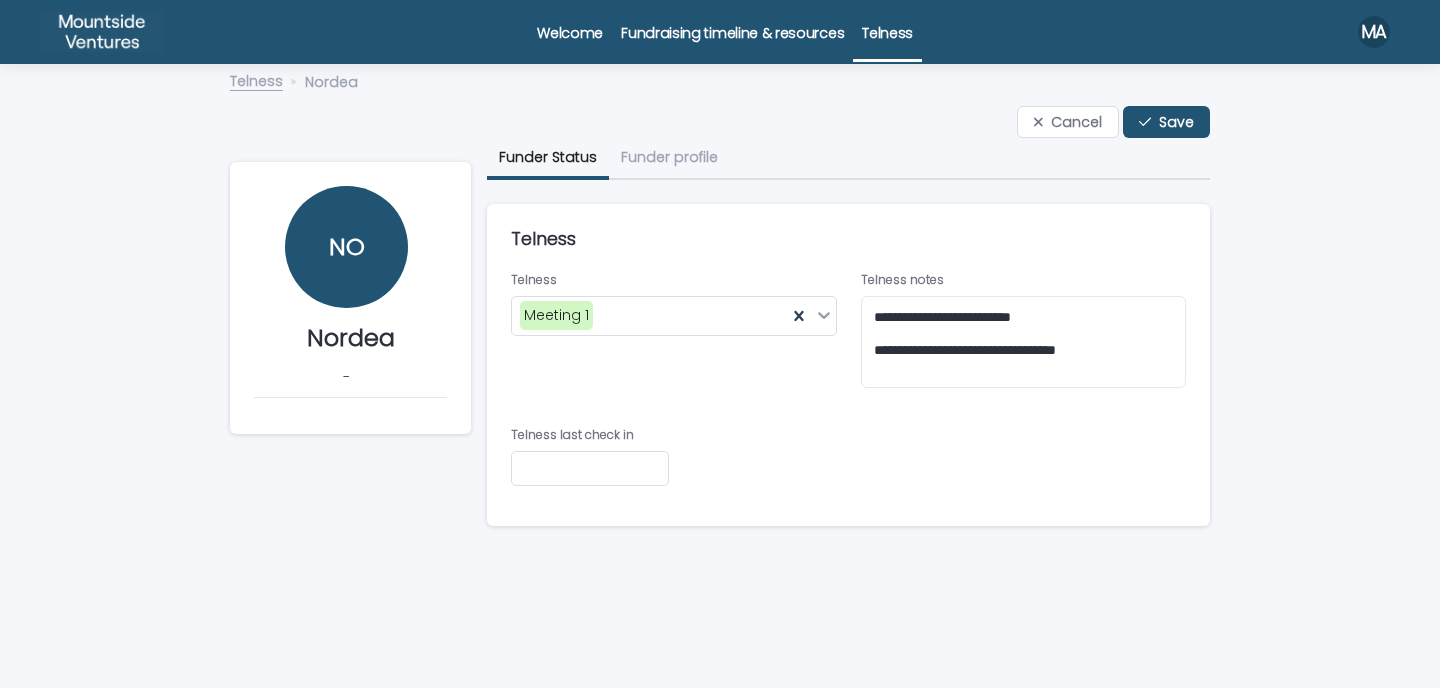click on "**********" at bounding box center (848, 387) 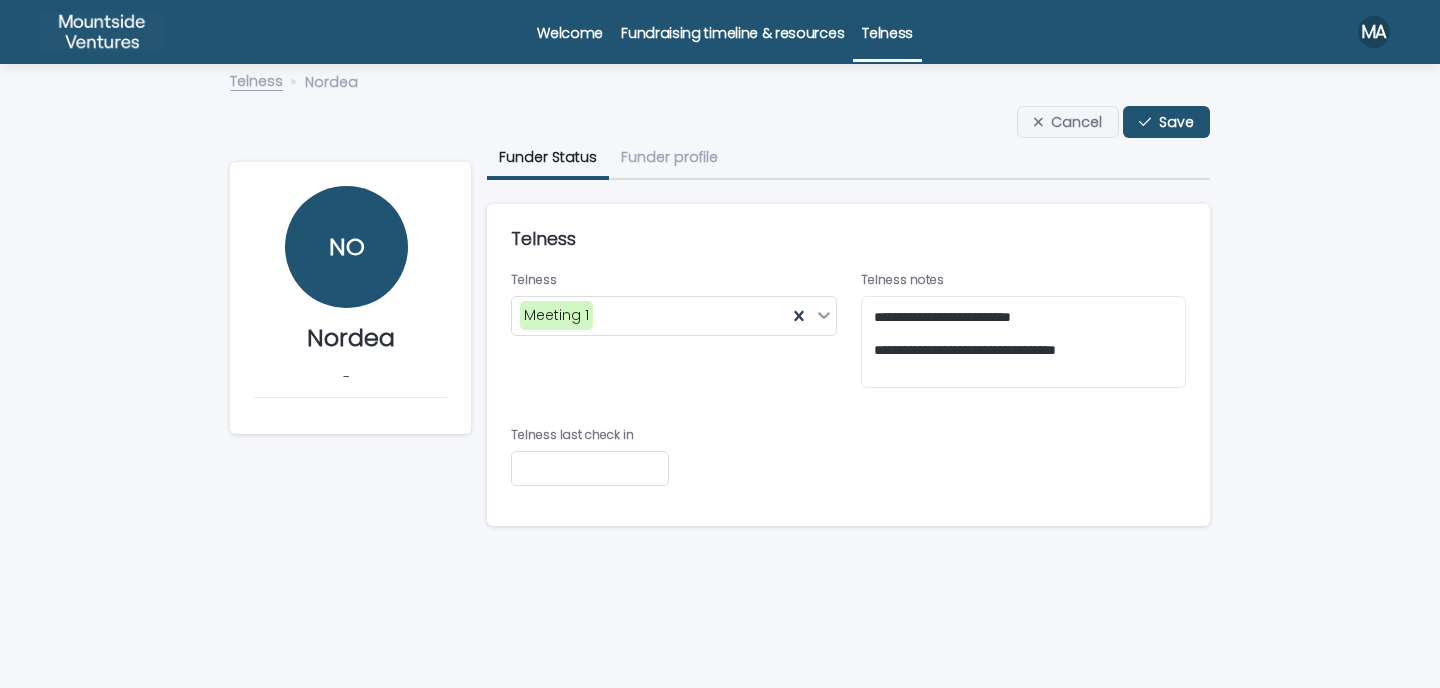 click on "Cancel" at bounding box center [1076, 122] 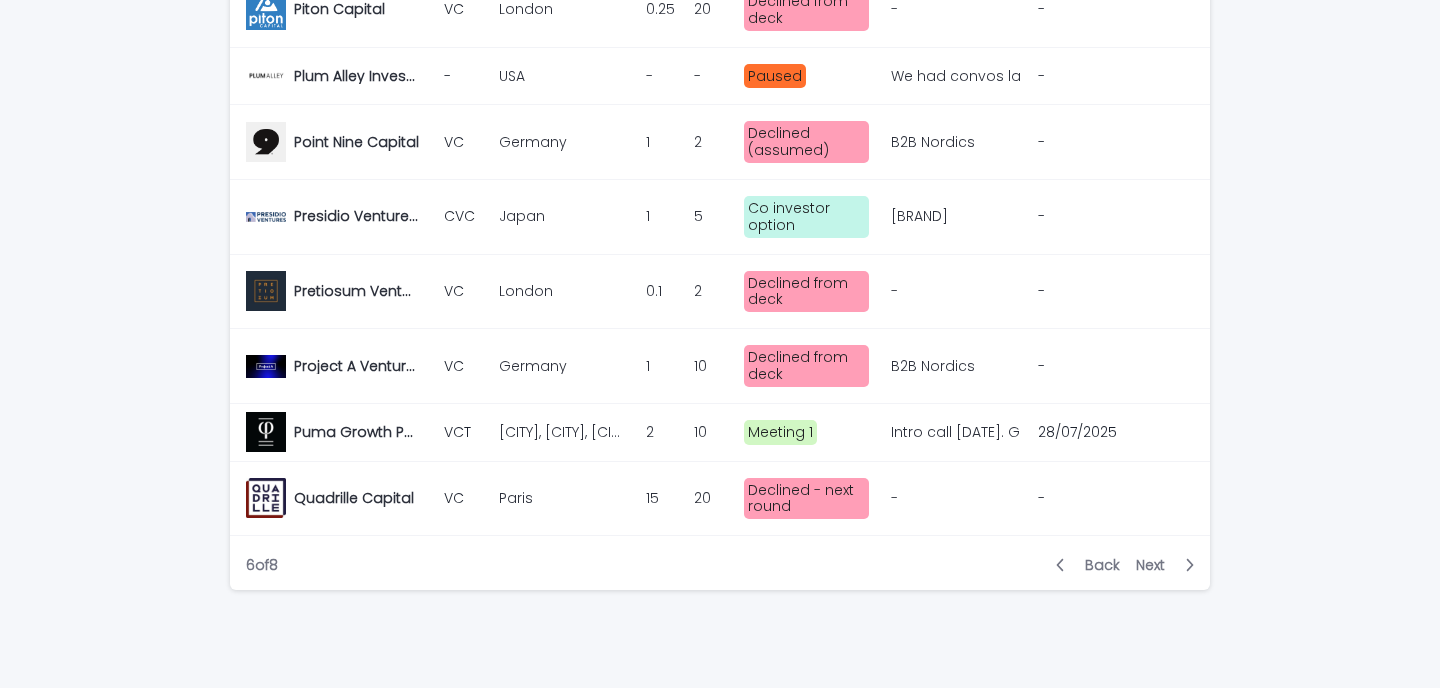 scroll, scrollTop: 1904, scrollLeft: 0, axis: vertical 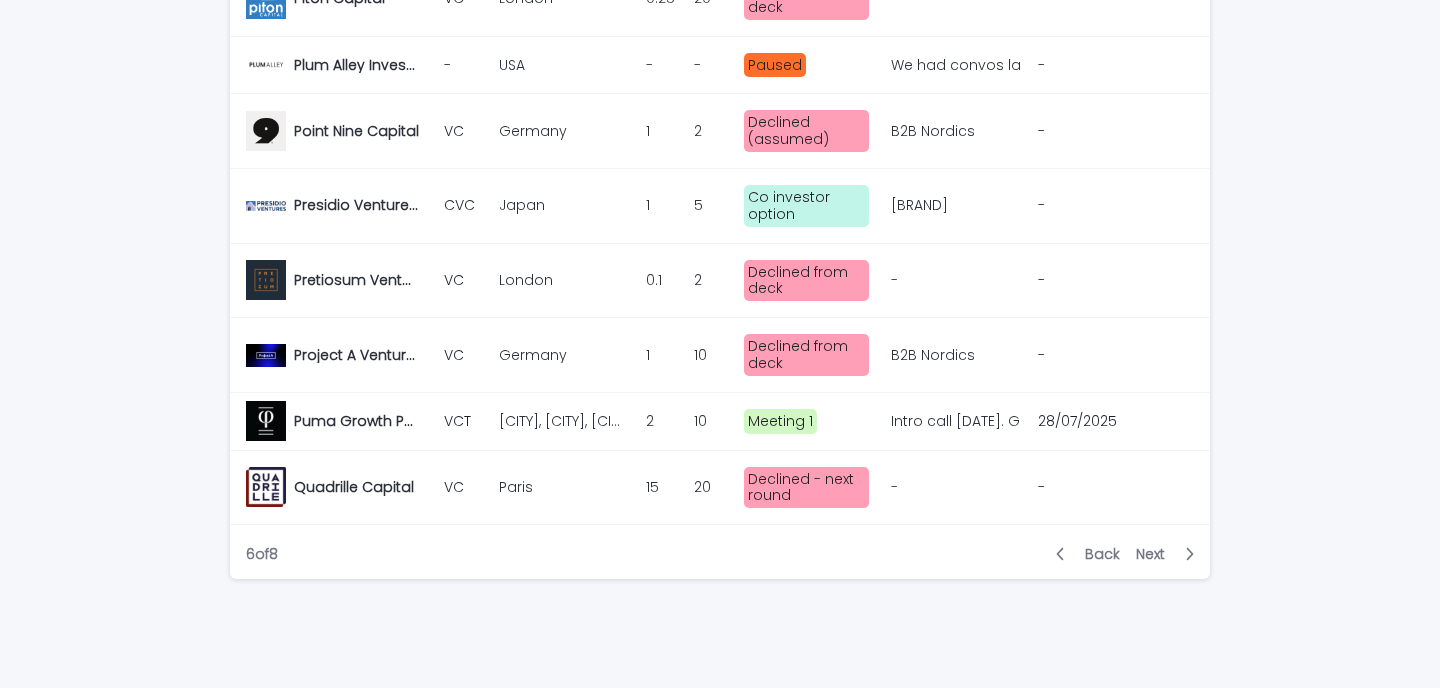click on "28/07/2025" at bounding box center [1108, 421] 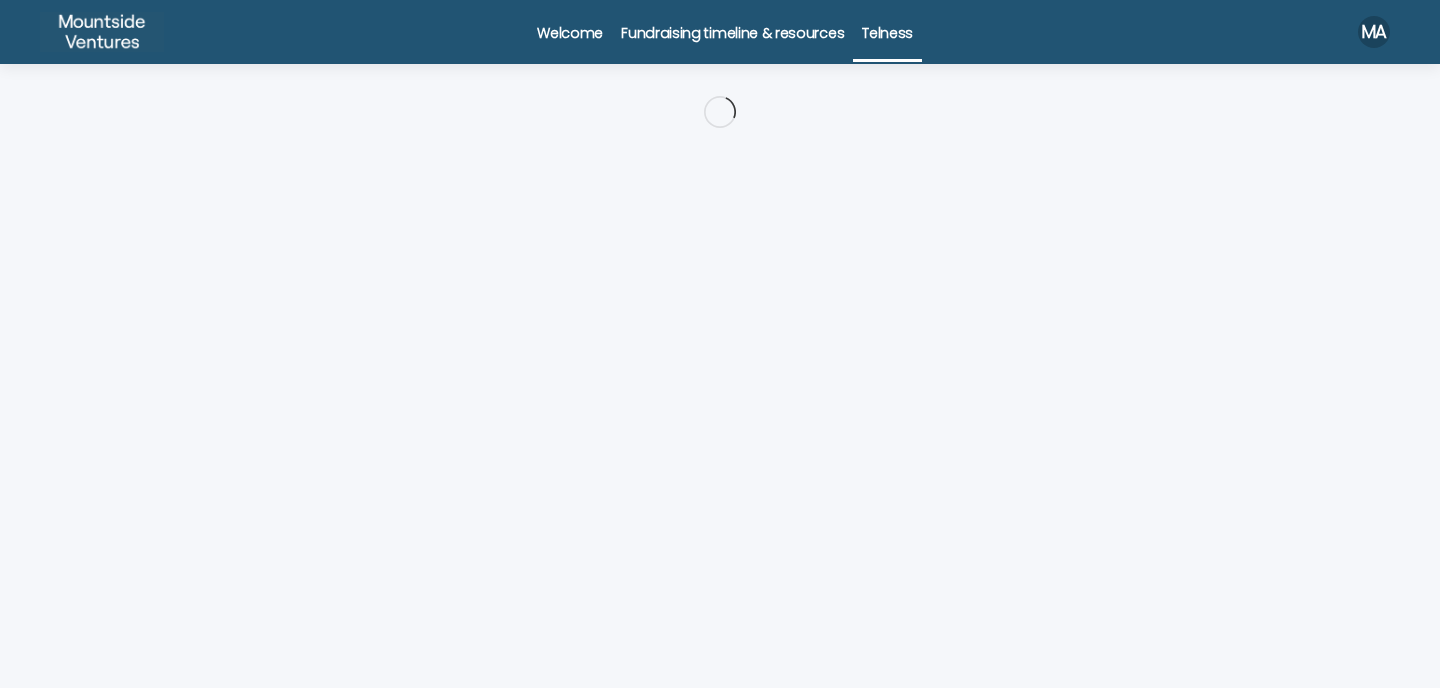scroll, scrollTop: 0, scrollLeft: 0, axis: both 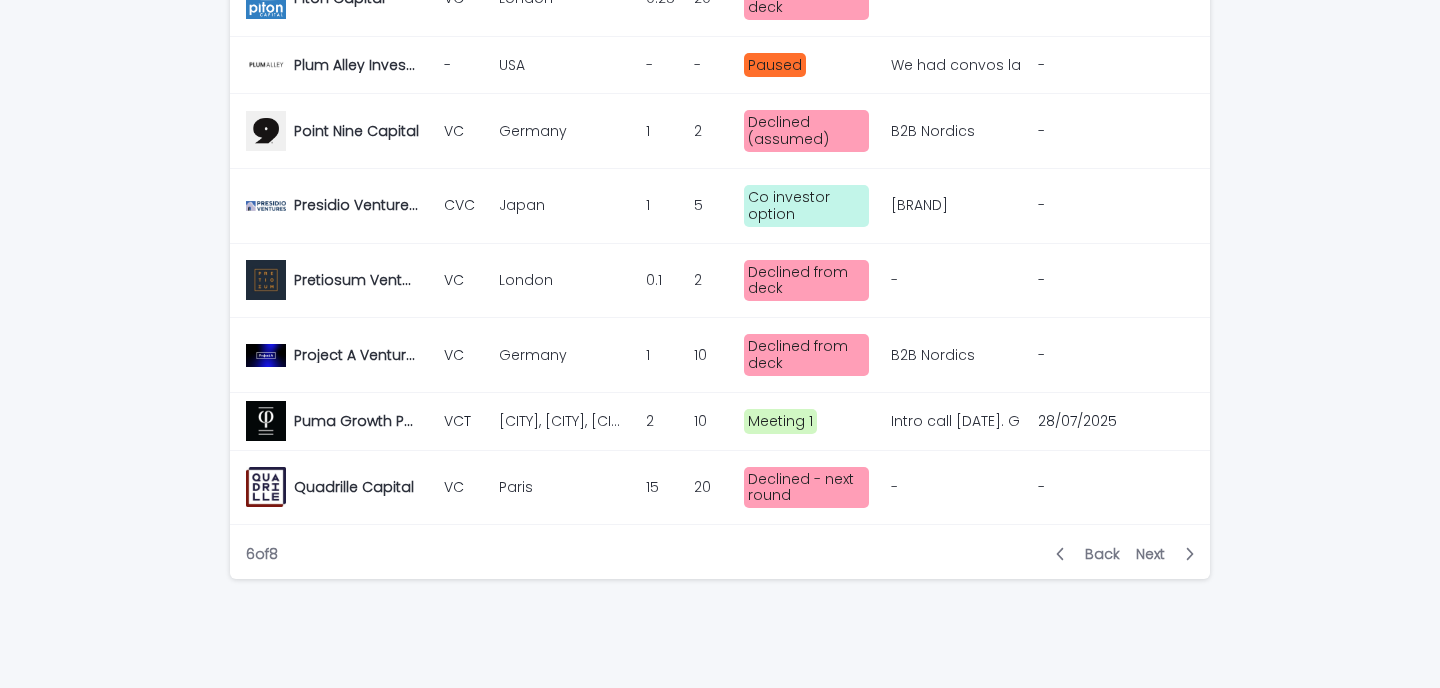 click on "Next" at bounding box center [1156, 554] 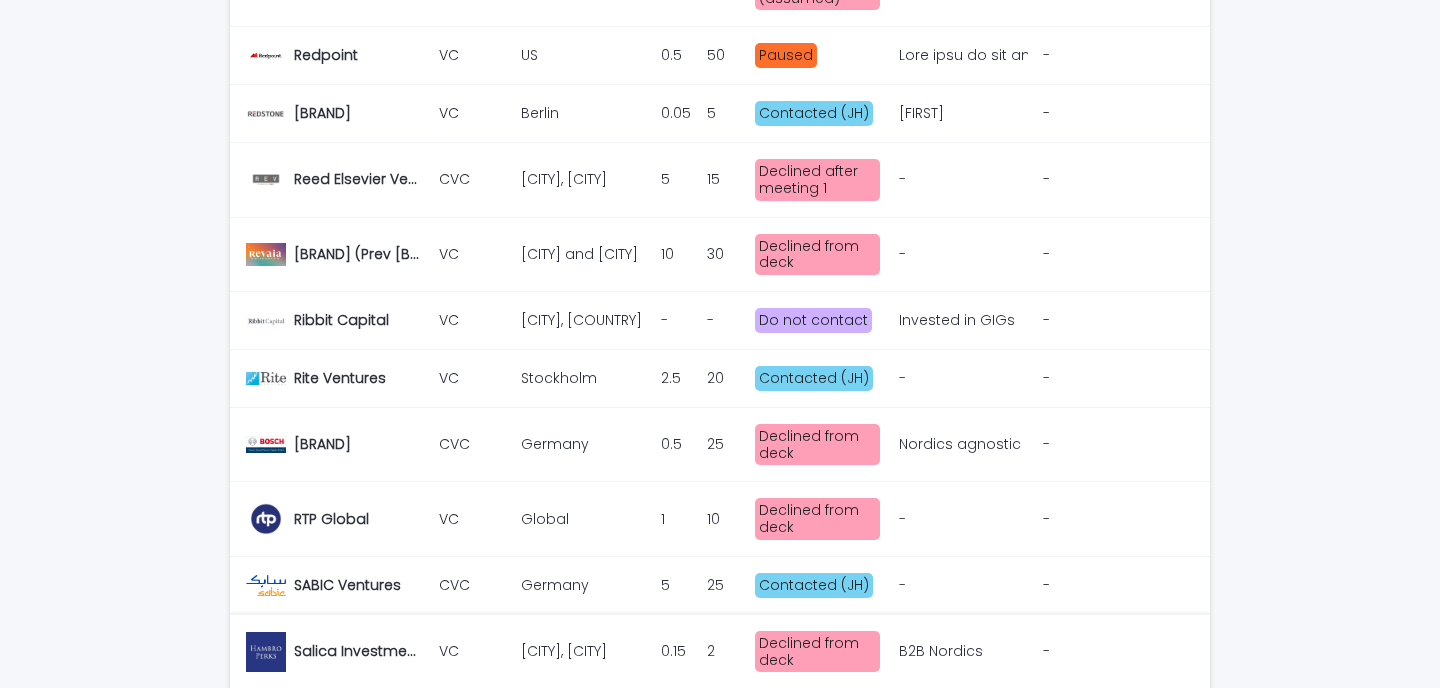 scroll, scrollTop: 627, scrollLeft: 0, axis: vertical 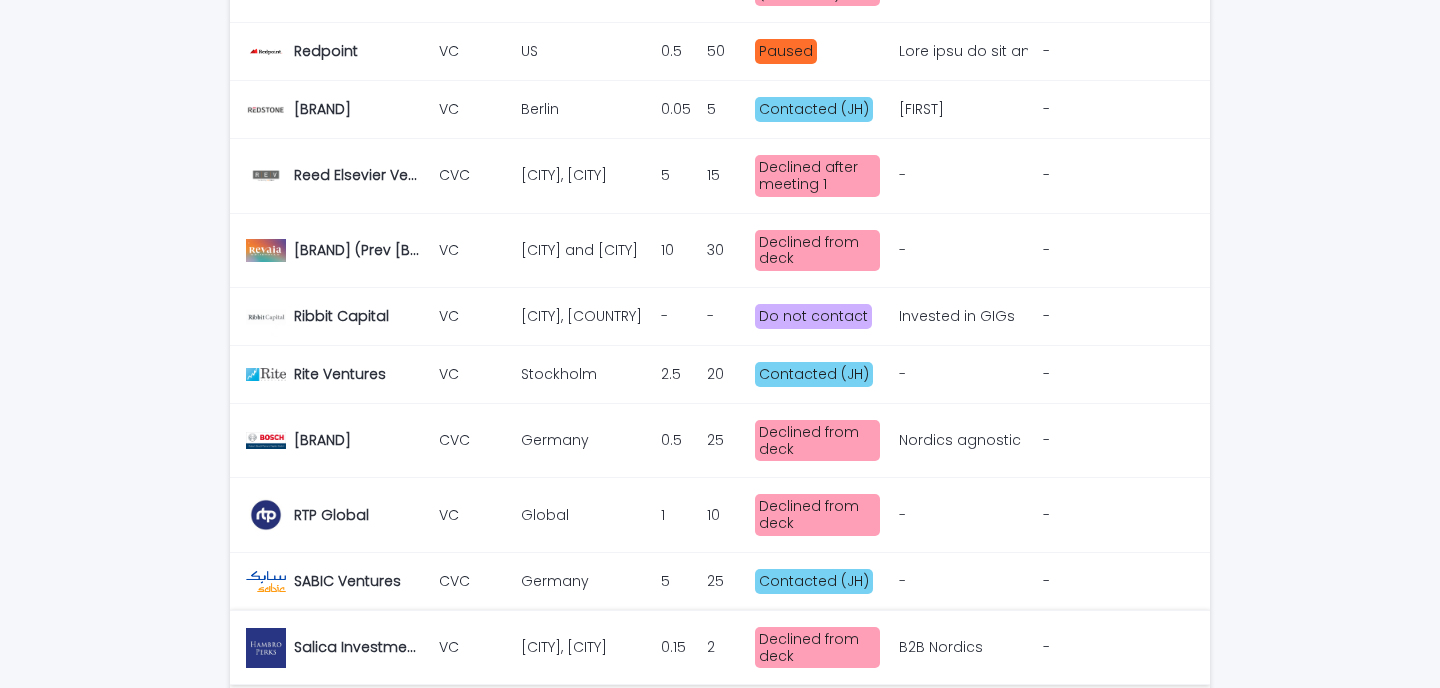 click on "-" at bounding box center (1122, 250) 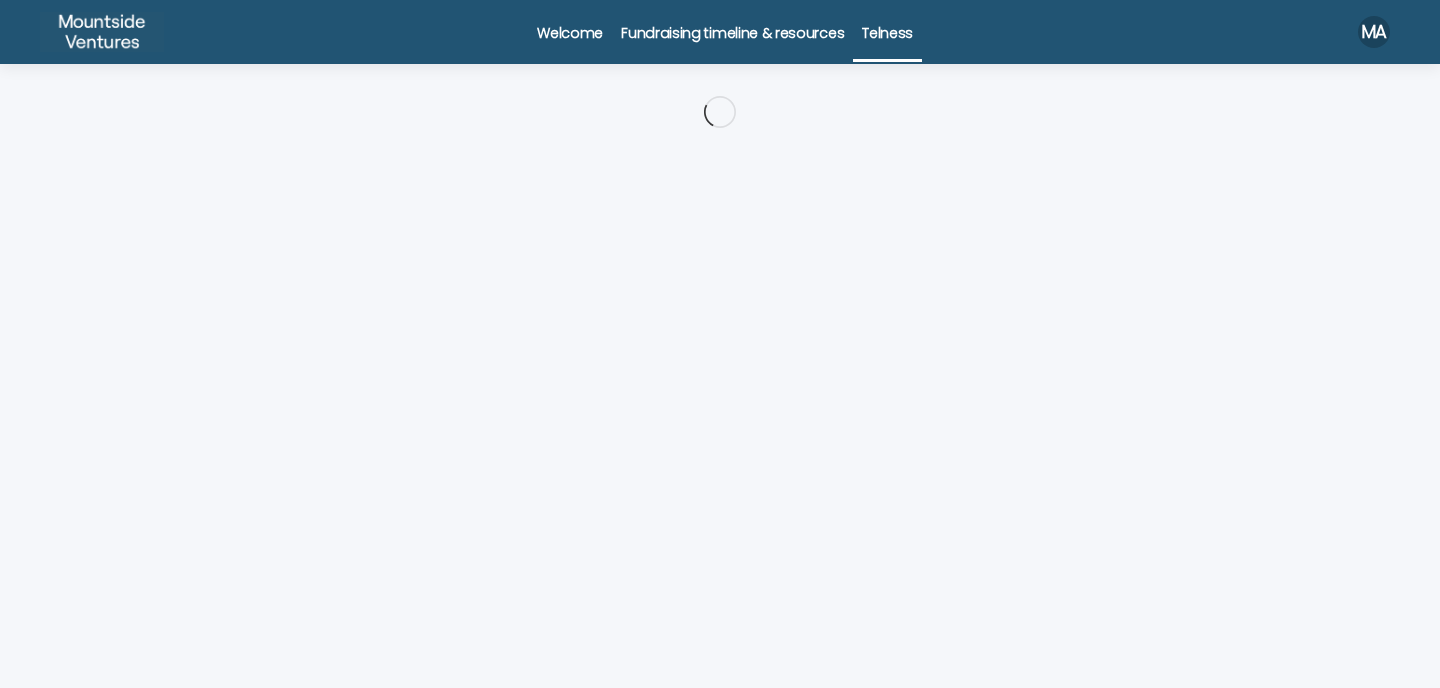 scroll, scrollTop: 0, scrollLeft: 0, axis: both 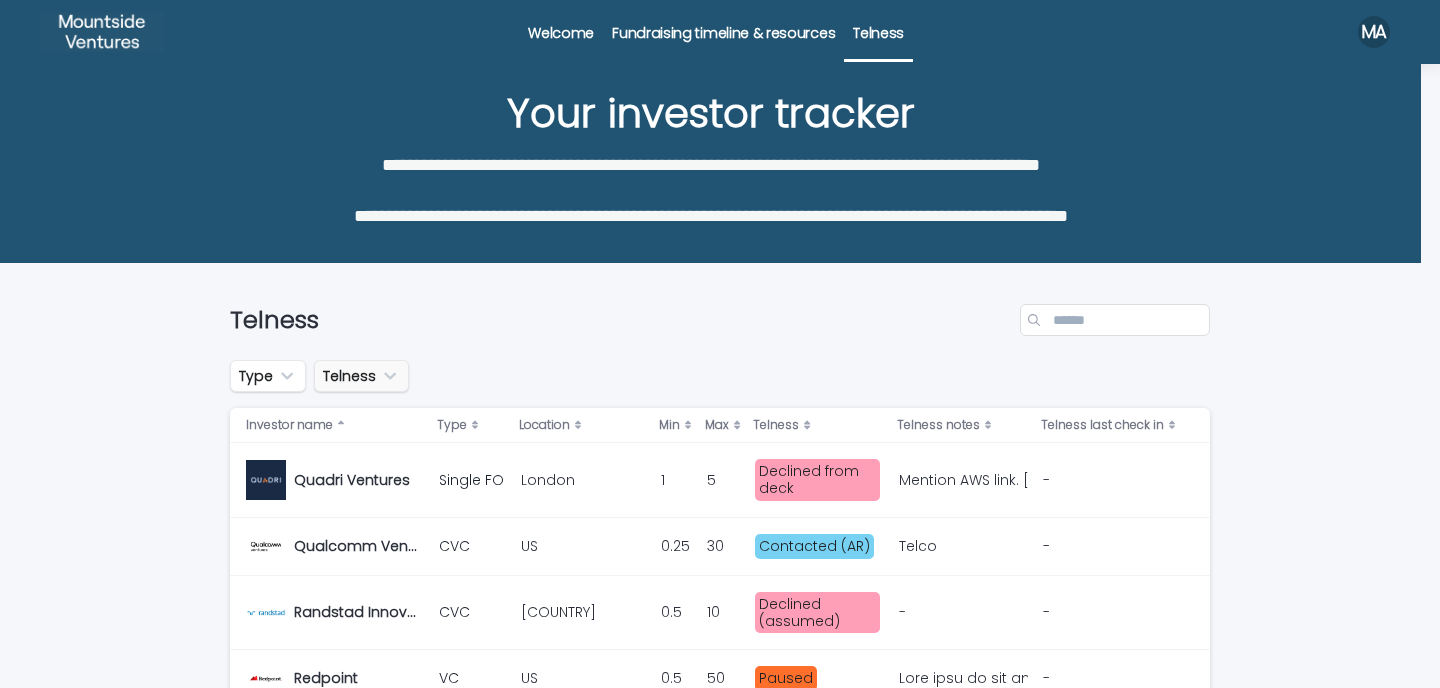 click on "Telness" at bounding box center (361, 376) 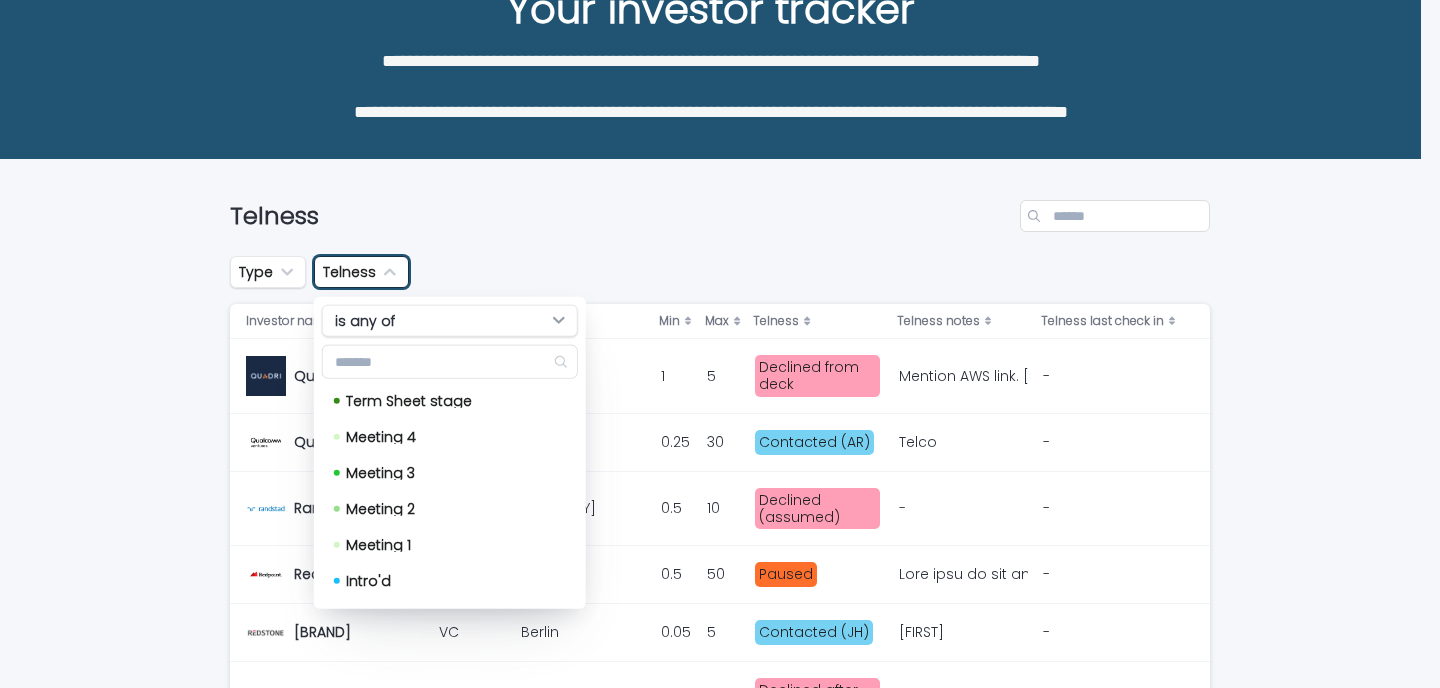 scroll, scrollTop: 107, scrollLeft: 0, axis: vertical 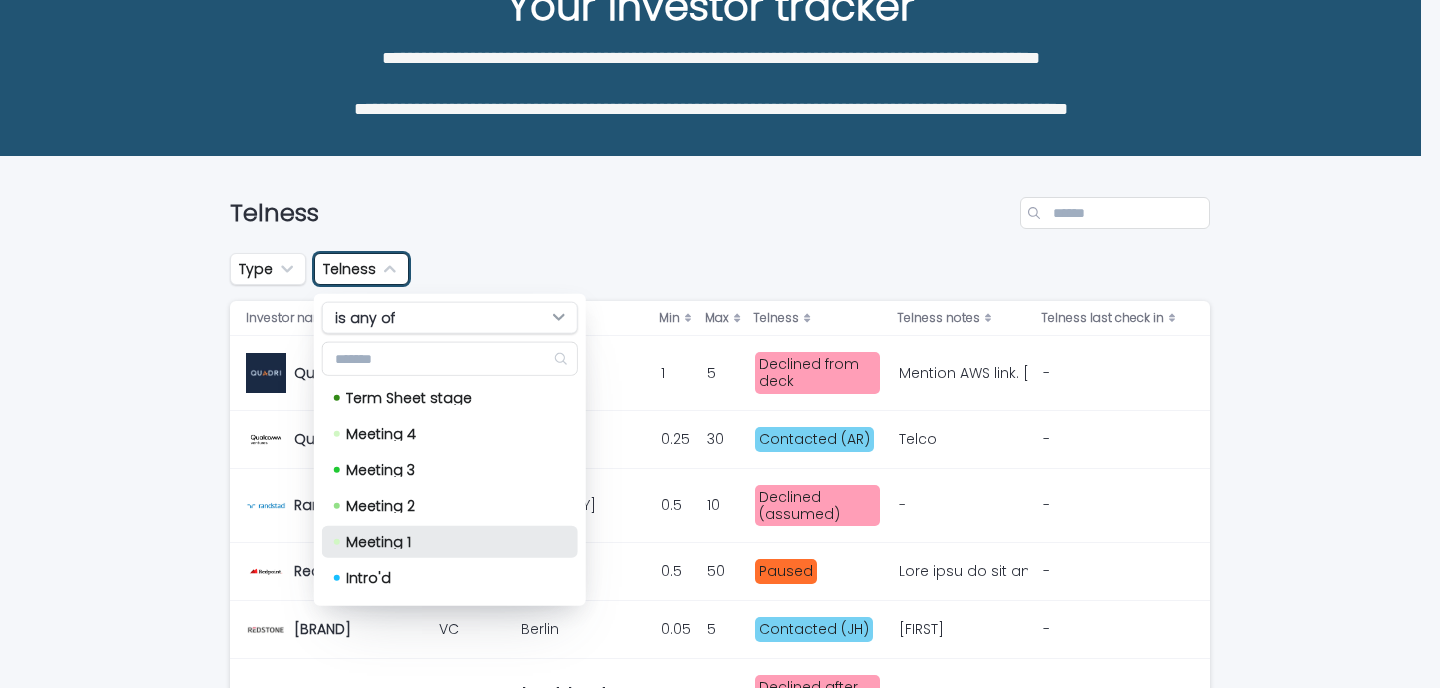 click on "Meeting 1" at bounding box center [450, 542] 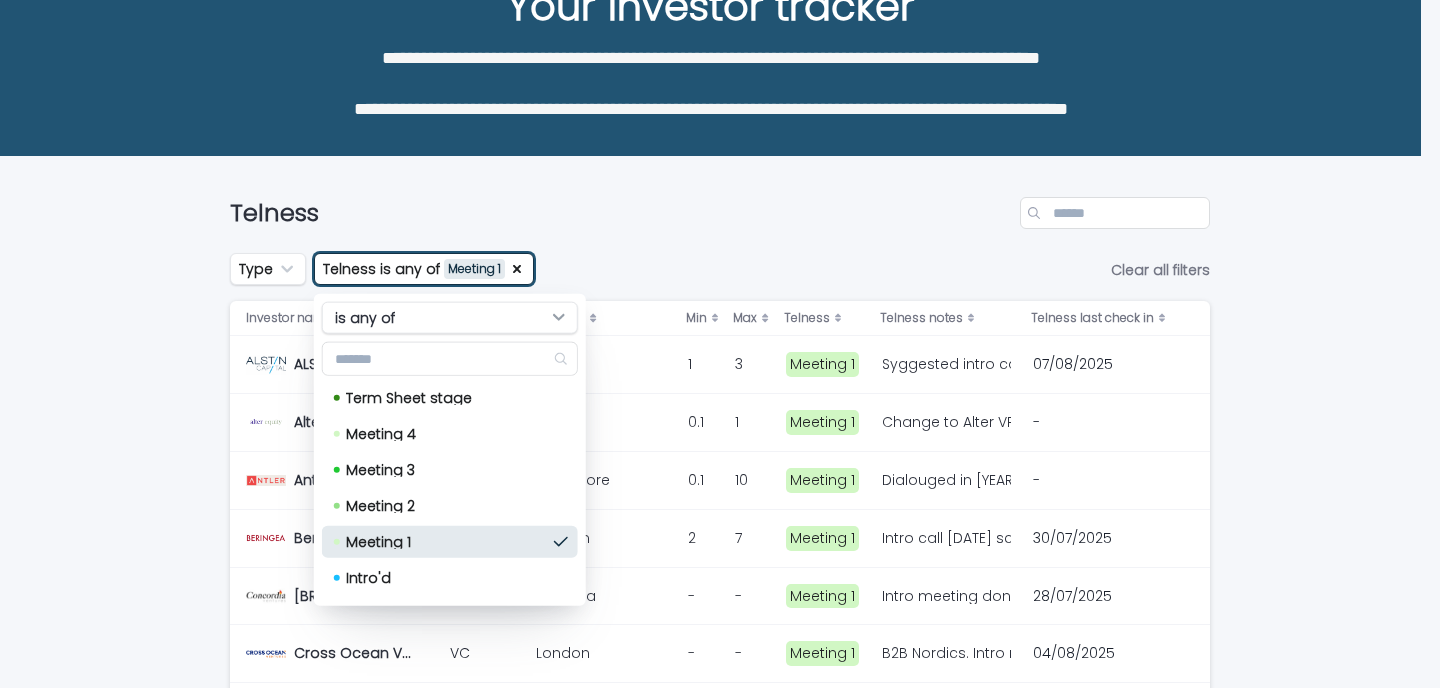click on "Type Telness is any of Meeting 1 is any of Term Sheet stage Meeting 4 Meeting 3 Meeting 2 Meeting 1 Intro'd Contacted ([INITIAL]) Contacted ([INITIAL]) Contacted ([INITIAL]) Contacted ([INITIAL]) Contacted ([INITIAL]) Contacted ([INITIAL]) Contacted ([INITIAL]) Co investor option To send To send - cold (MV only)  Research (MV only) Paused Declined - next round Declined from deck Declined after meeting 1 Declined after meeting 2+ Declined (assumed) Do not contact Existing Investor N/A (MV only) Clear all filters" at bounding box center (720, 269) 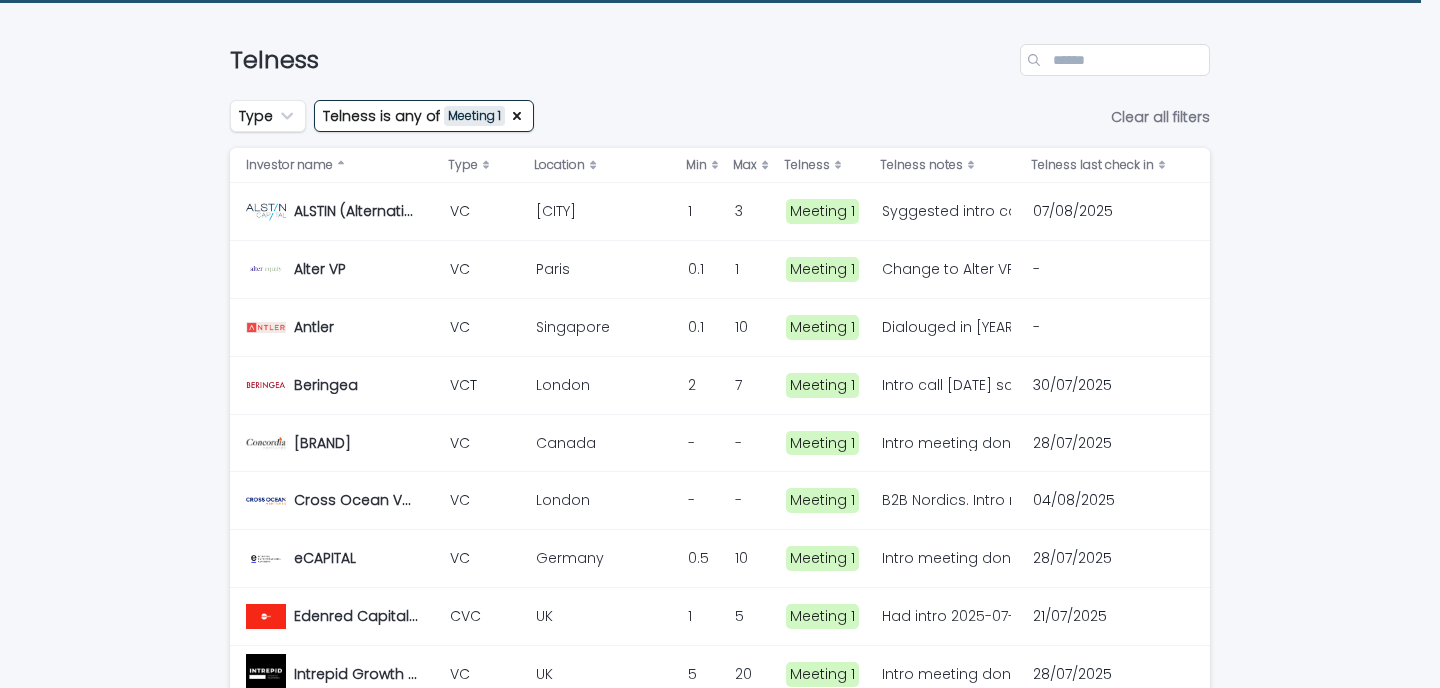 scroll, scrollTop: 248, scrollLeft: 0, axis: vertical 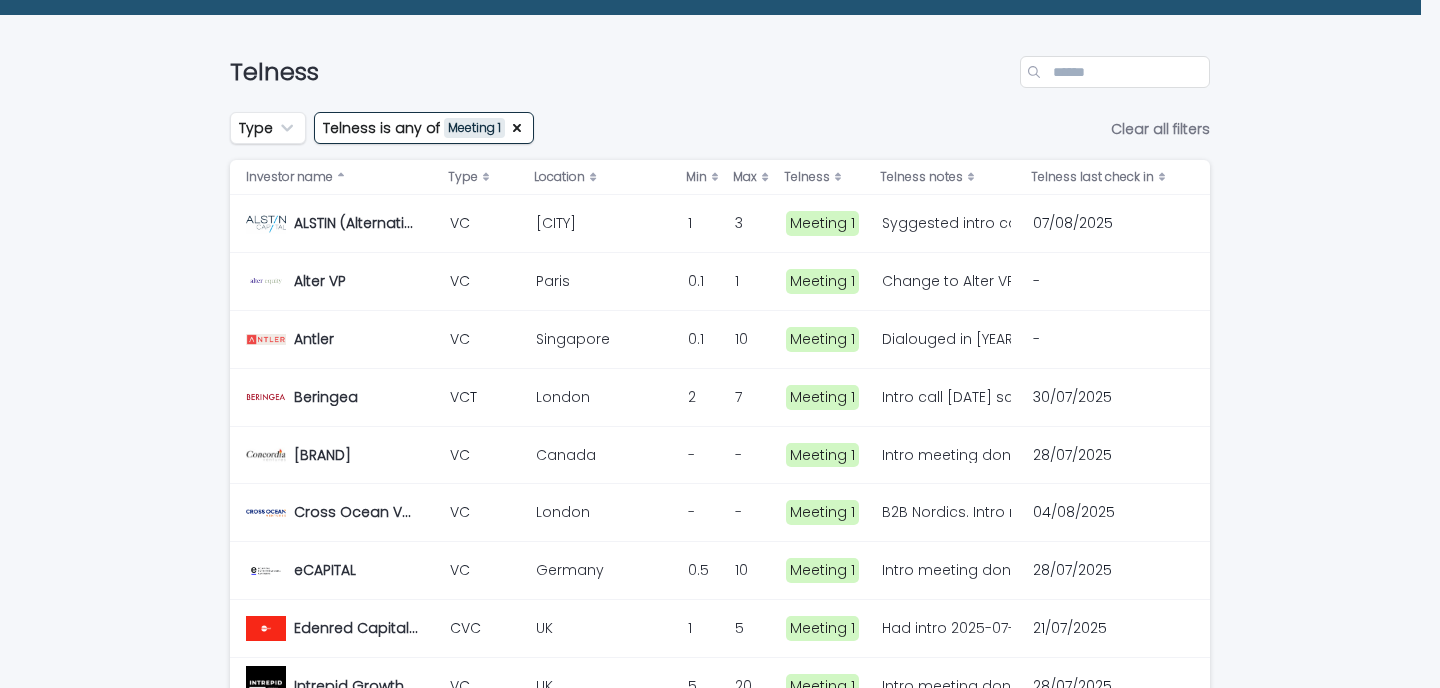 type 